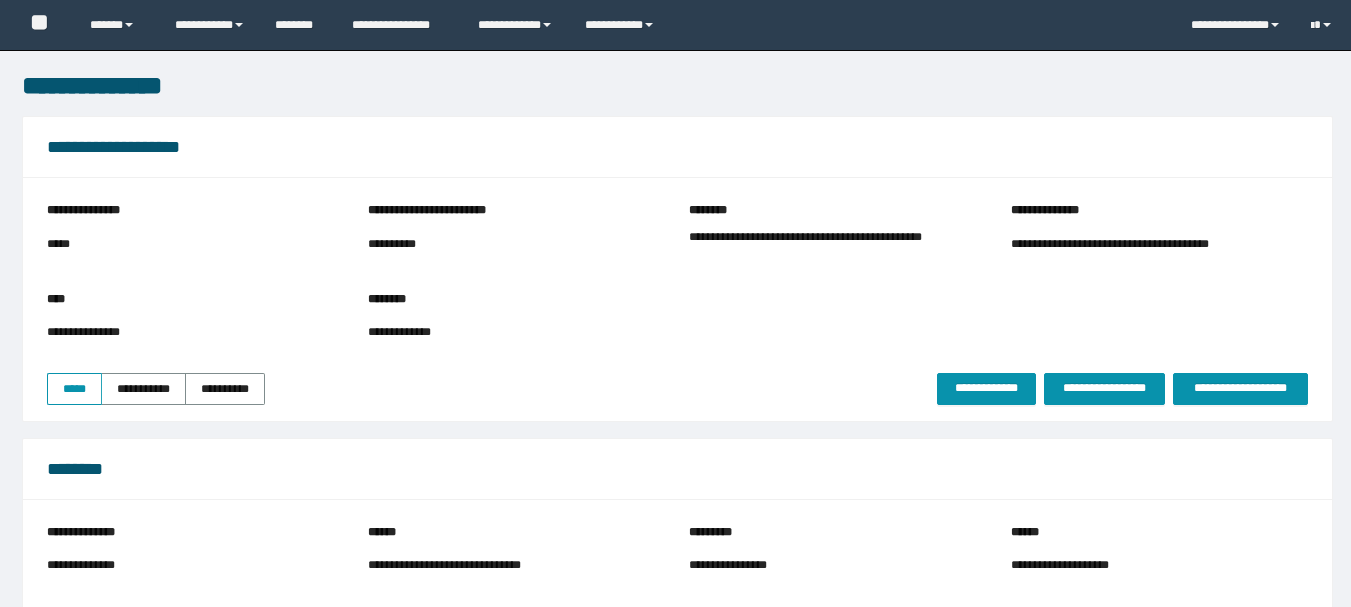 scroll, scrollTop: 0, scrollLeft: 0, axis: both 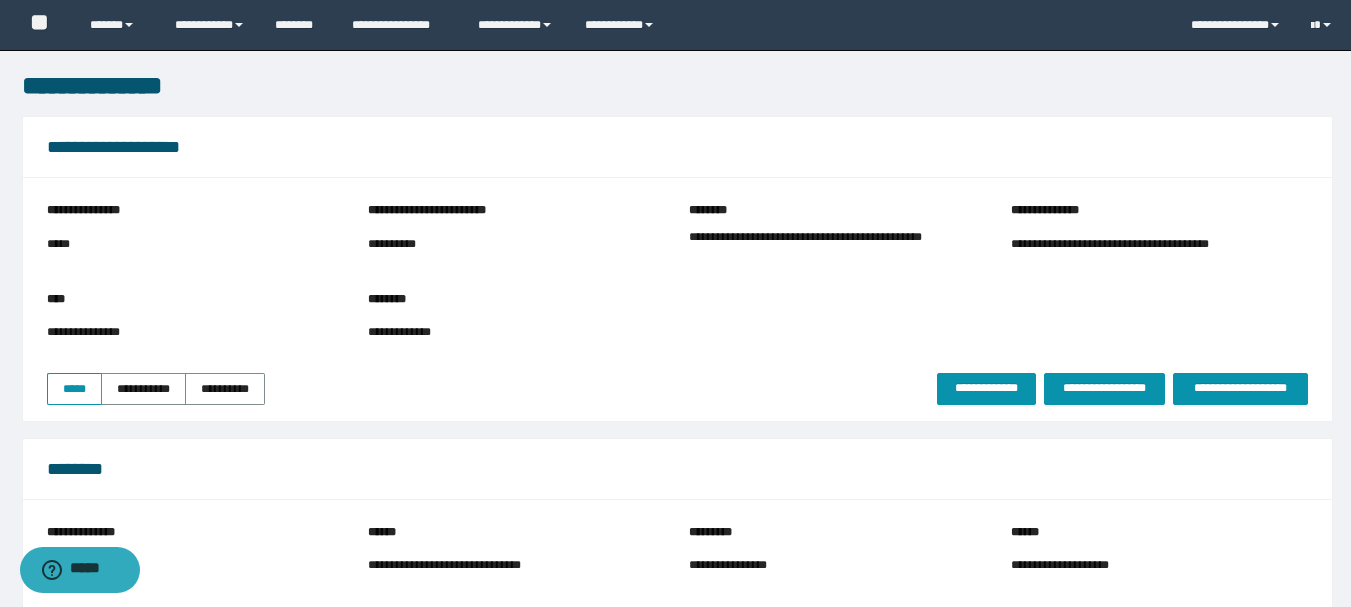 click on "**********" at bounding box center [837, 247] 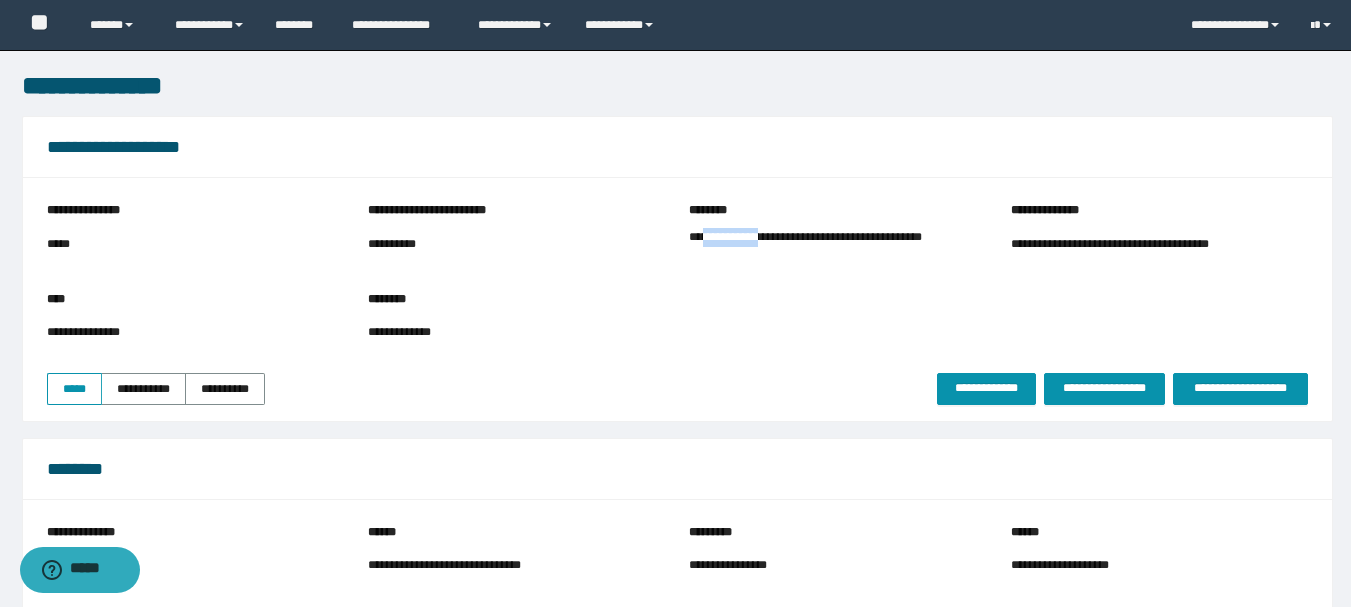 click on "**********" at bounding box center (837, 247) 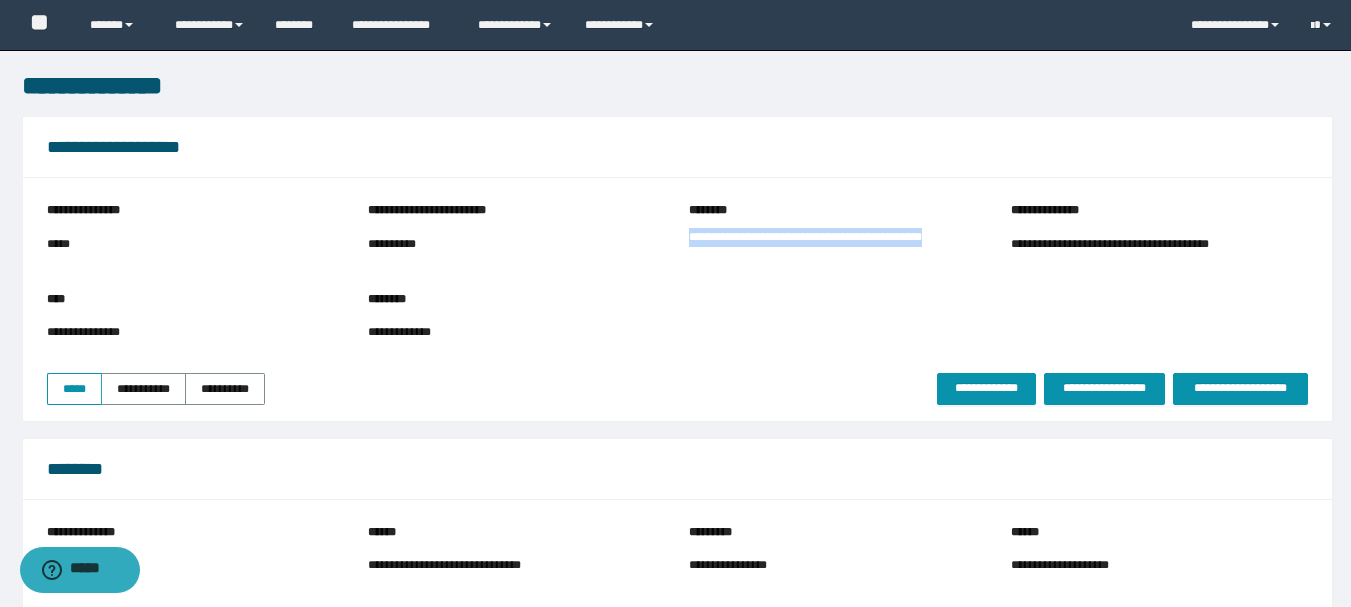 click on "**********" at bounding box center [837, 247] 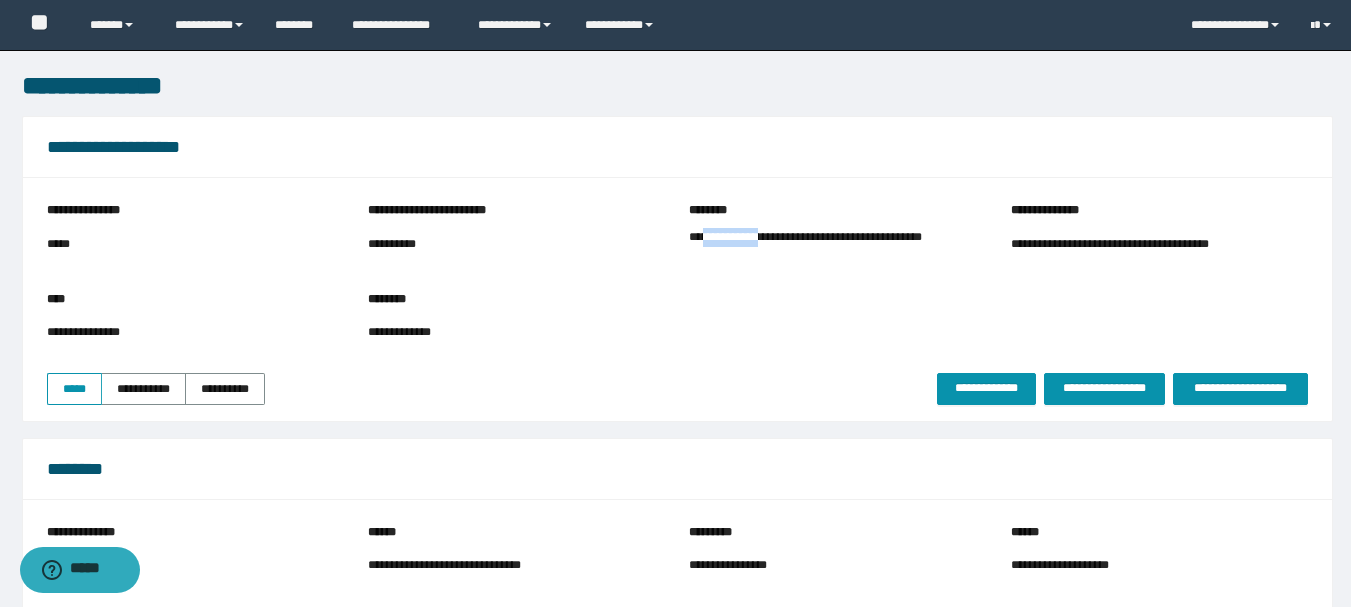 click on "**********" at bounding box center (837, 247) 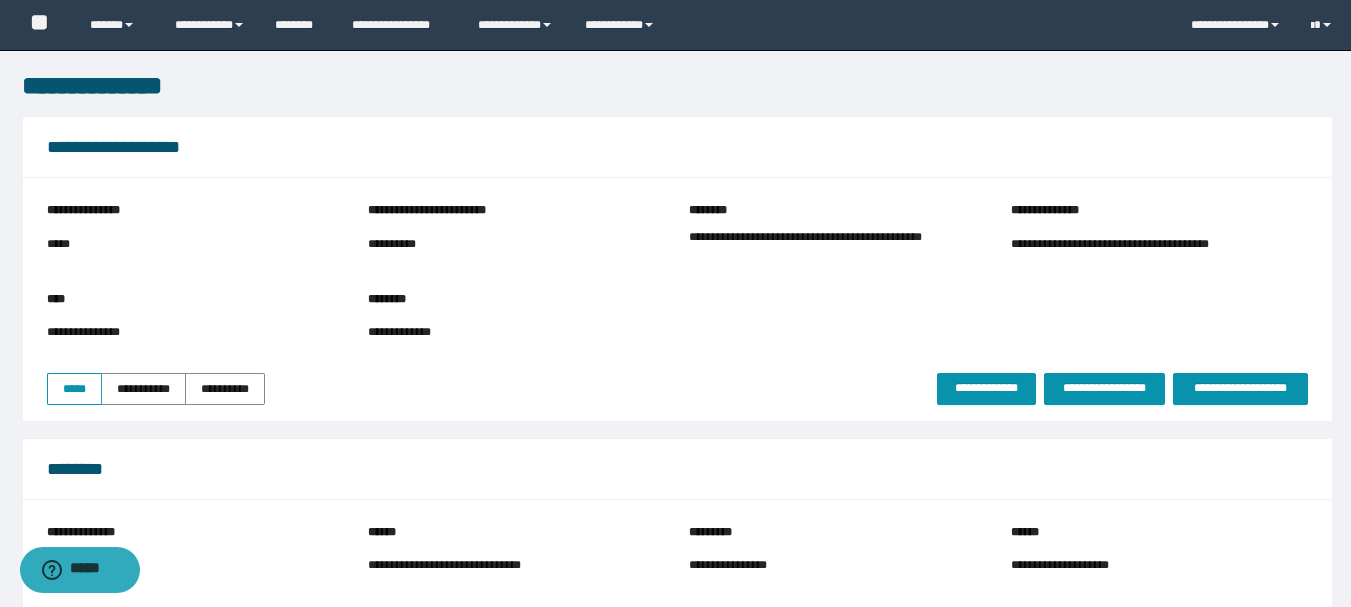 click on "**********" at bounding box center [195, 214] 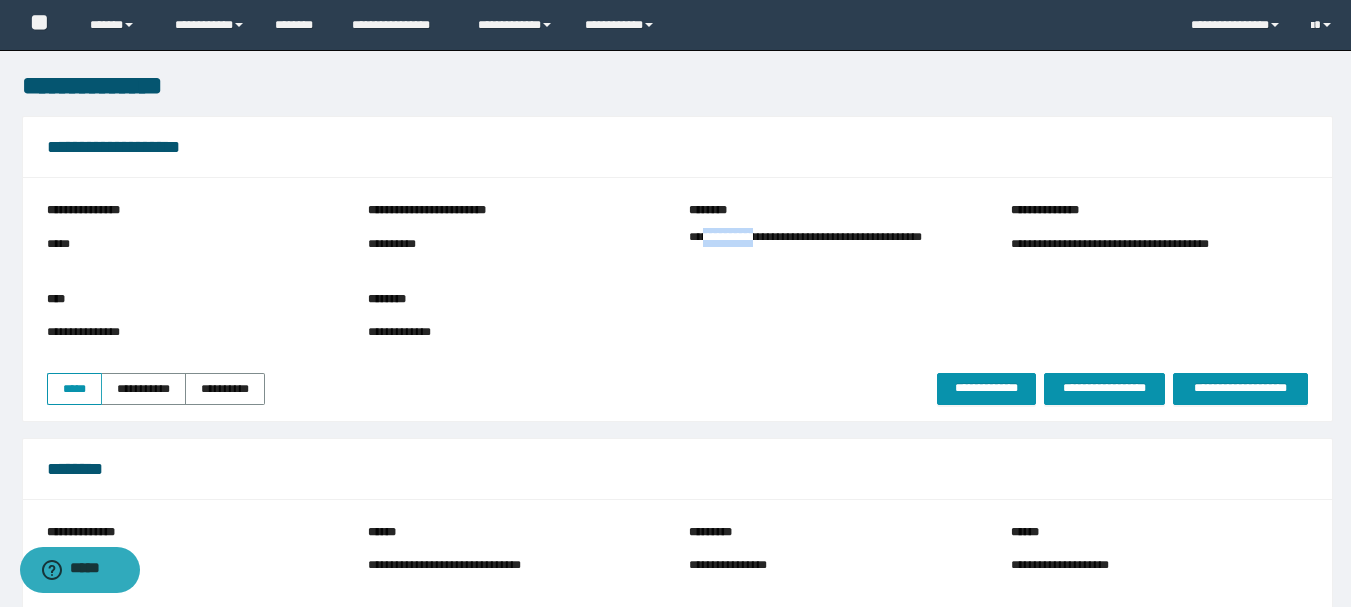 copy on "**********" 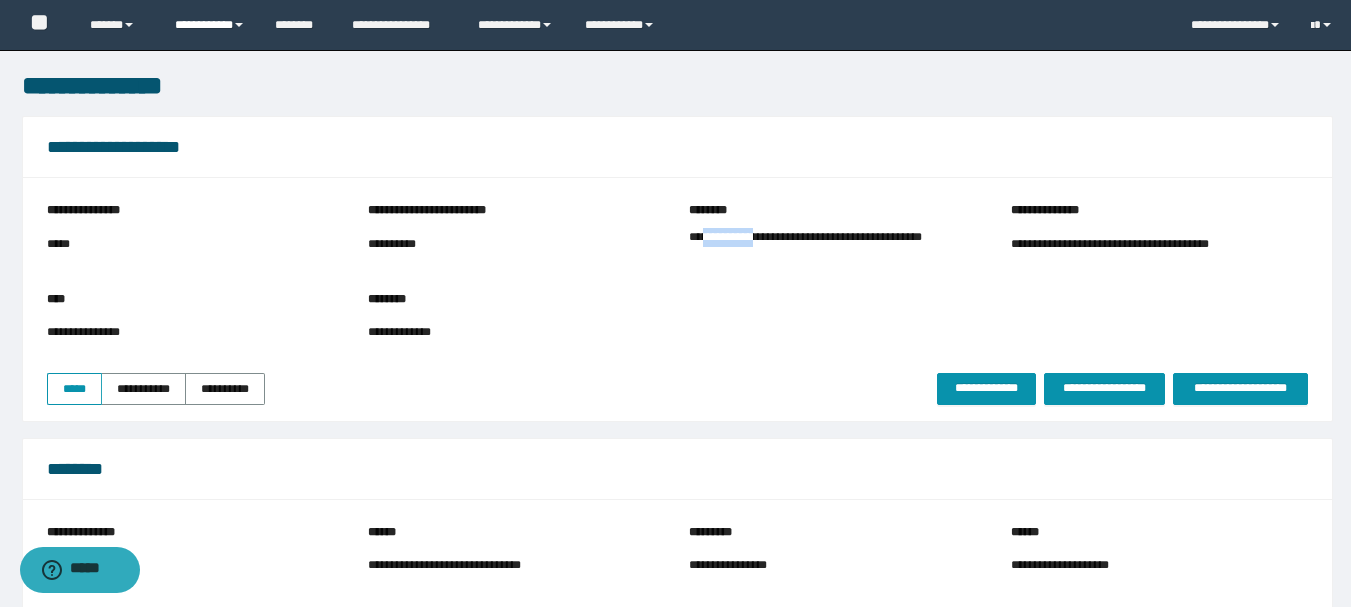 click on "**********" at bounding box center [210, 25] 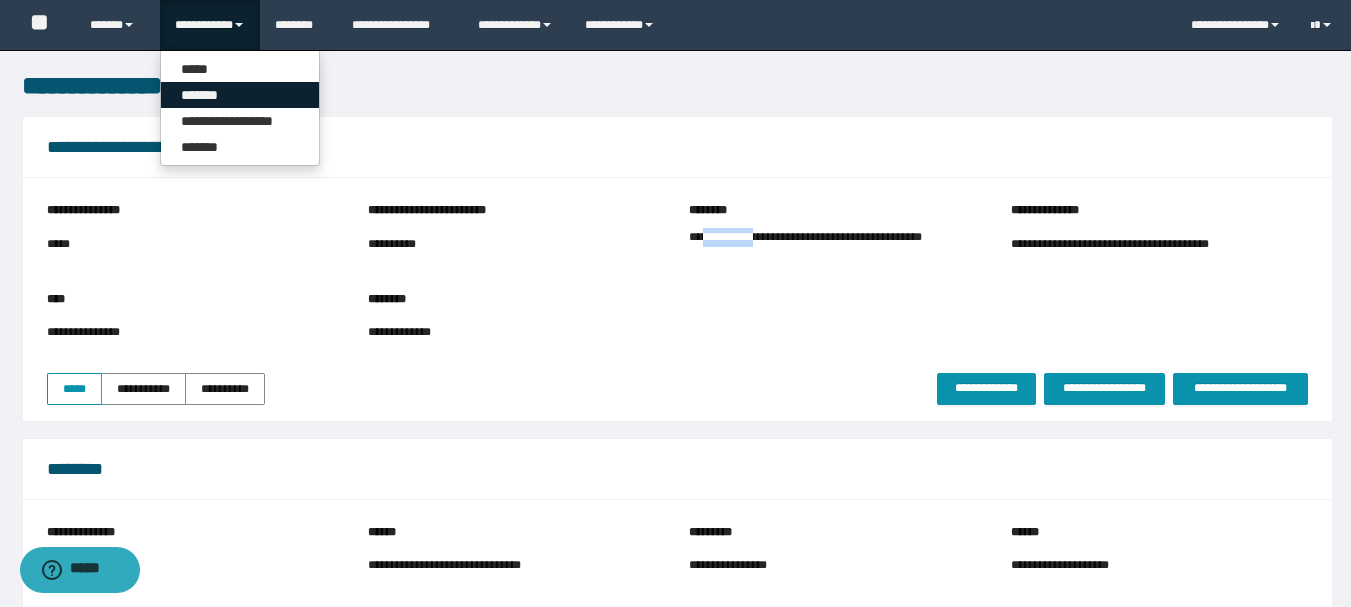 click on "*******" at bounding box center [240, 95] 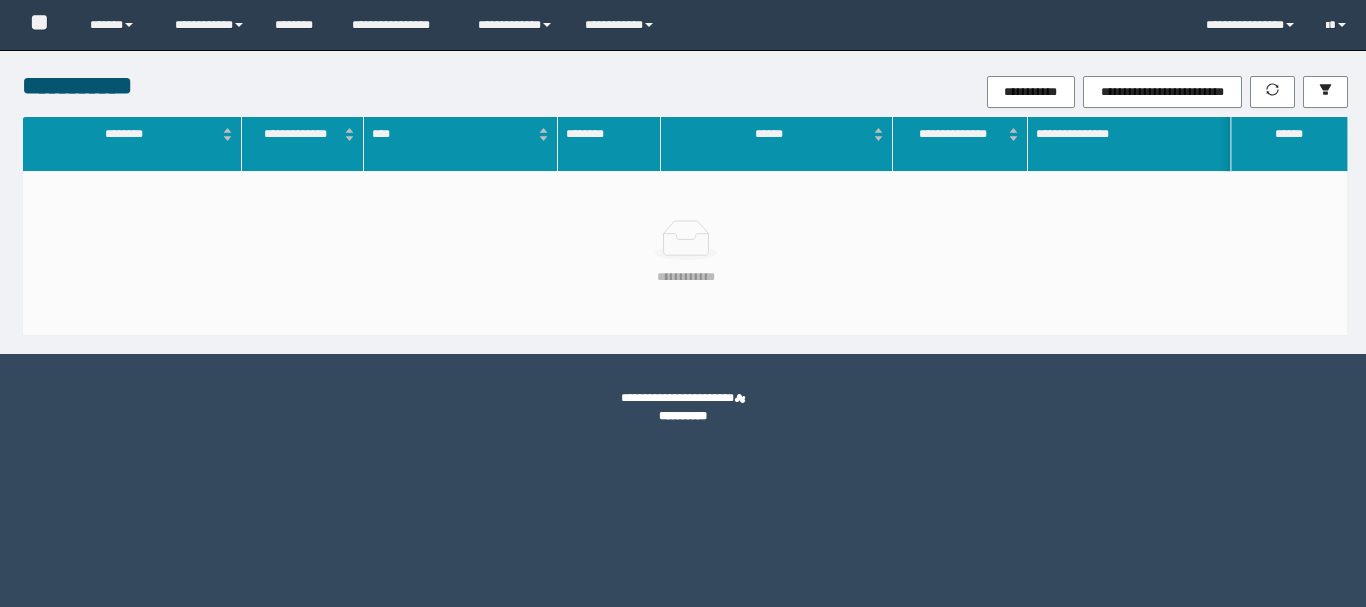 scroll, scrollTop: 0, scrollLeft: 0, axis: both 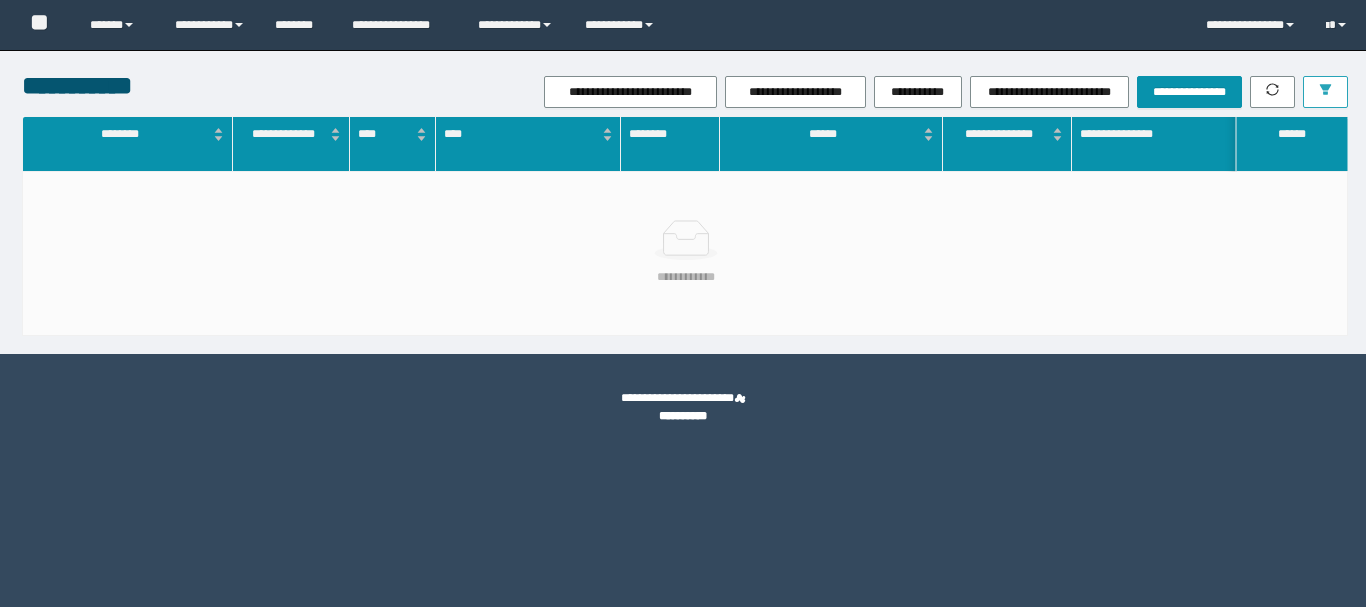 click 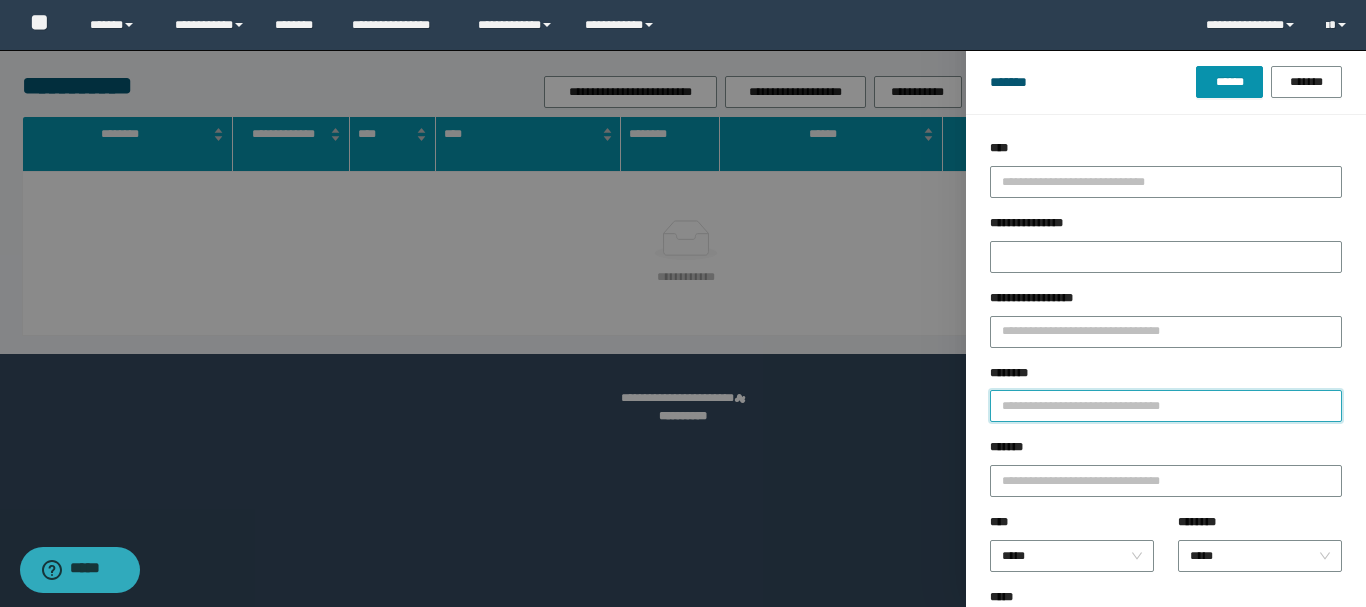 click on "********" at bounding box center [1166, 406] 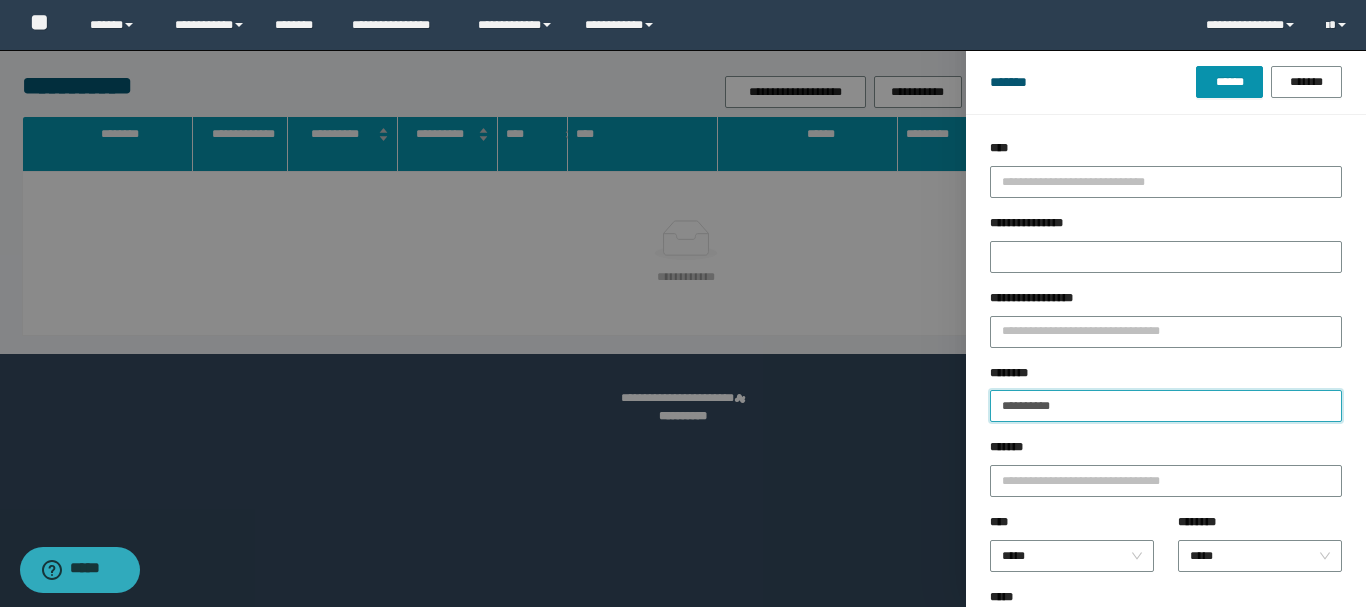 type on "**********" 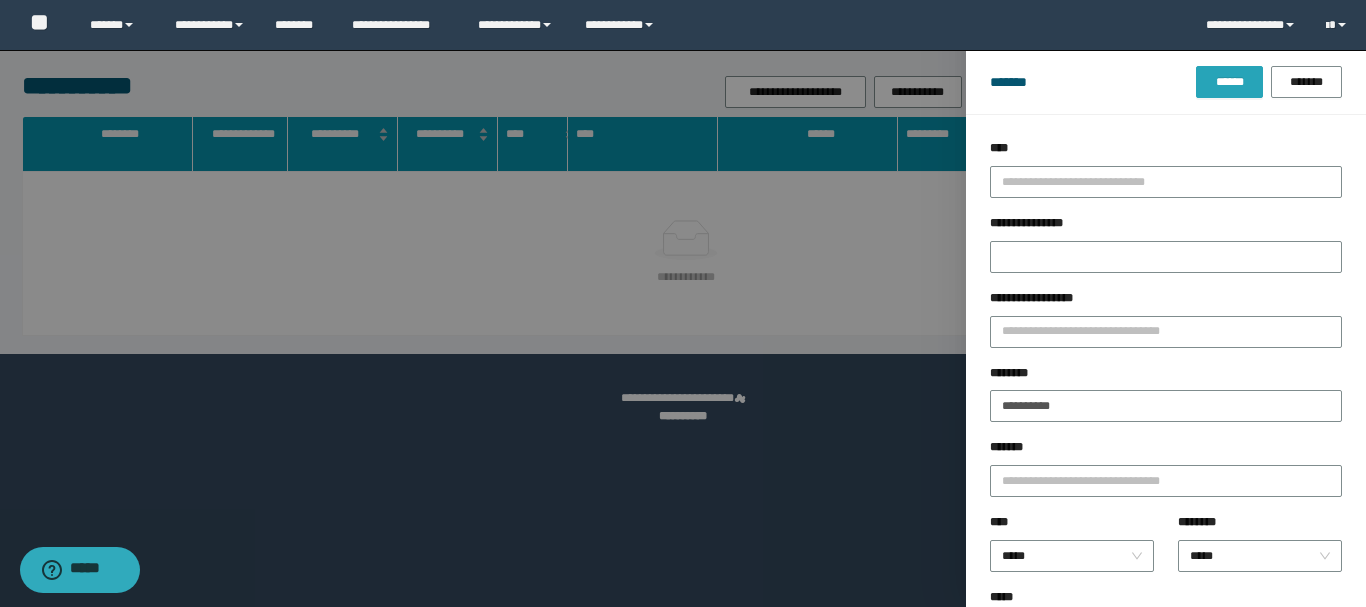click on "******" at bounding box center [1229, 82] 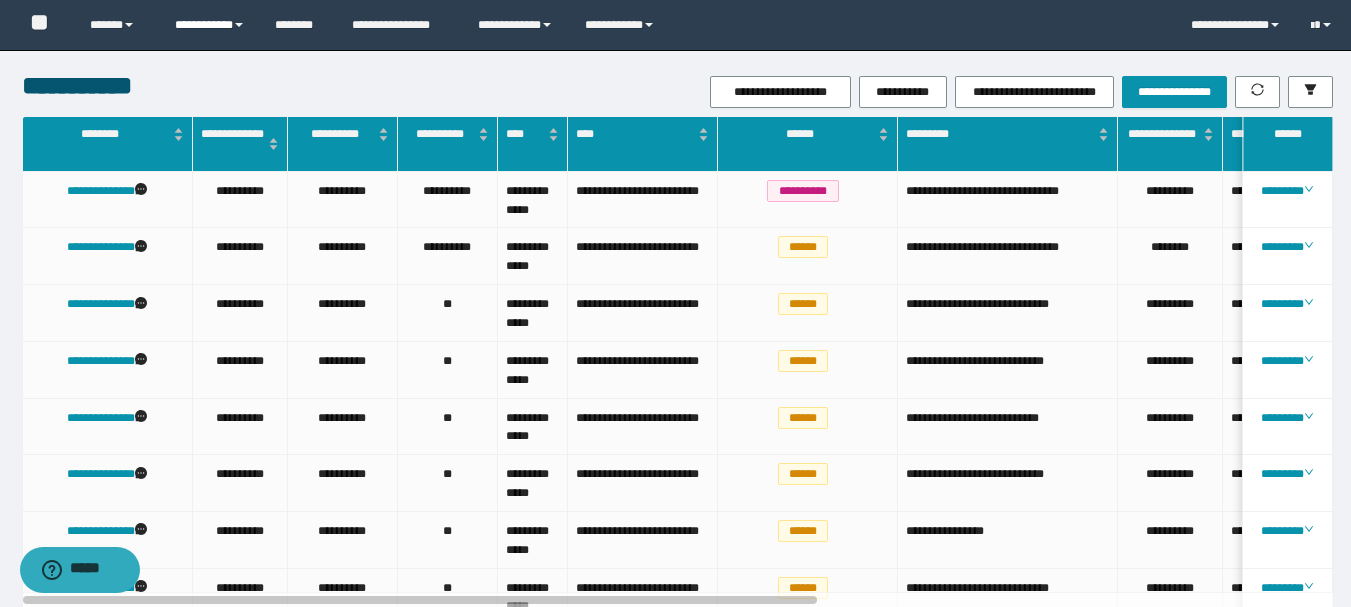 click on "**********" at bounding box center [210, 25] 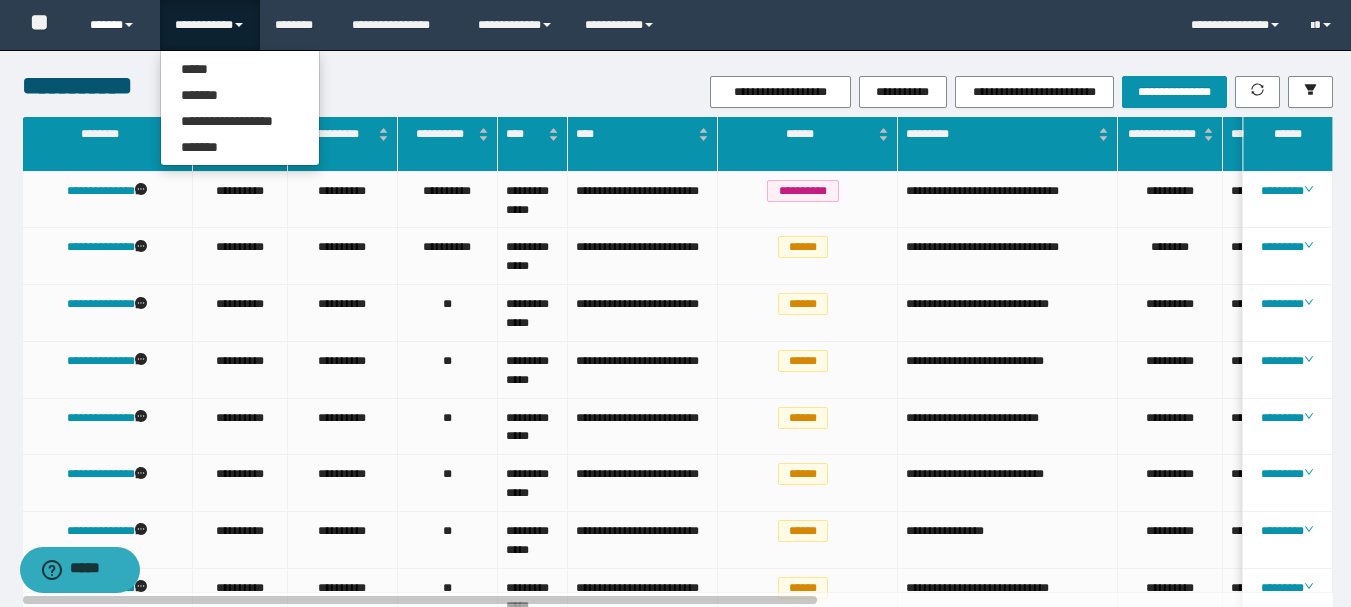 click on "******" at bounding box center [117, 25] 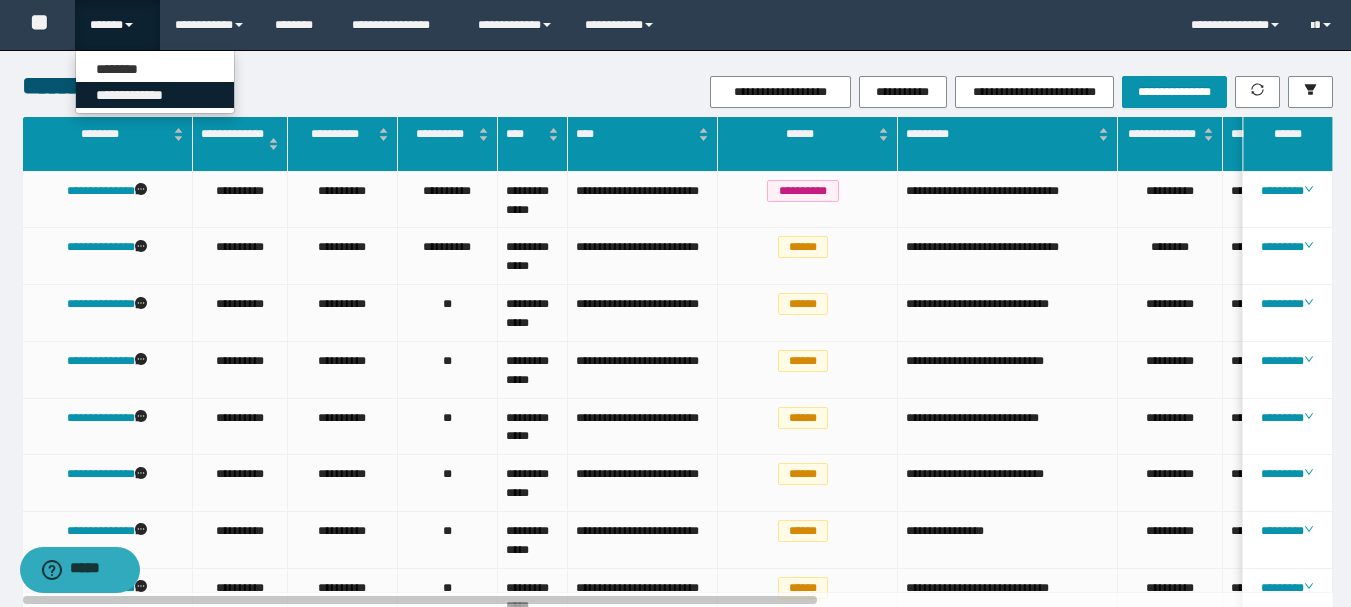 click on "**********" at bounding box center (155, 95) 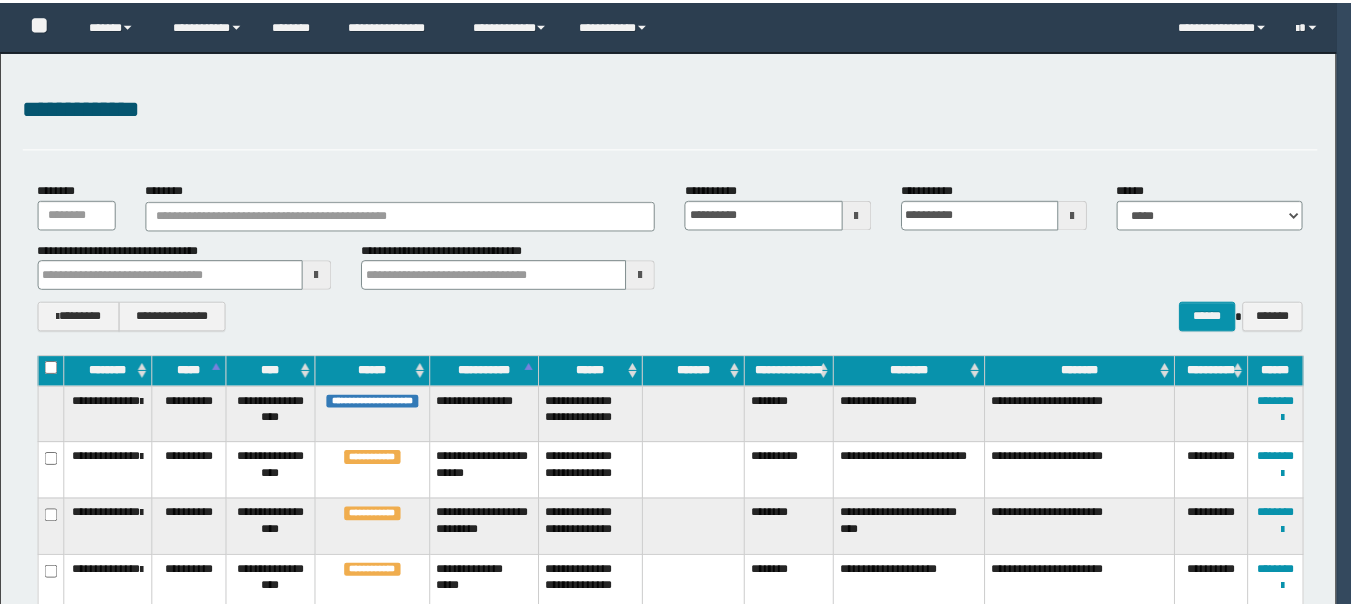 scroll, scrollTop: 0, scrollLeft: 0, axis: both 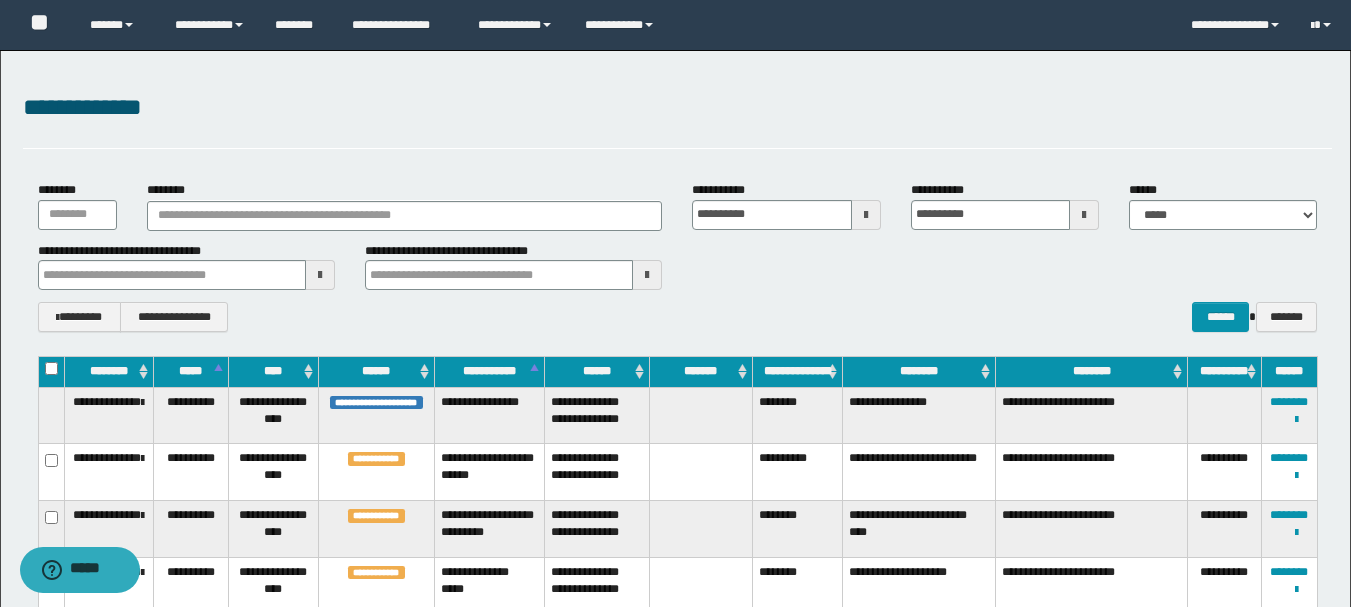 click on "**********" at bounding box center (677, 257) 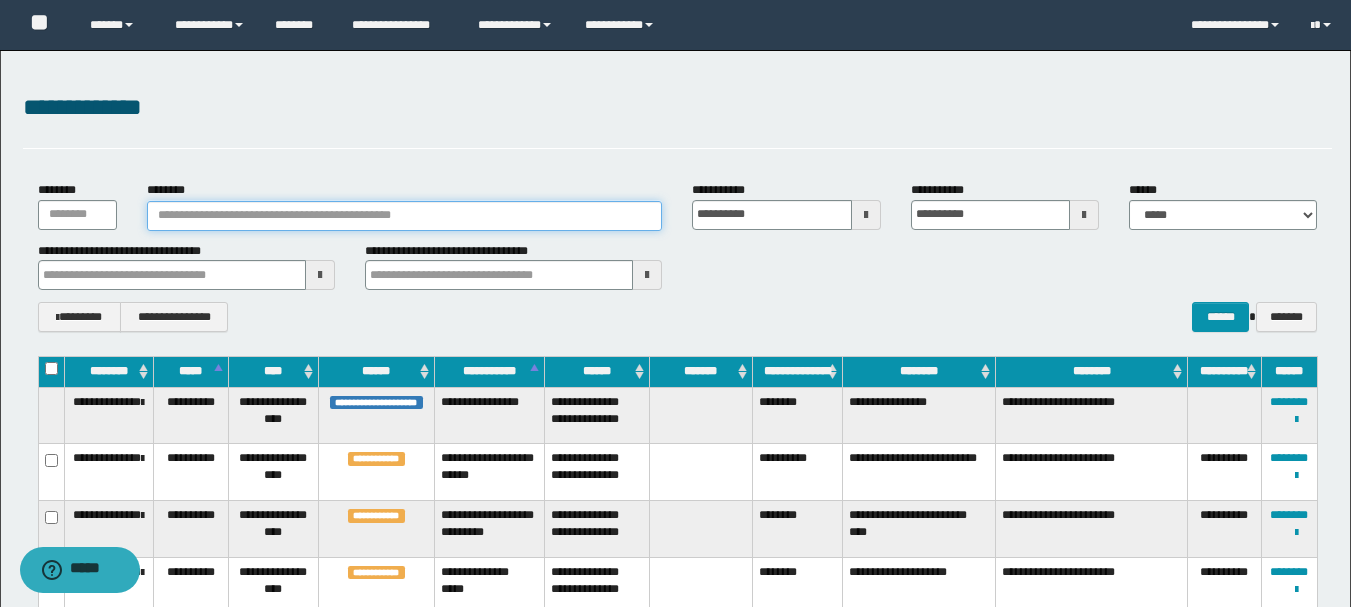 click on "********" at bounding box center (405, 216) 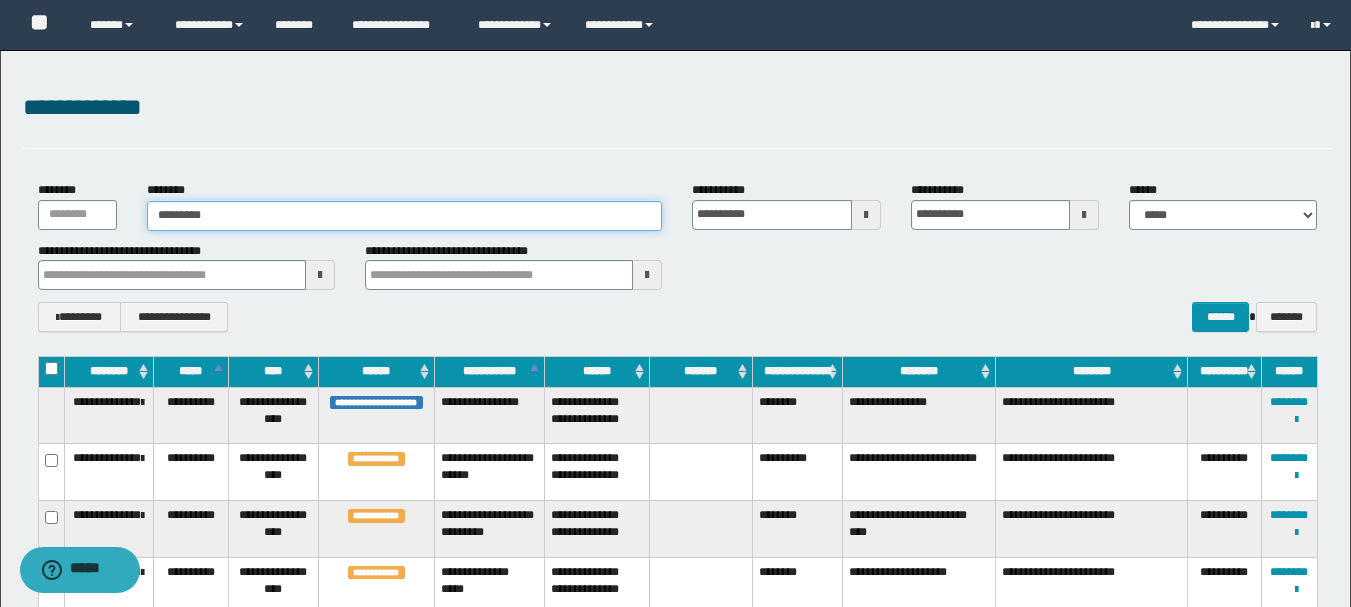 type on "********" 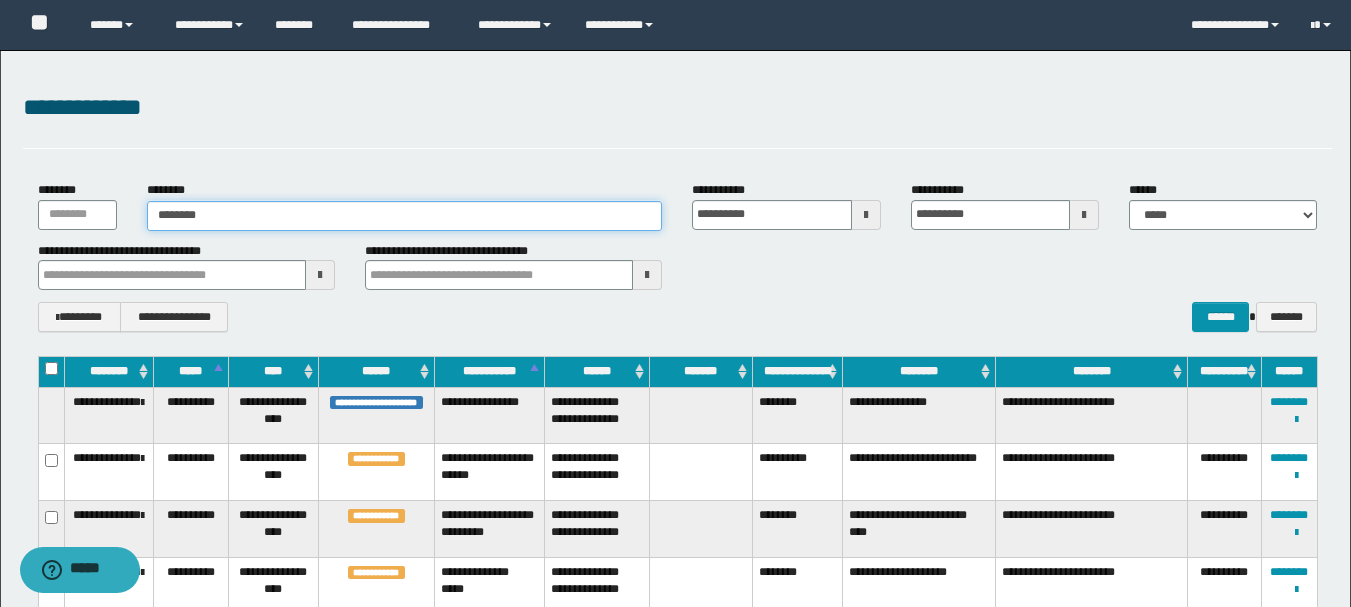 type on "********" 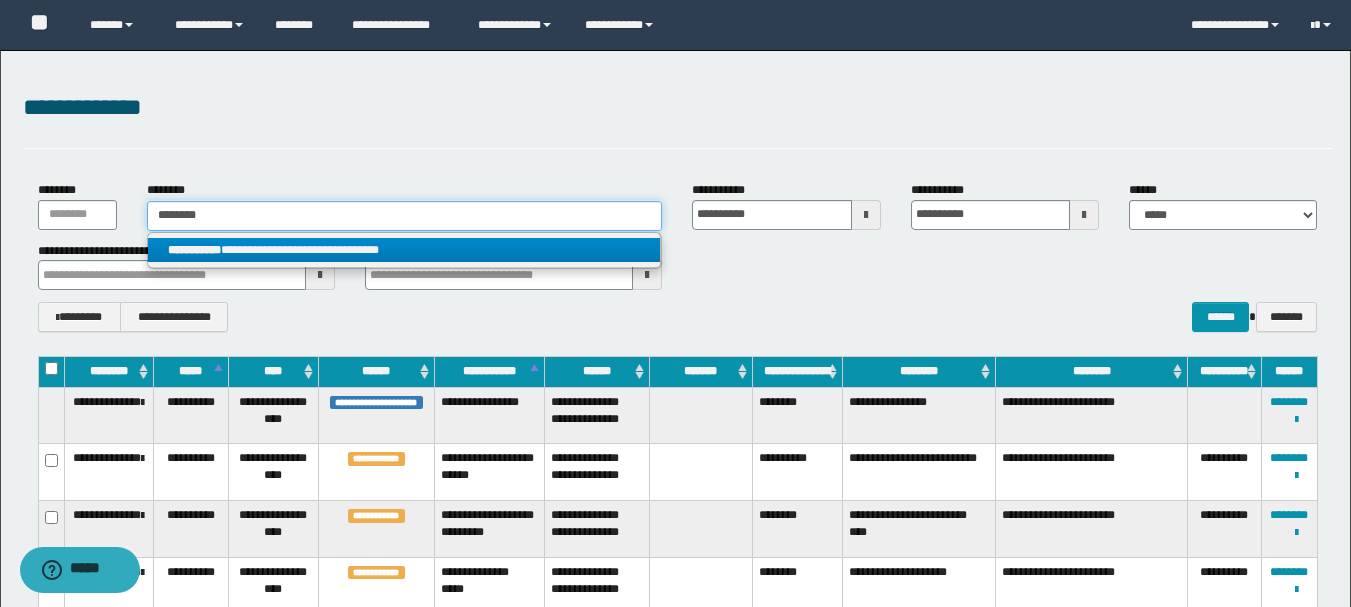 type on "********" 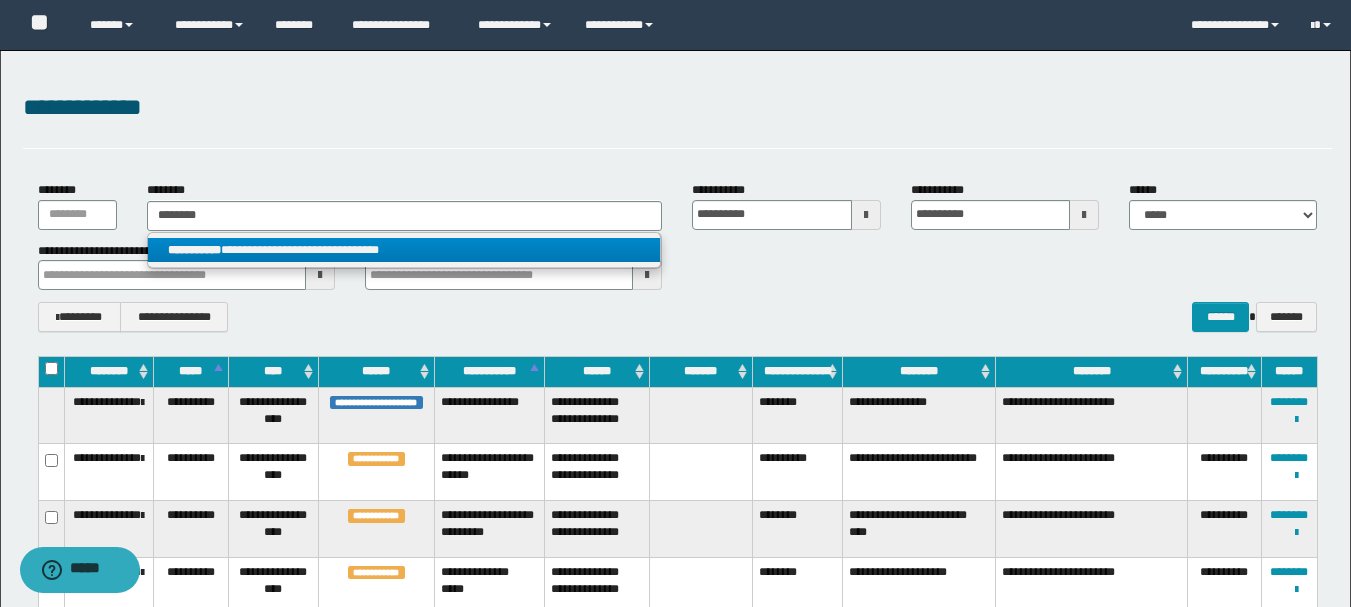 click on "**********" at bounding box center (404, 250) 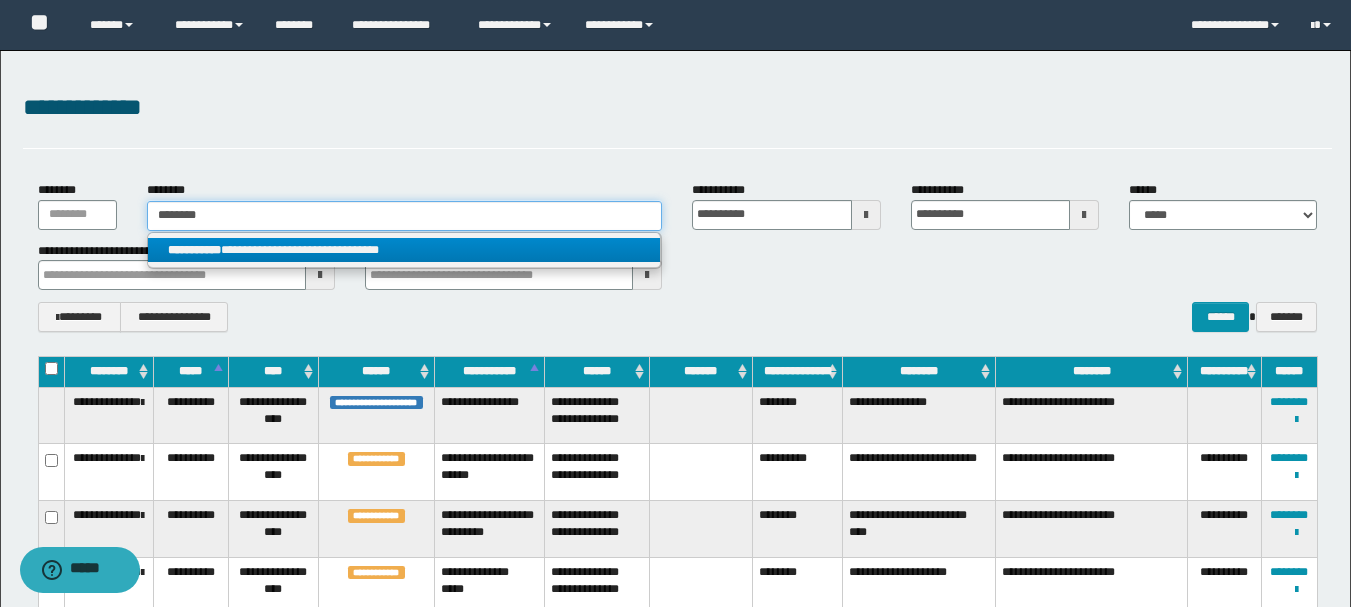 type 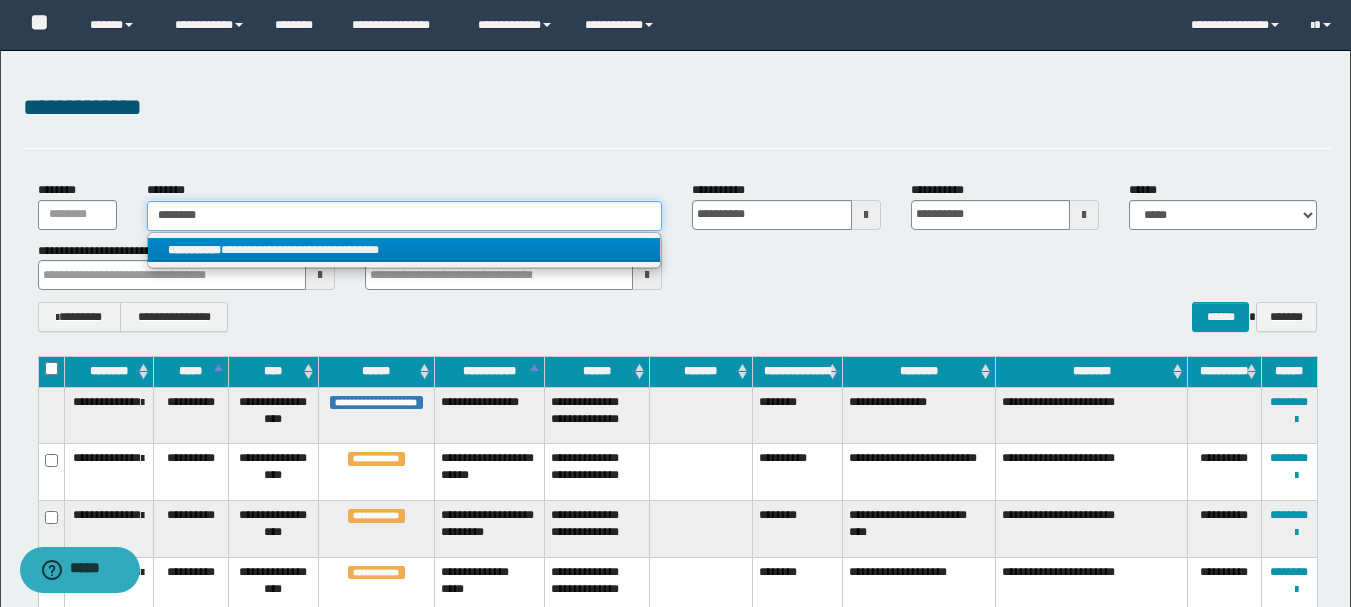 type on "**********" 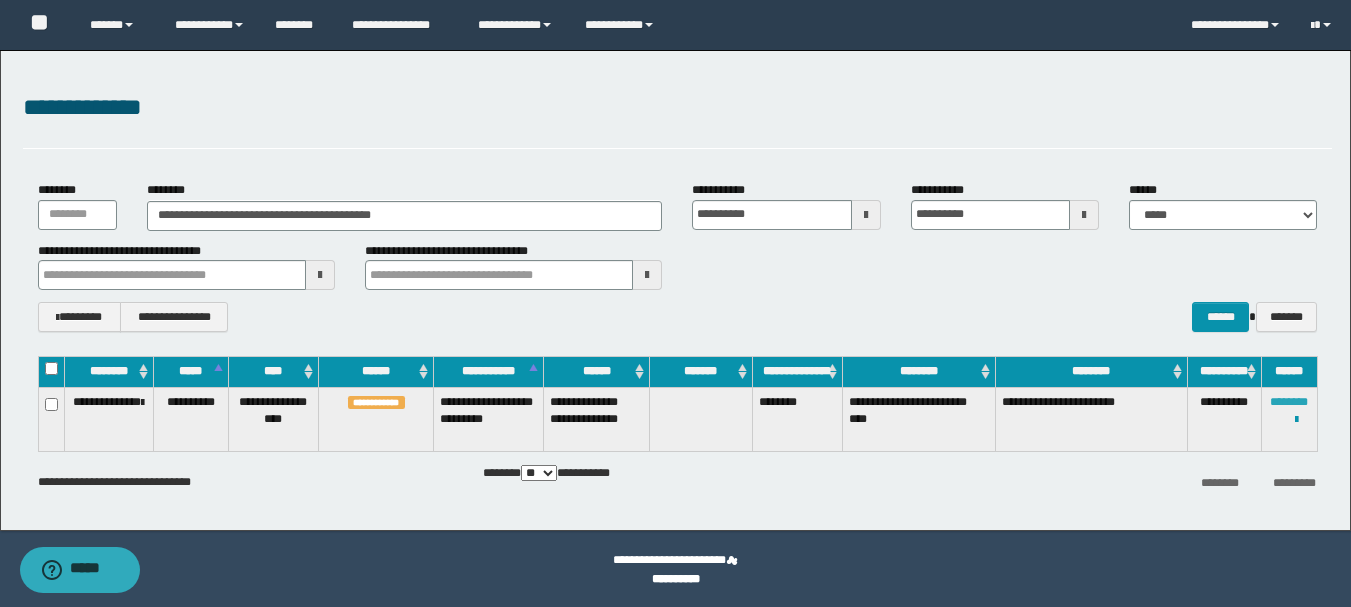 click on "********" at bounding box center [1289, 402] 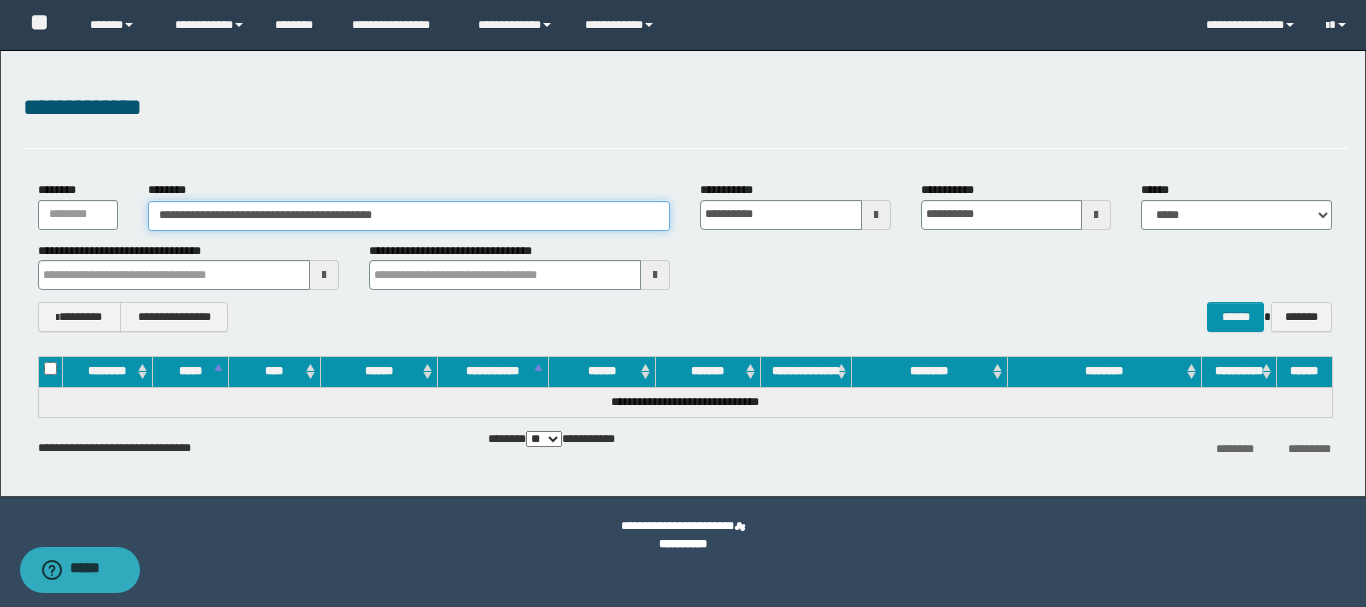 click on "**********" at bounding box center (409, 216) 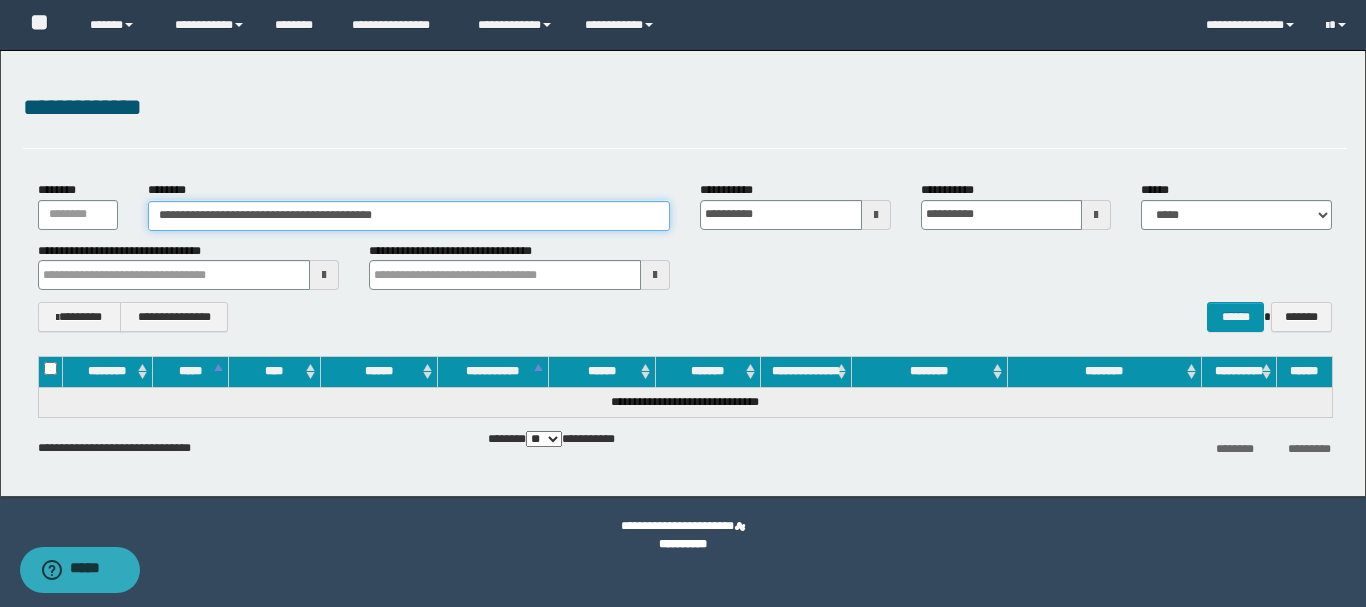 click on "**********" at bounding box center [409, 216] 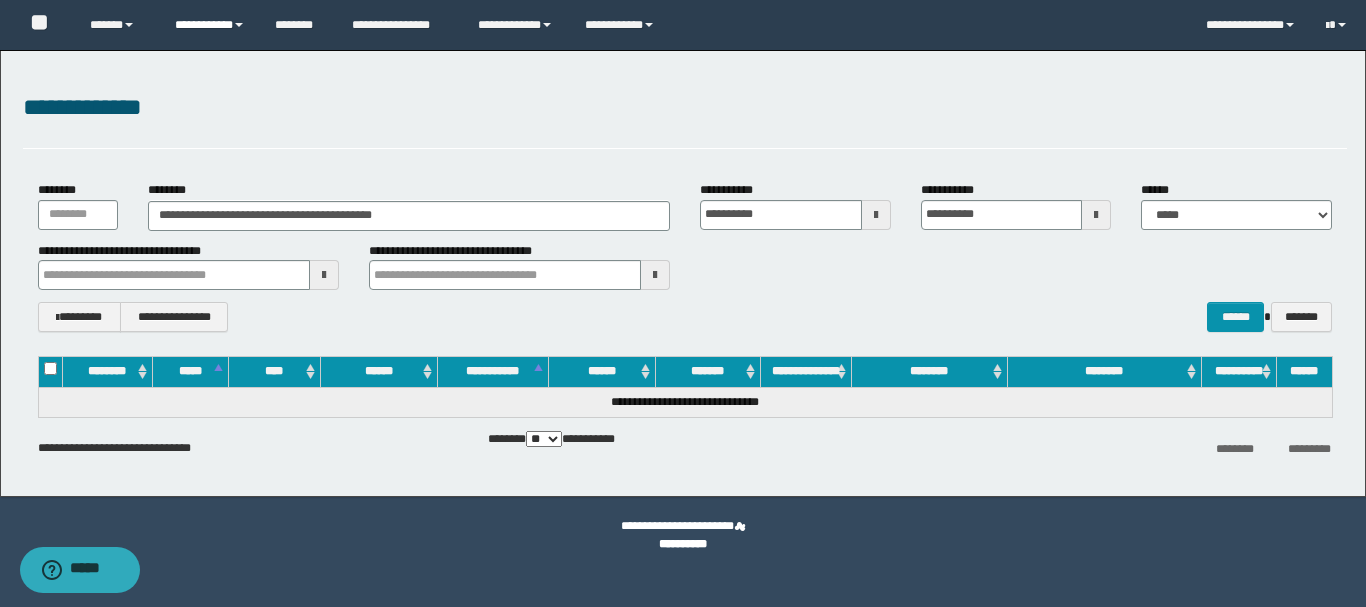 click on "**********" at bounding box center [210, 25] 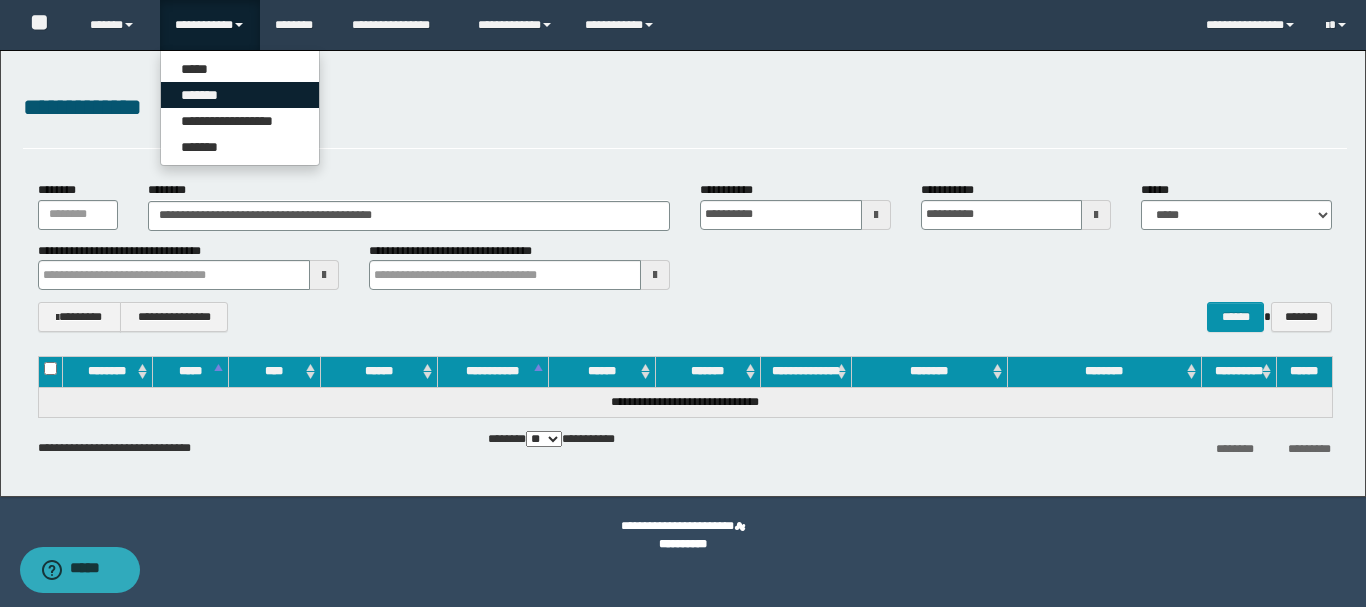 click on "*******" at bounding box center (240, 95) 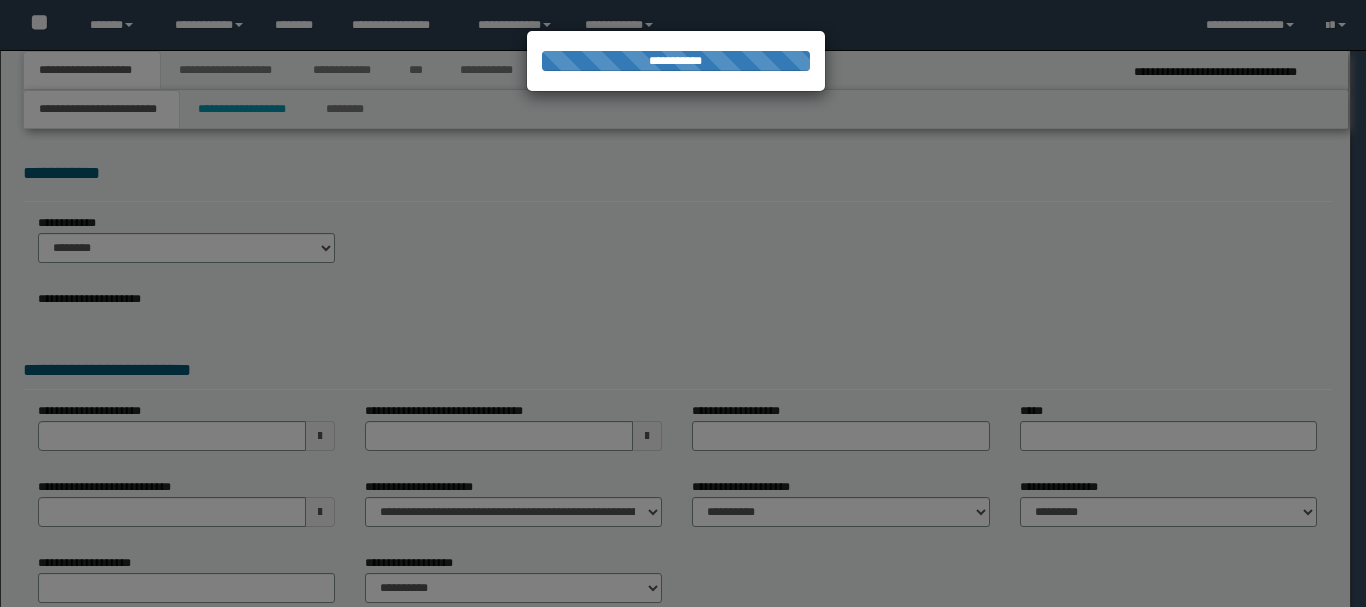 scroll, scrollTop: 0, scrollLeft: 0, axis: both 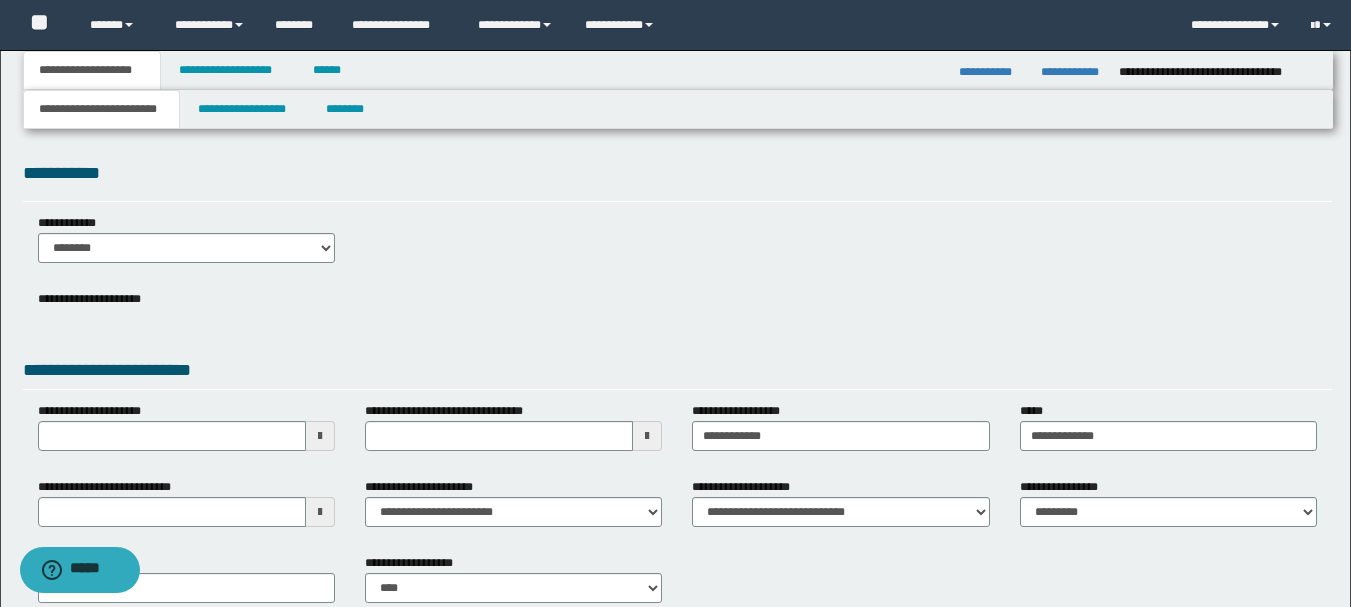 click on "**********" at bounding box center [675, 349] 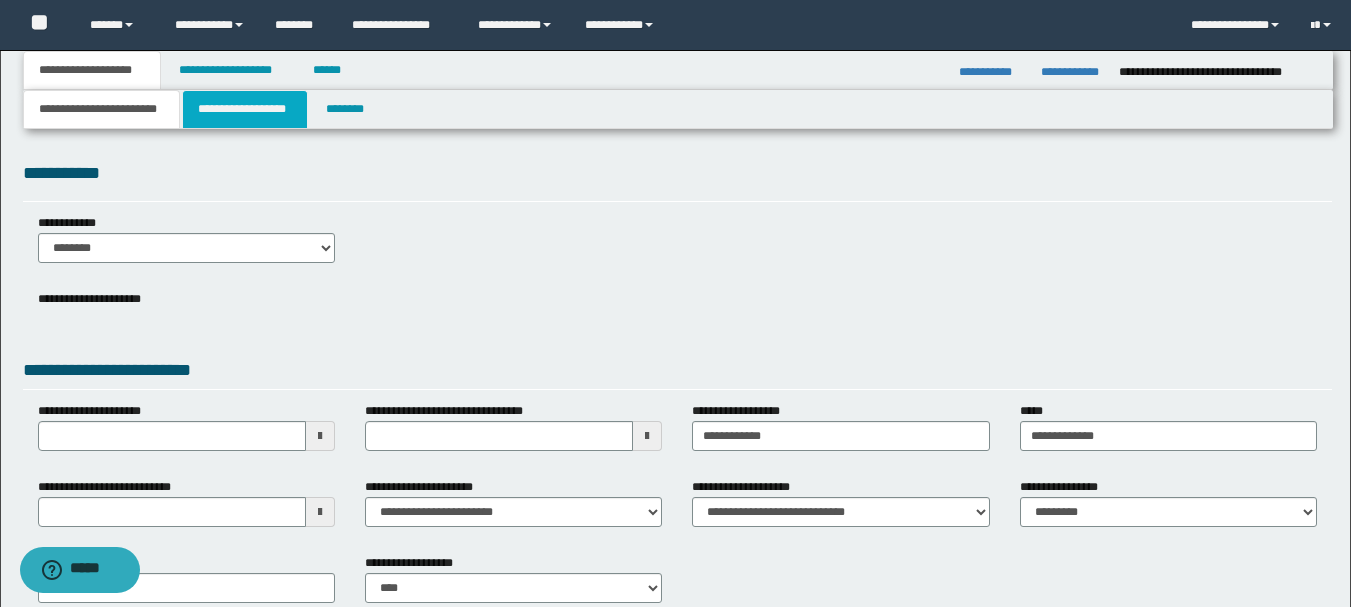 click on "**********" at bounding box center (245, 109) 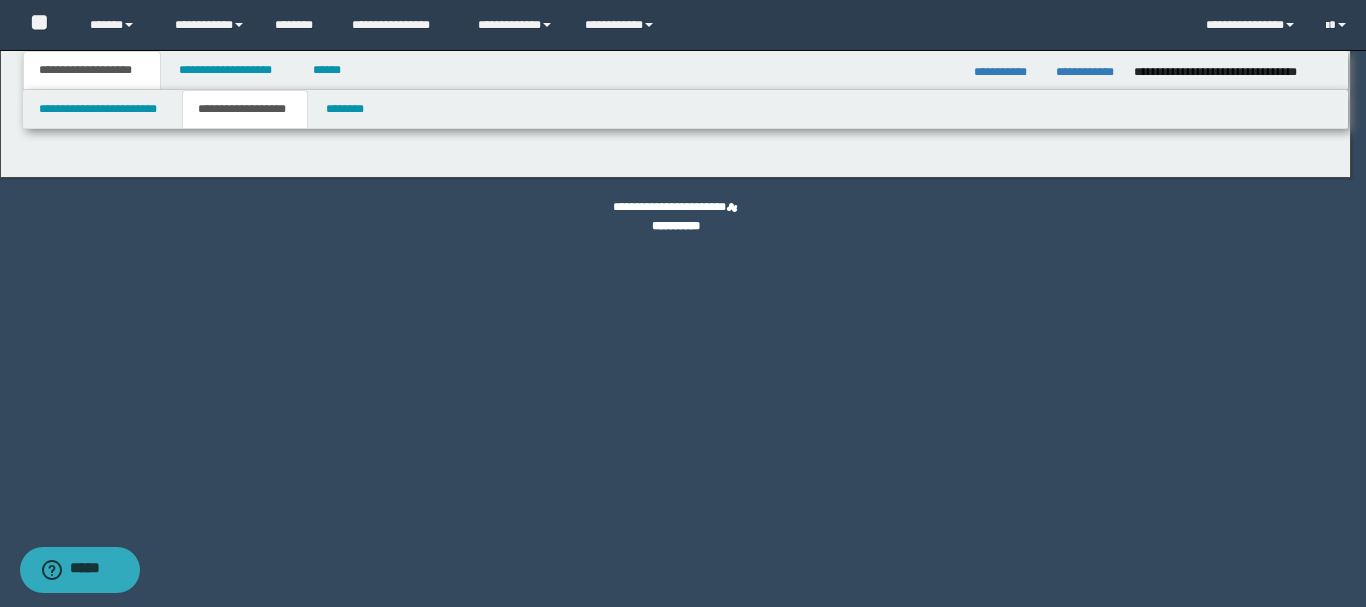 type on "********" 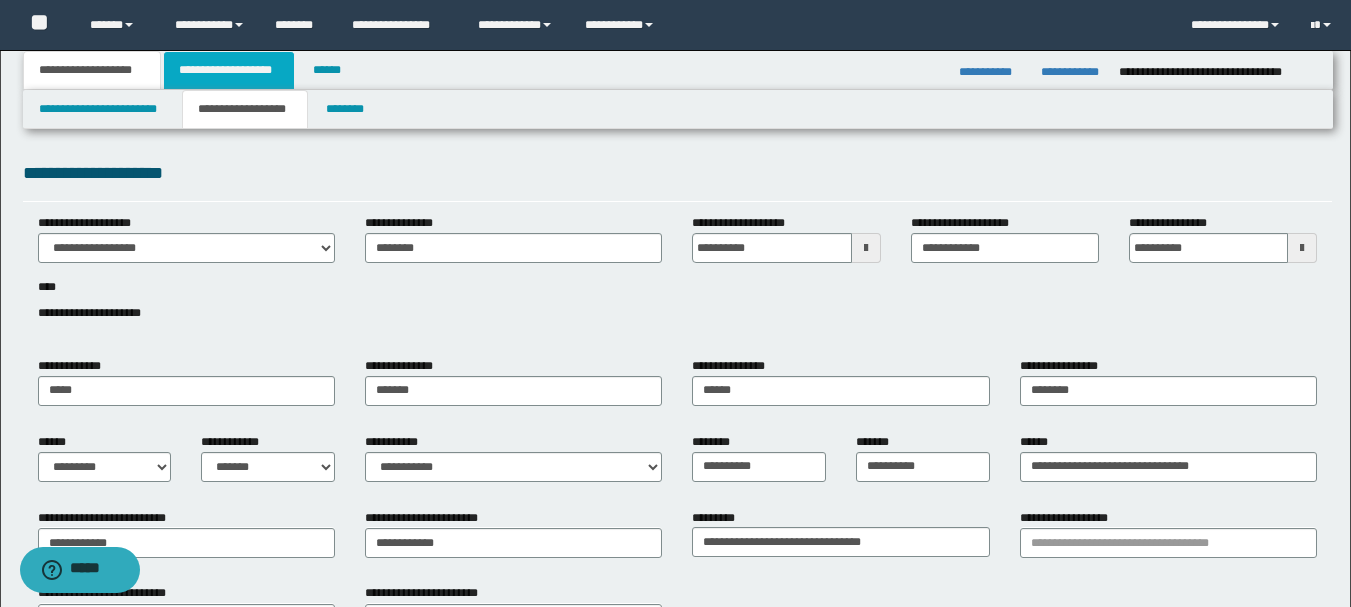 click on "**********" at bounding box center (229, 70) 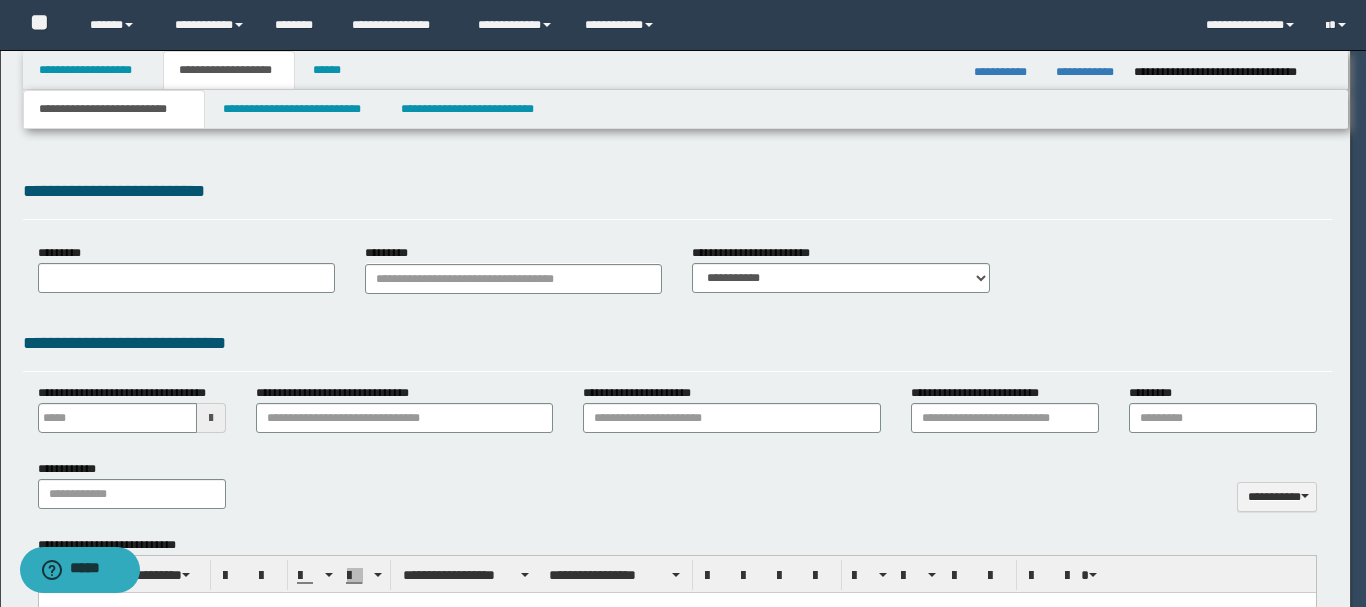 type on "**********" 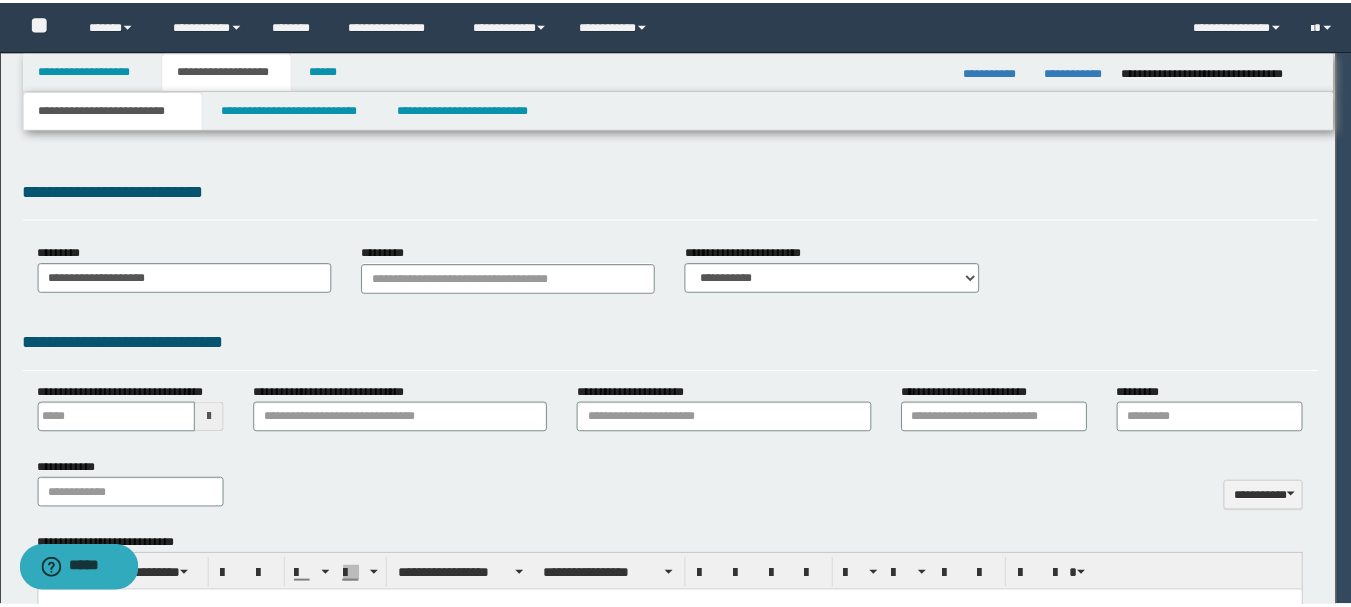 scroll, scrollTop: 0, scrollLeft: 0, axis: both 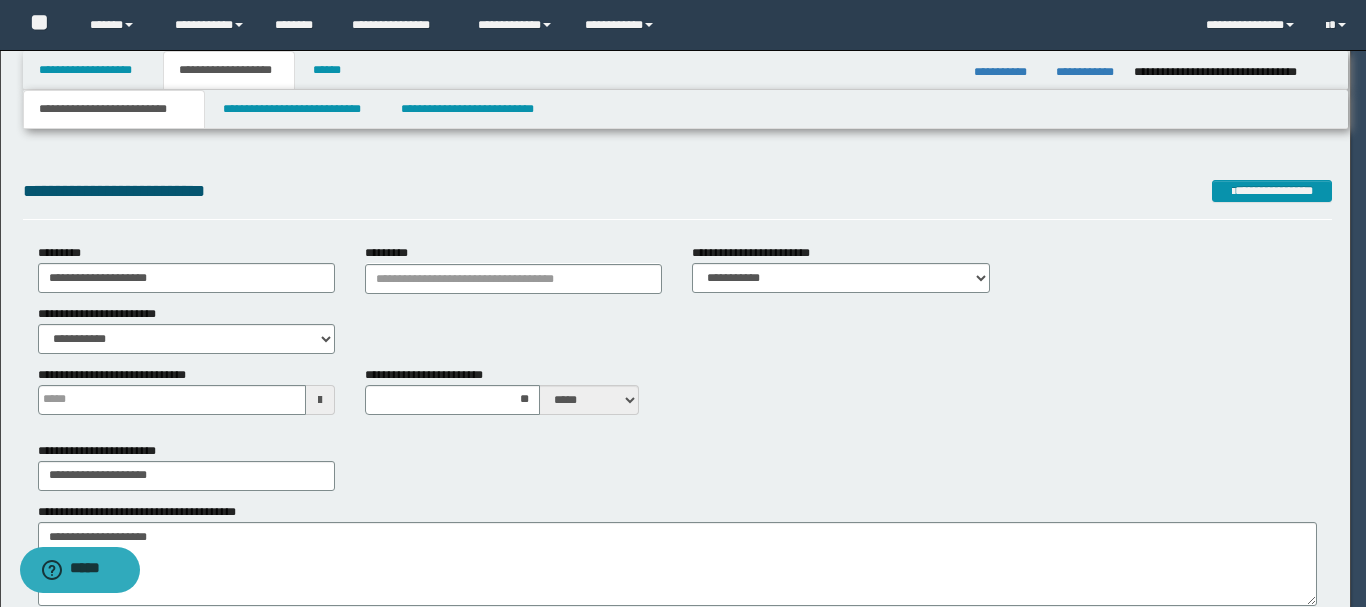 type 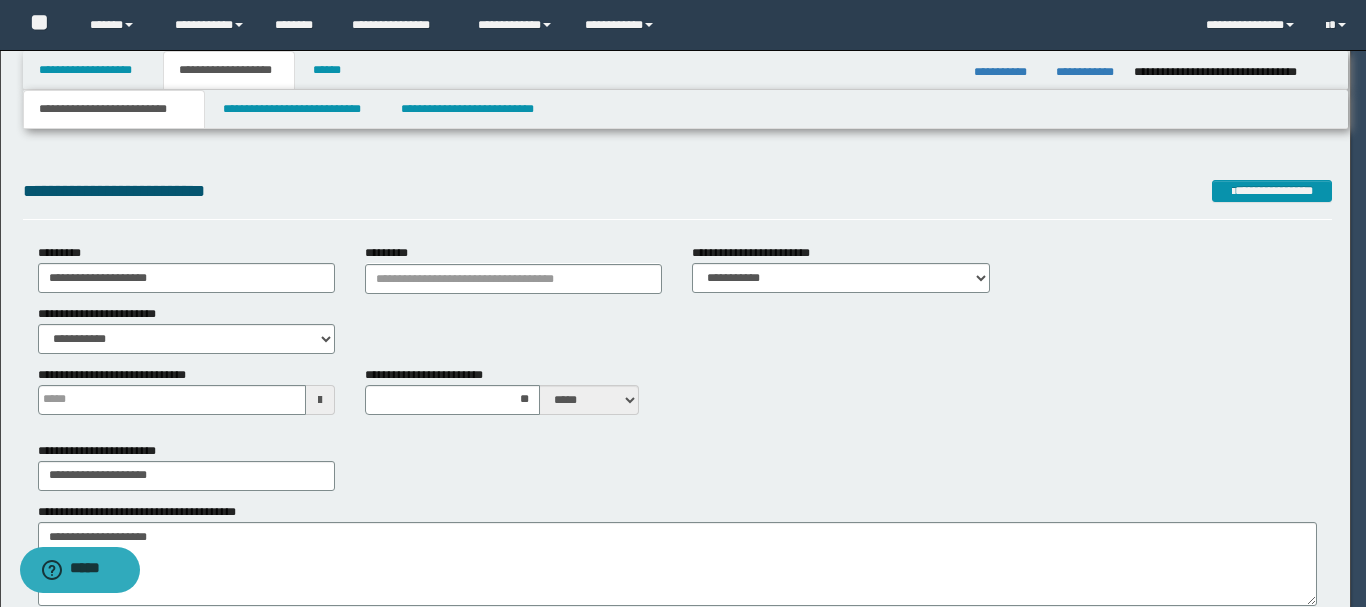 type on "**" 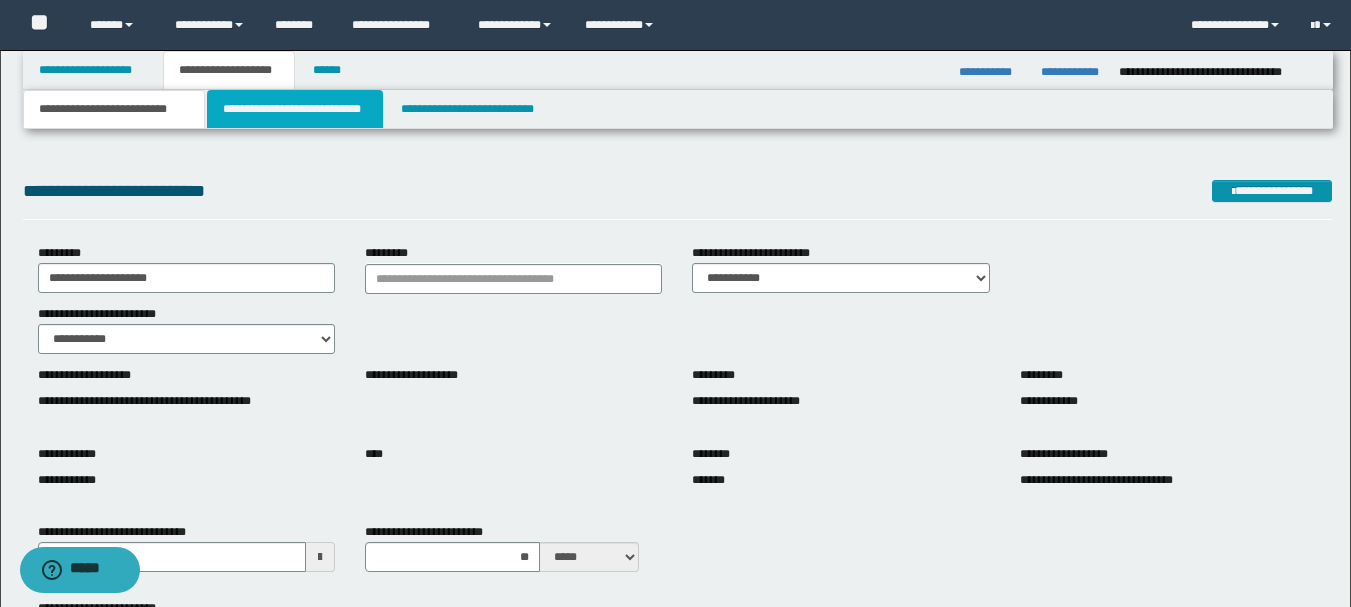click on "**********" at bounding box center (295, 109) 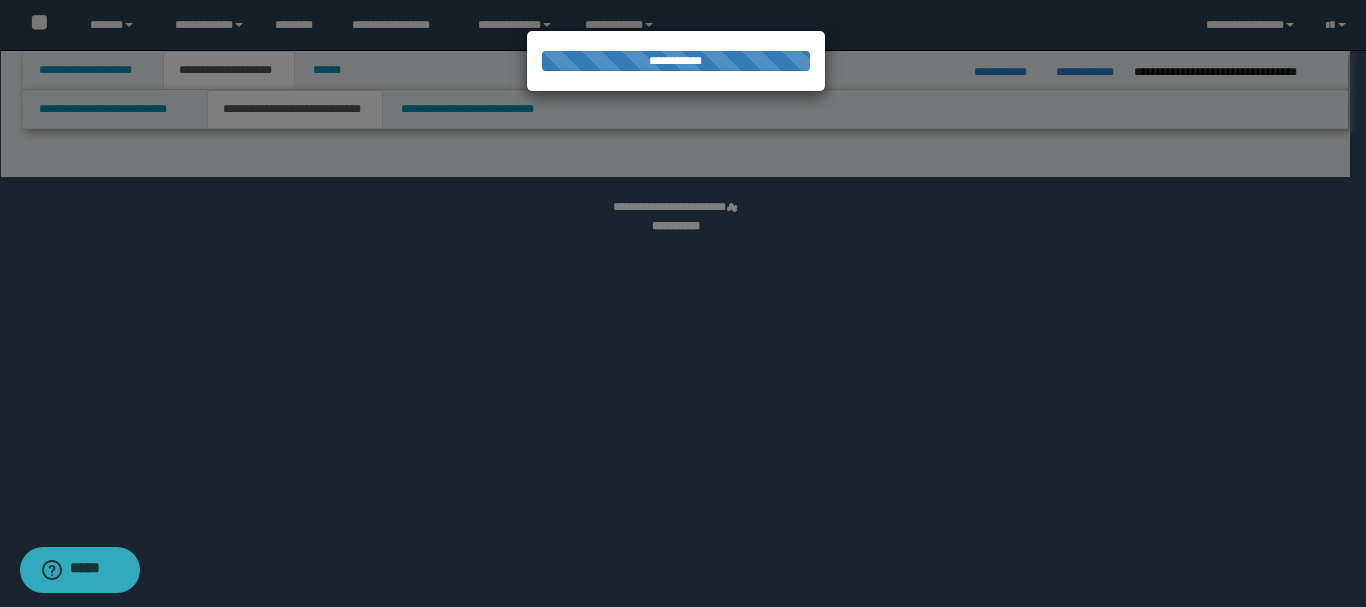 select on "*" 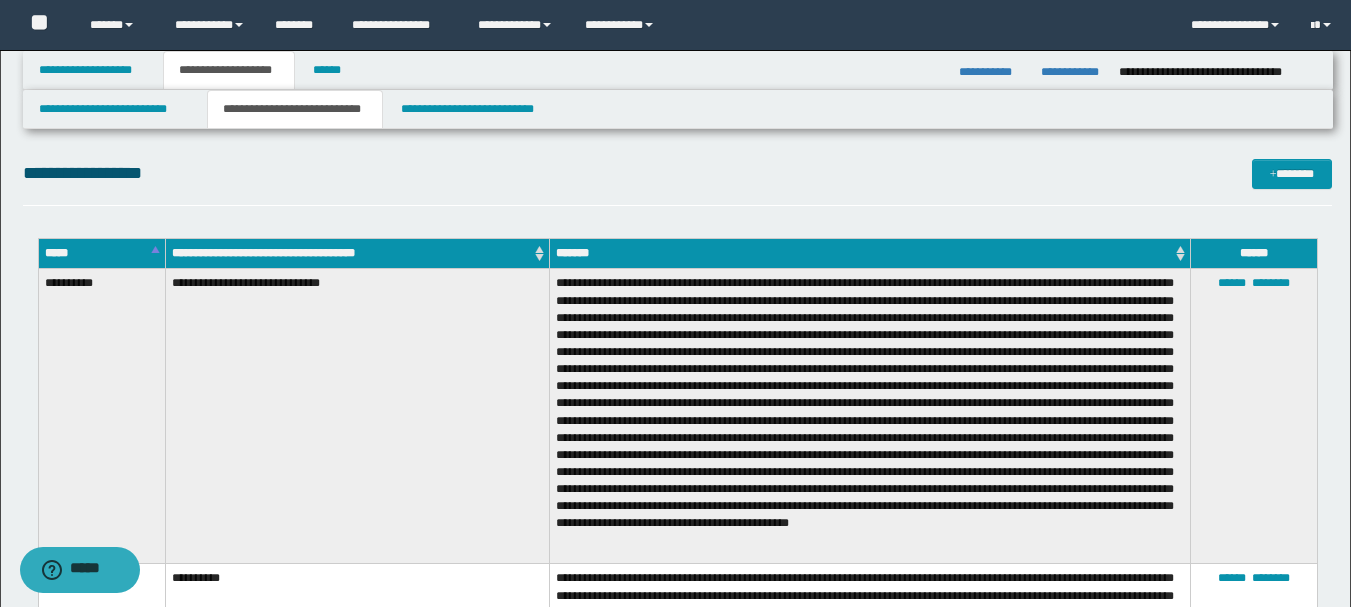 click on "**********" at bounding box center [675, 1095] 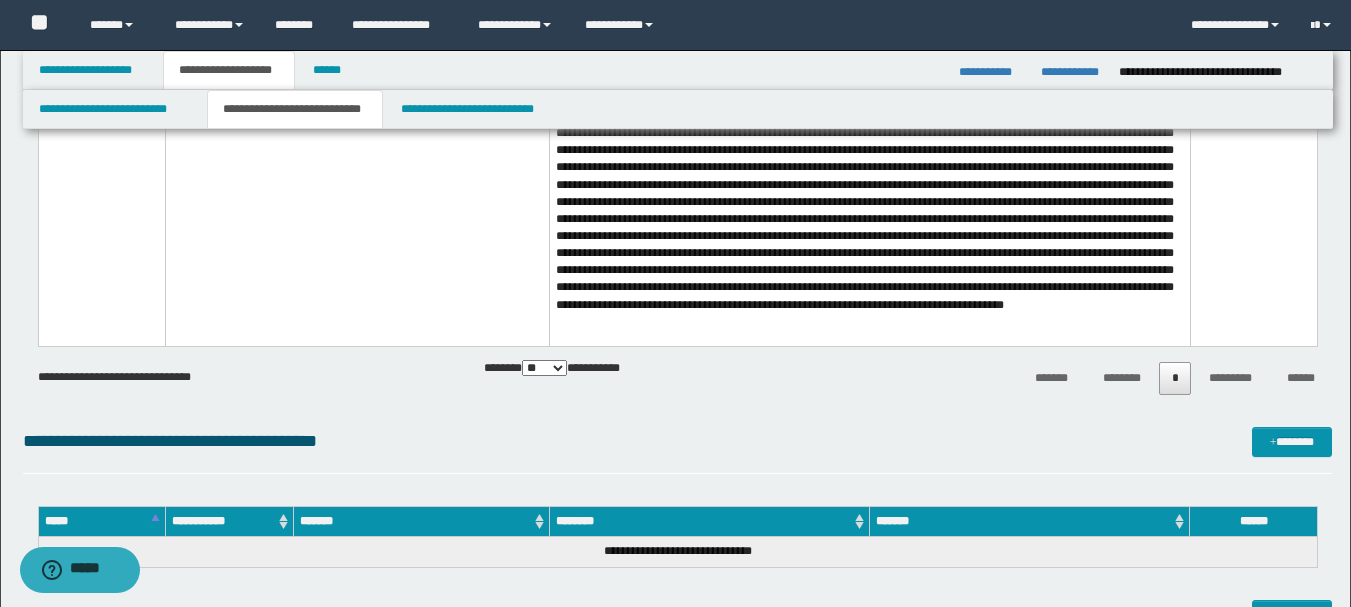 scroll, scrollTop: 0, scrollLeft: 0, axis: both 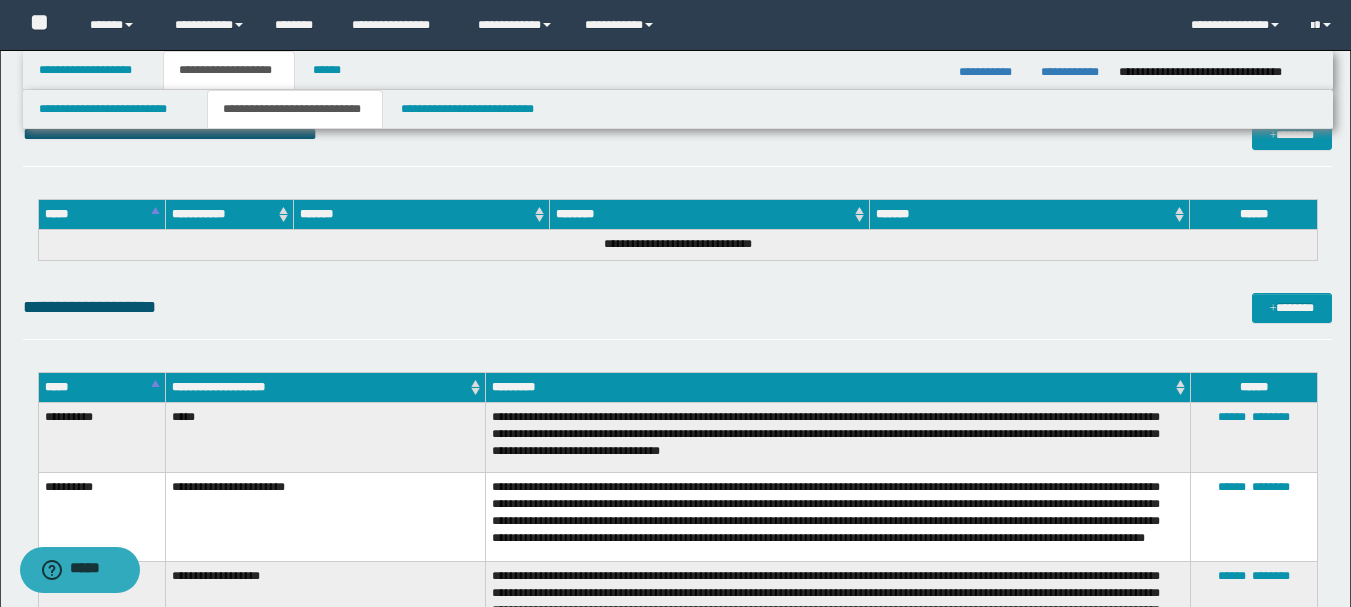 click on "**********" at bounding box center (325, 516) 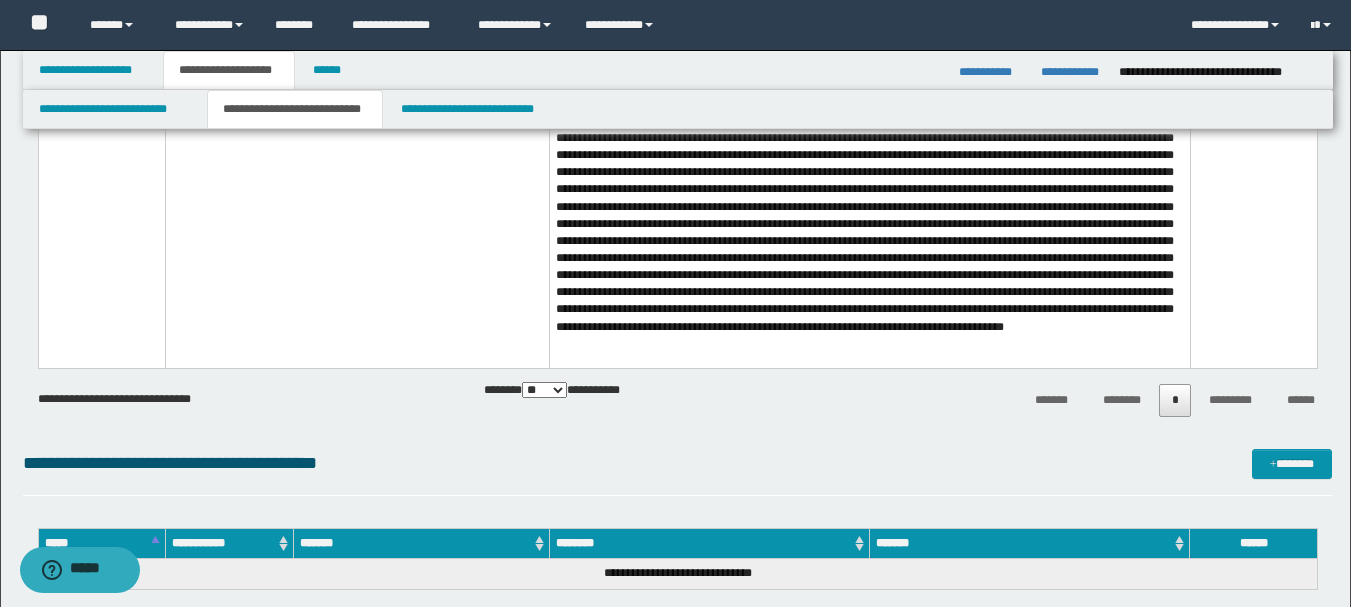 scroll, scrollTop: 307, scrollLeft: 0, axis: vertical 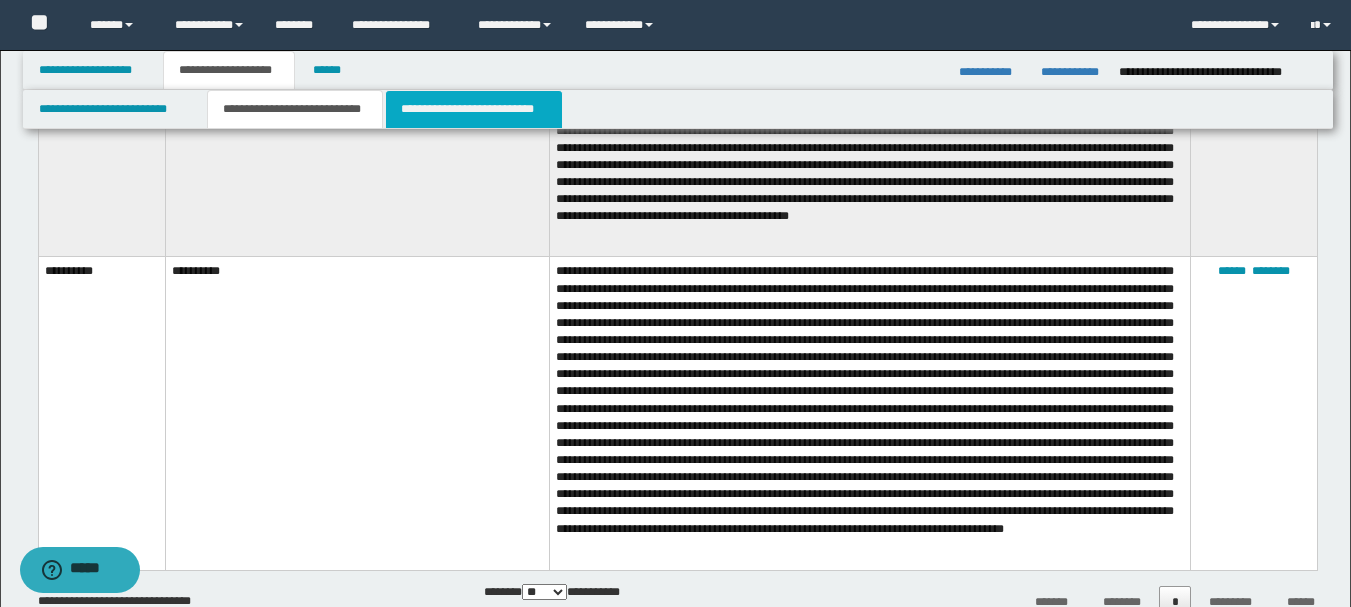 click on "**********" at bounding box center [474, 109] 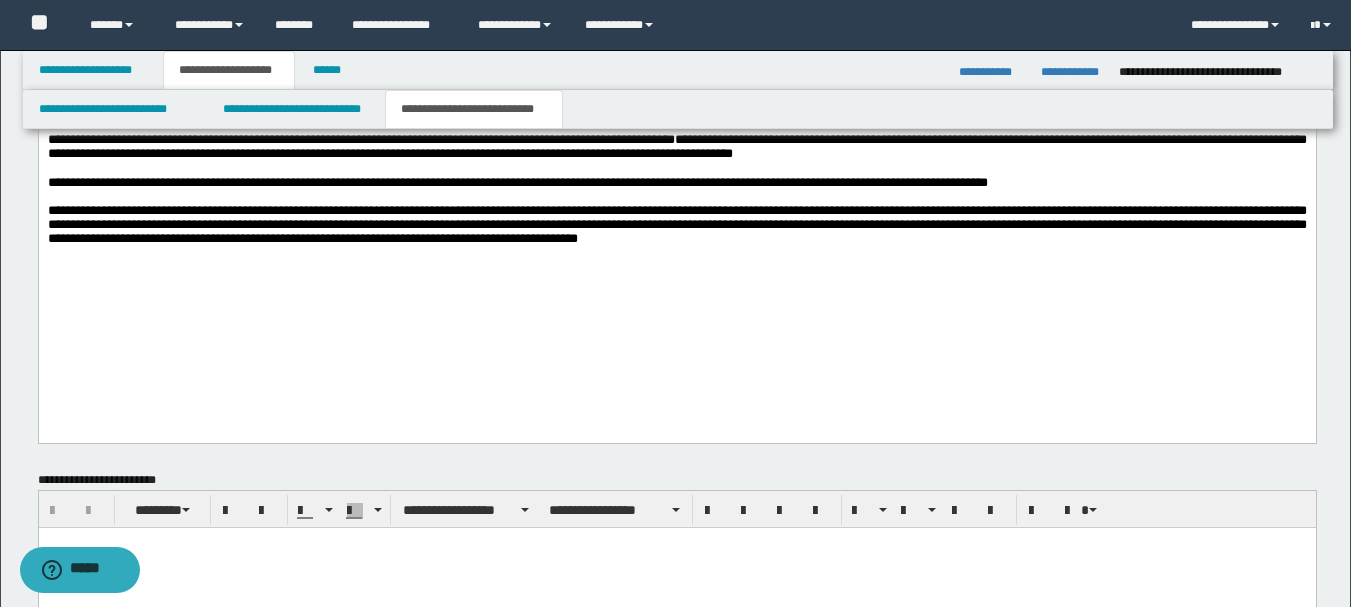 scroll, scrollTop: 531, scrollLeft: 0, axis: vertical 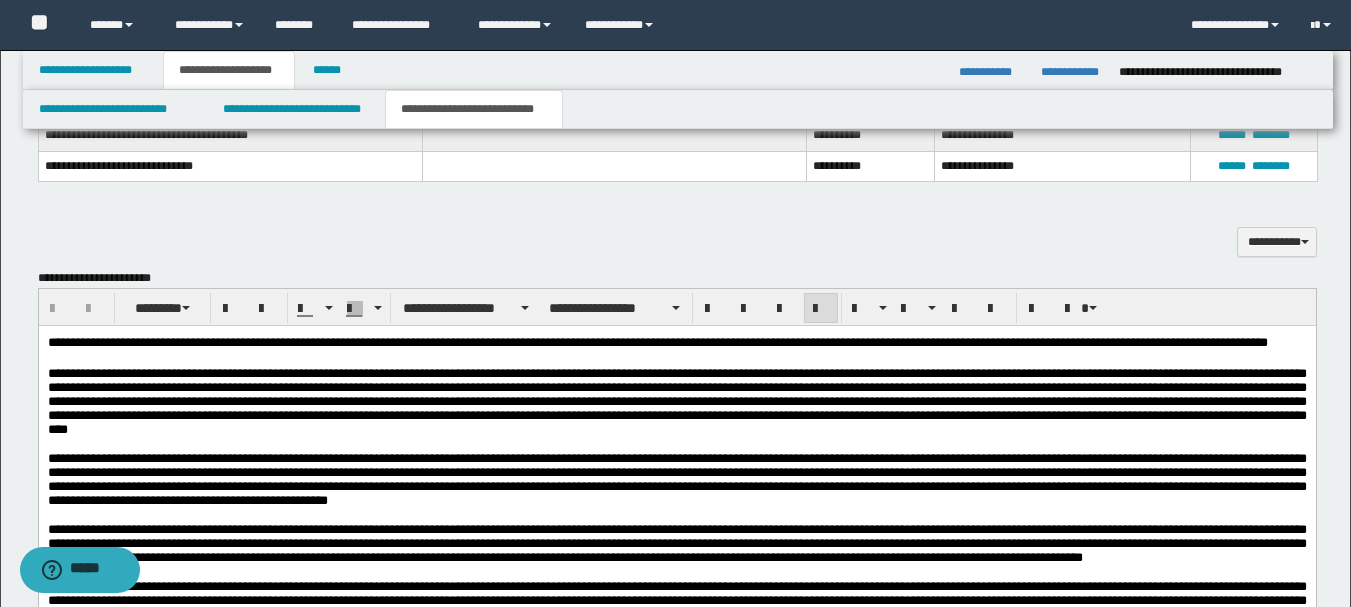 click on "**********" at bounding box center (676, 401) 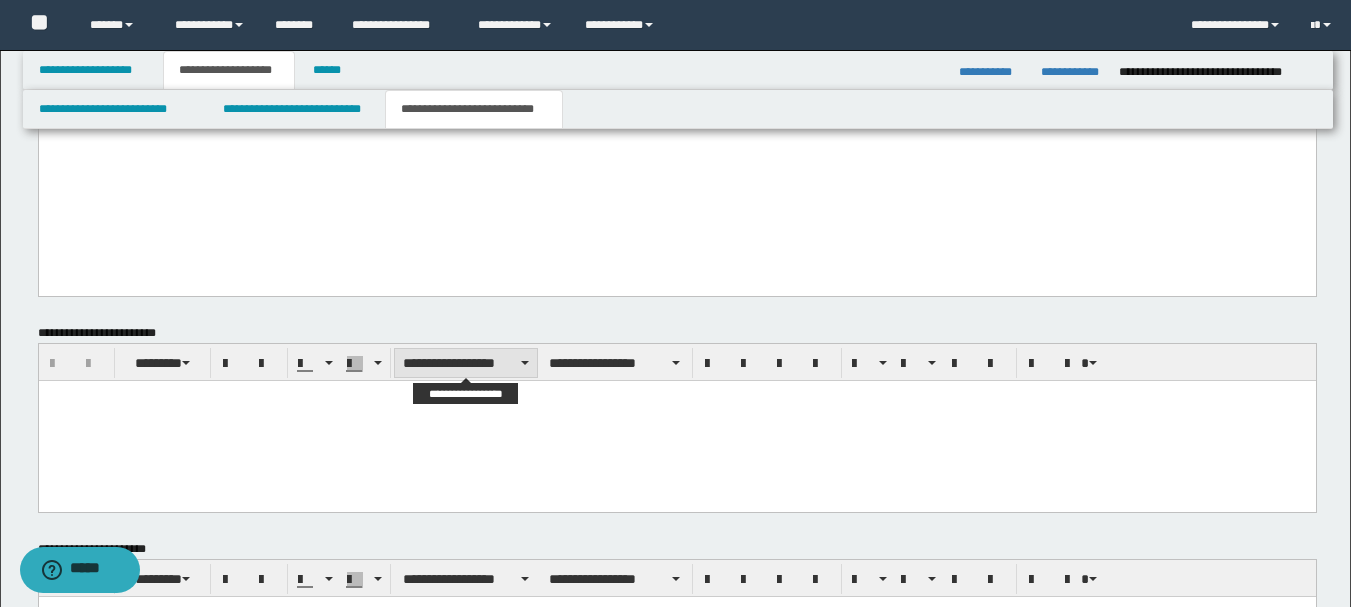 scroll, scrollTop: 1740, scrollLeft: 0, axis: vertical 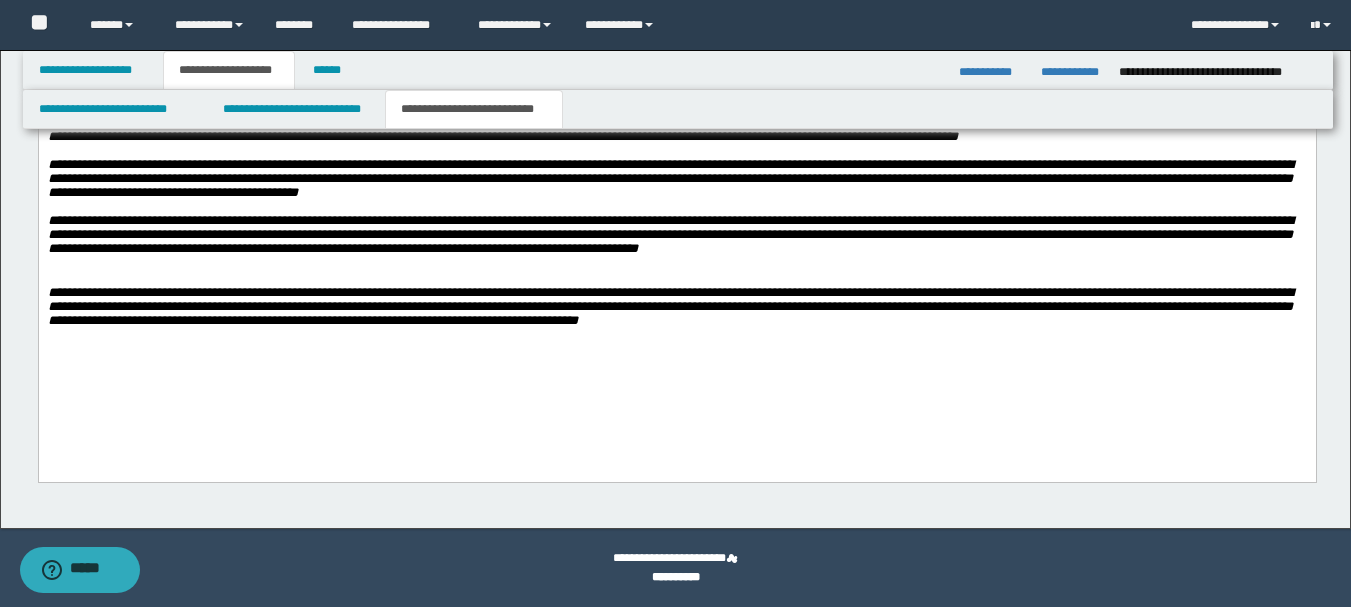 click at bounding box center [676, 262] 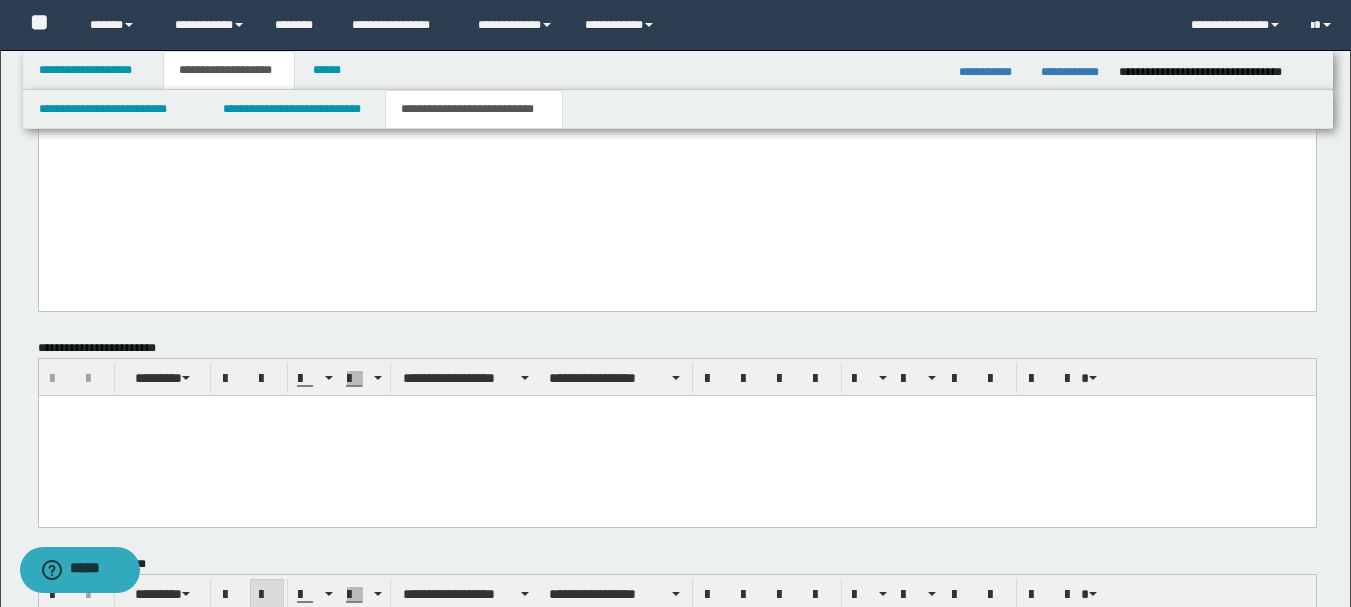 scroll, scrollTop: 1725, scrollLeft: 0, axis: vertical 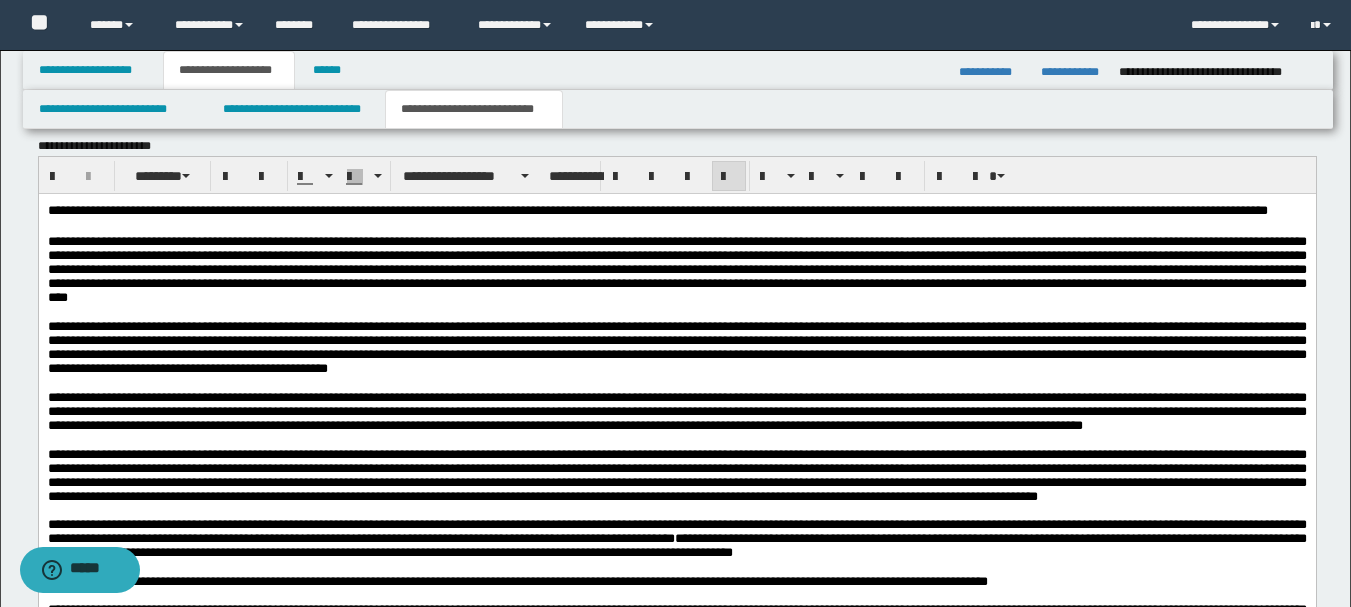 drag, startPoint x: 1041, startPoint y: 206, endPoint x: 585, endPoint y: 366, distance: 483.2556 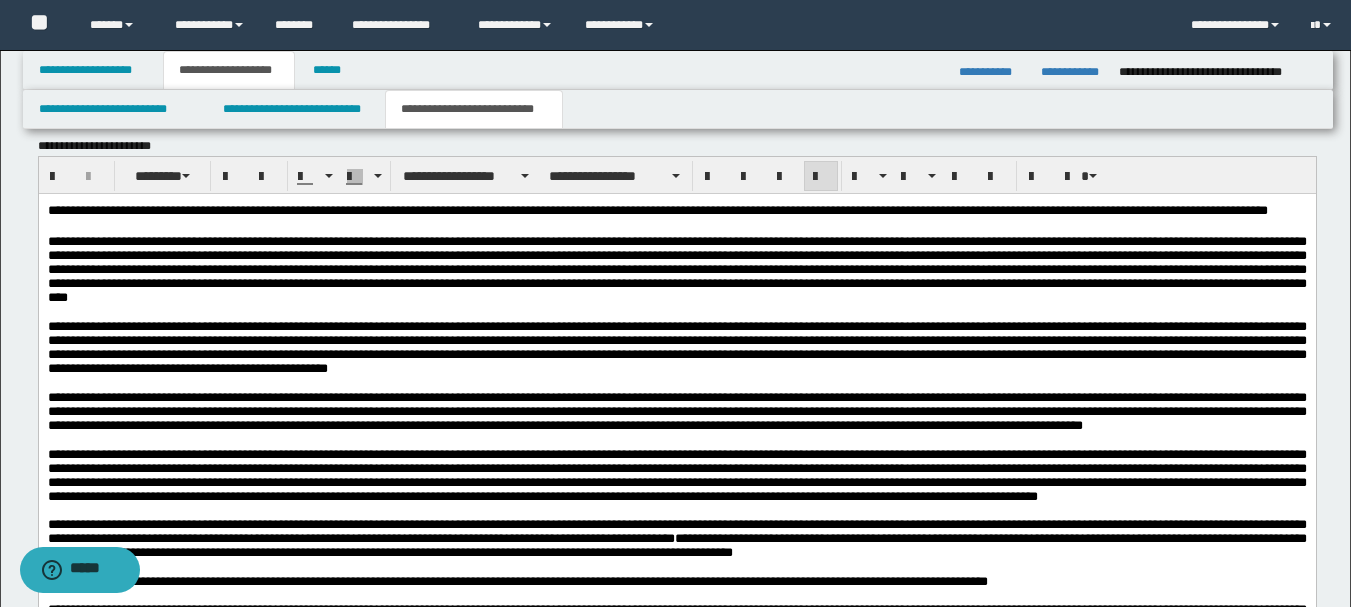 click on "**********" at bounding box center (676, 269) 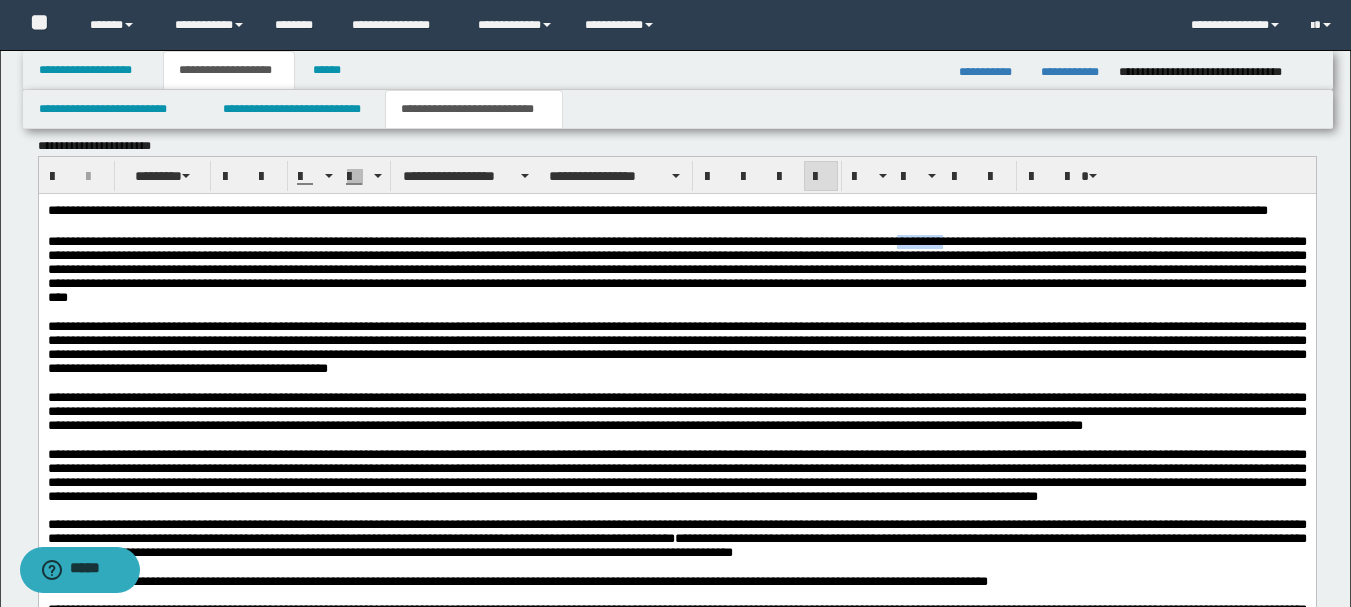 click on "**********" at bounding box center (676, 269) 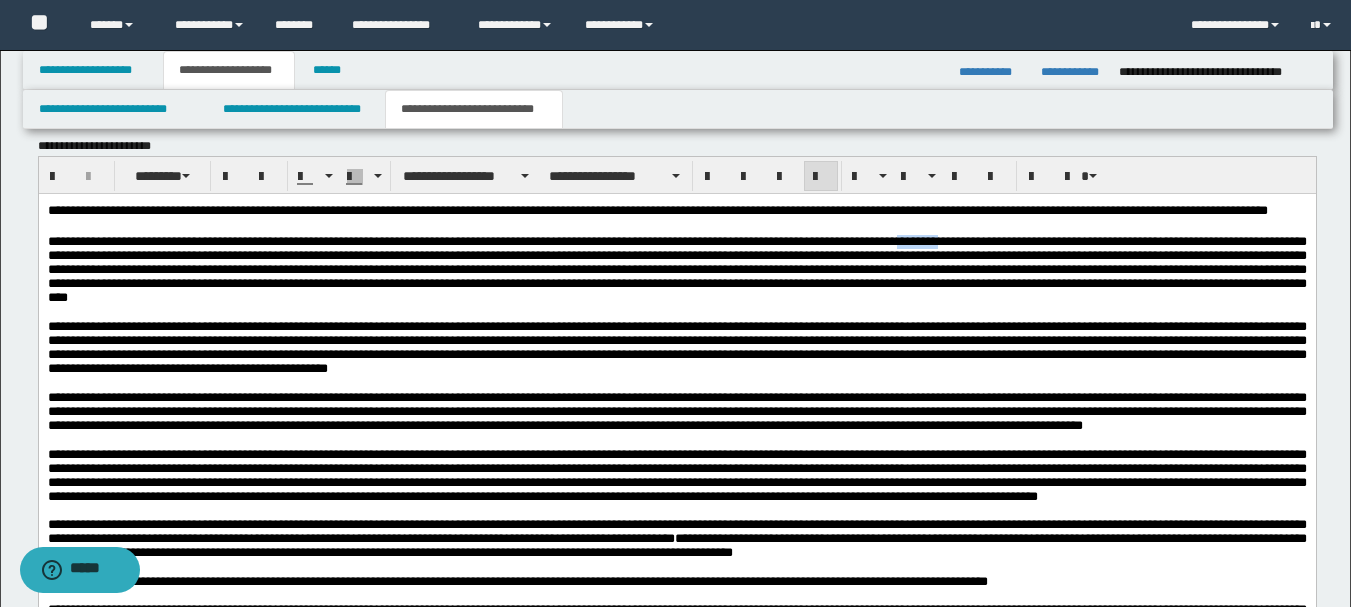 click on "**********" at bounding box center [676, 211] 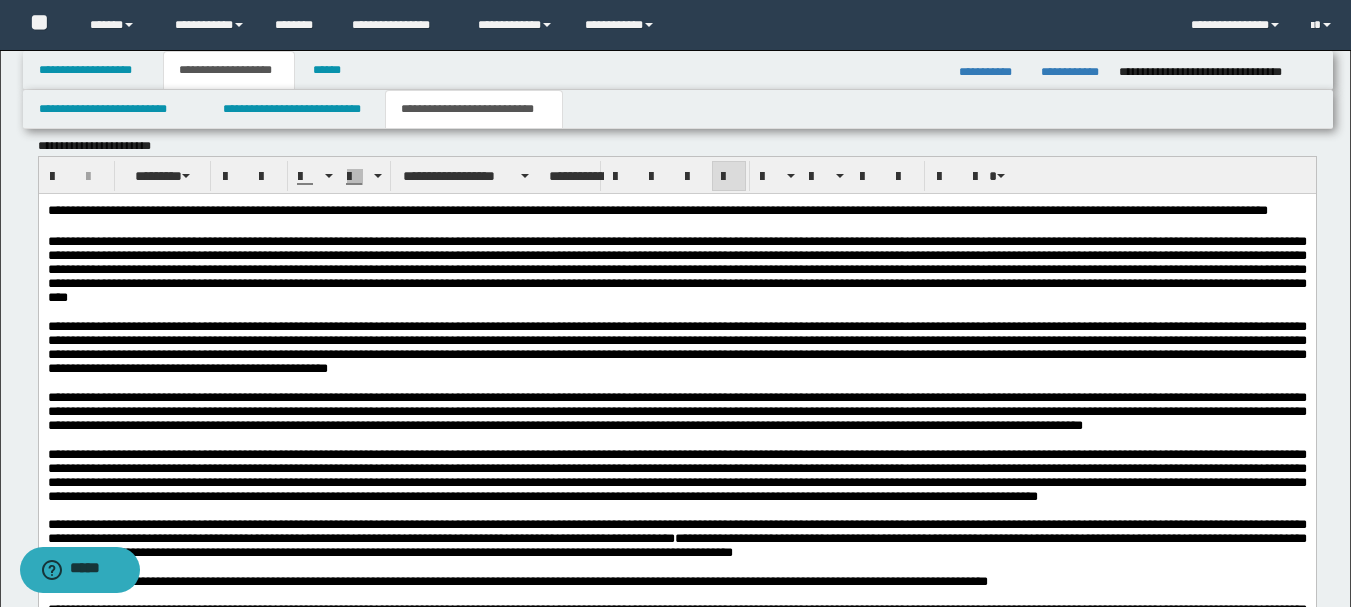 click on "**********" at bounding box center (676, 269) 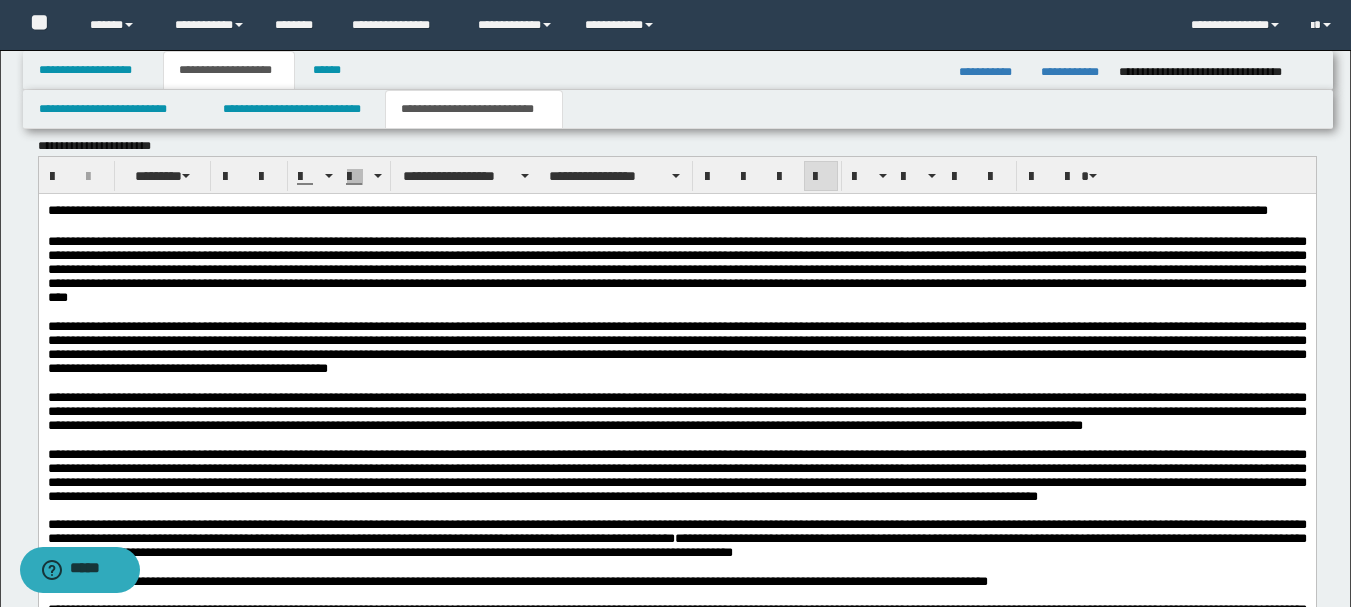 drag, startPoint x: 166, startPoint y: 309, endPoint x: 219, endPoint y: 221, distance: 102.7278 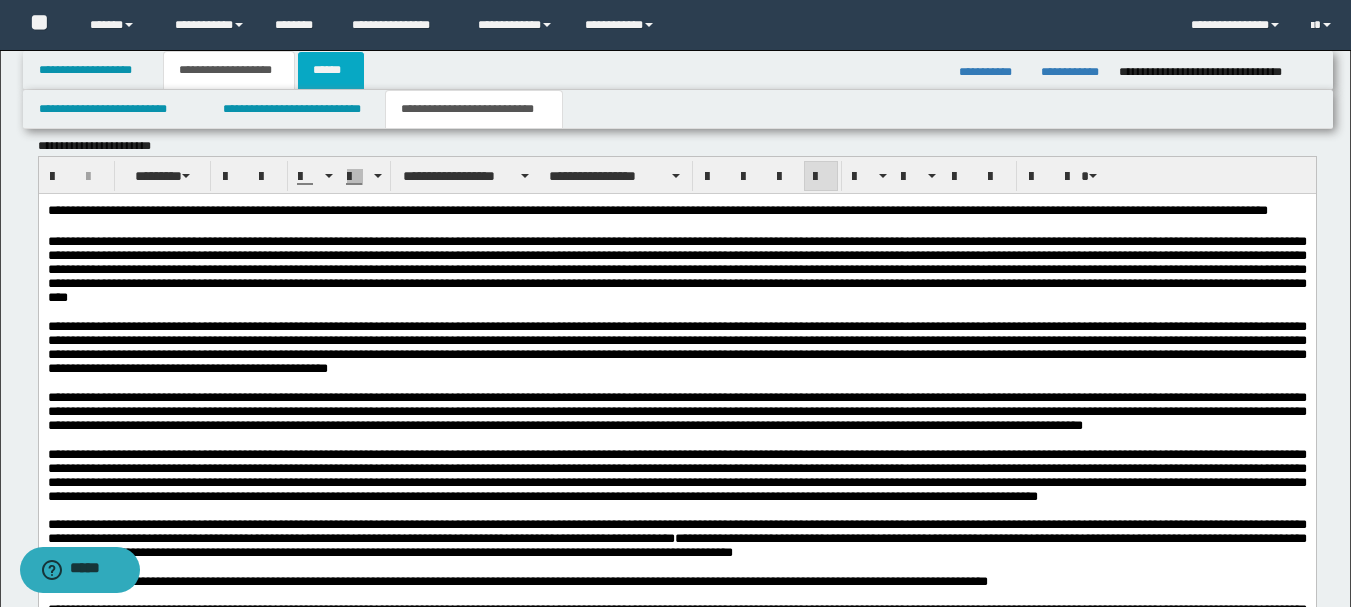 click on "******" at bounding box center (331, 70) 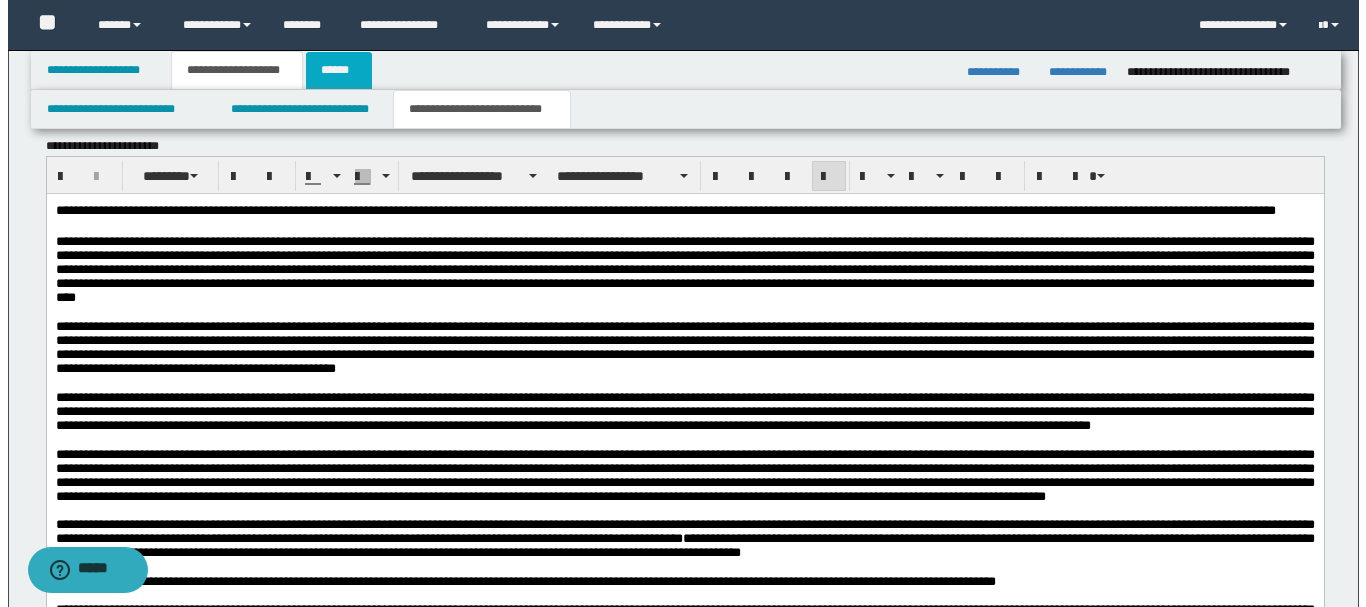 scroll, scrollTop: 0, scrollLeft: 0, axis: both 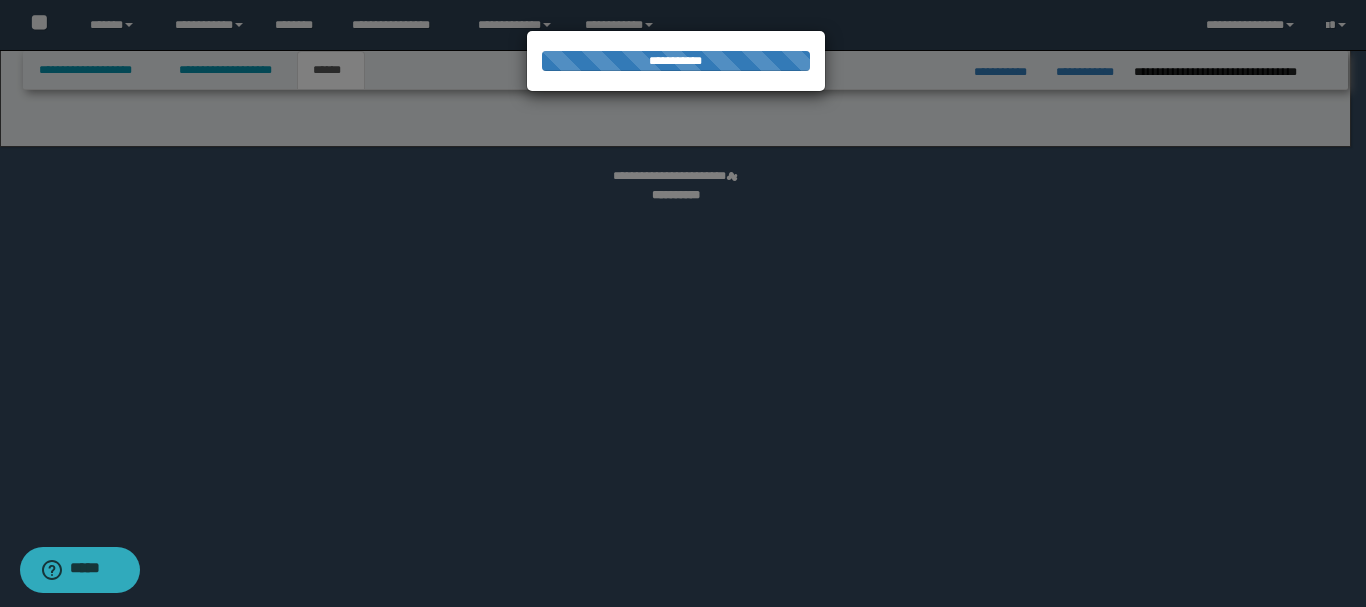 select on "*" 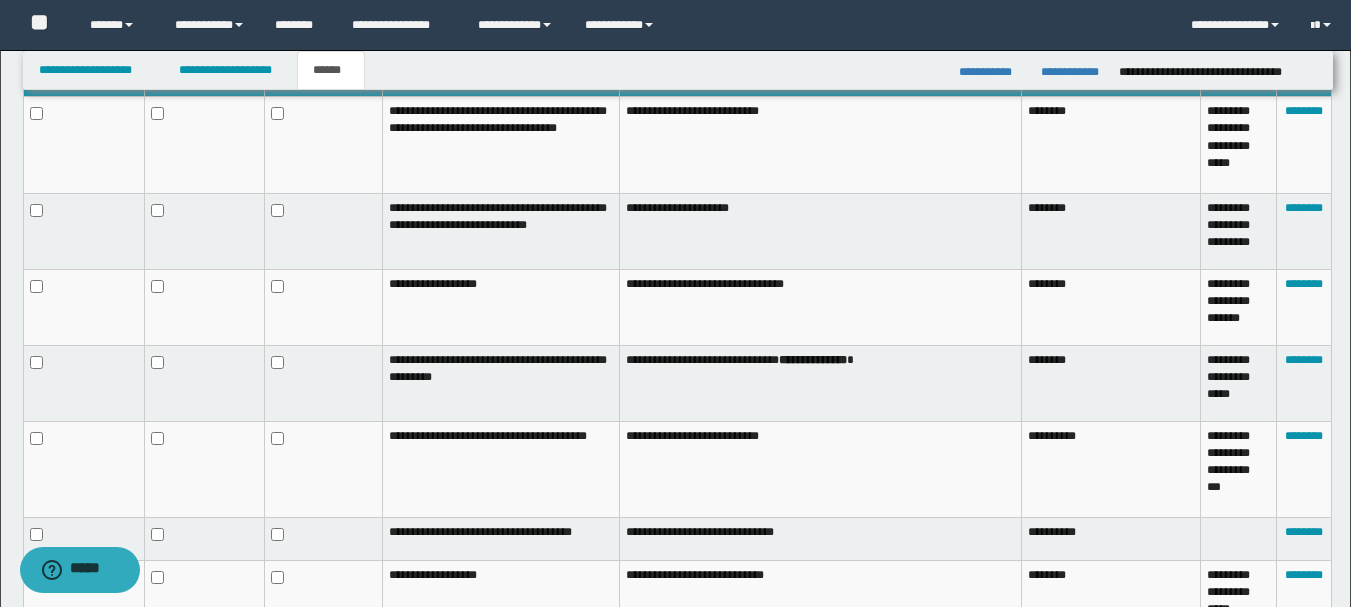 scroll, scrollTop: 0, scrollLeft: 0, axis: both 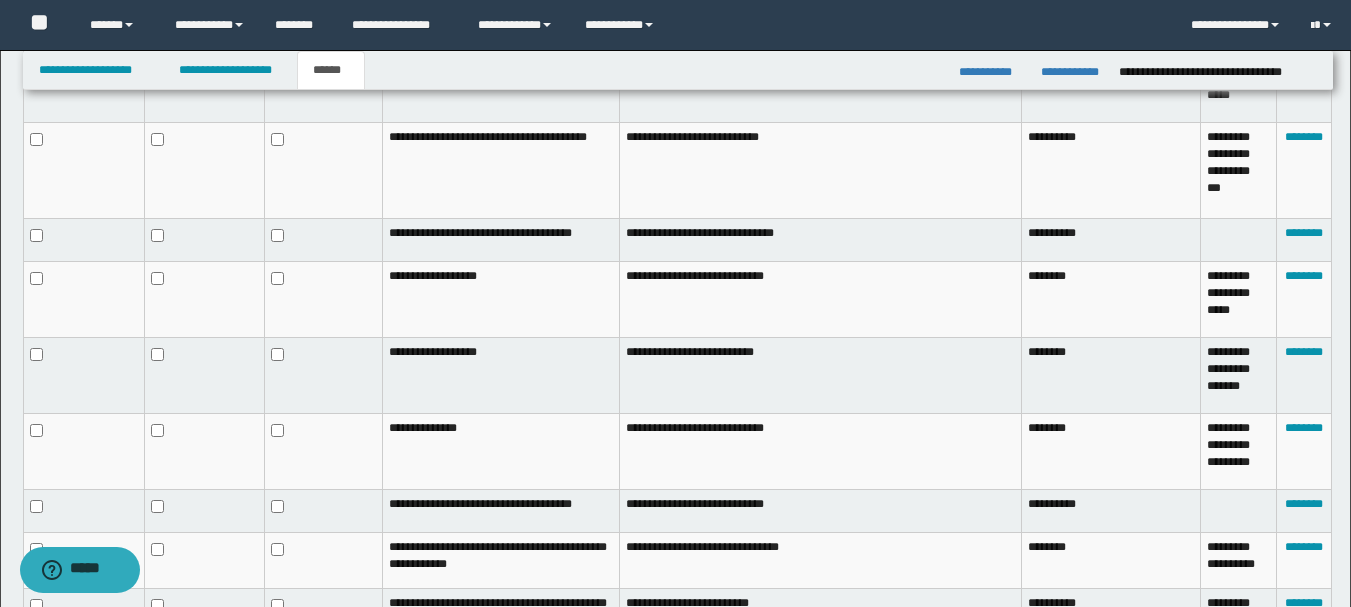 click at bounding box center (323, 299) 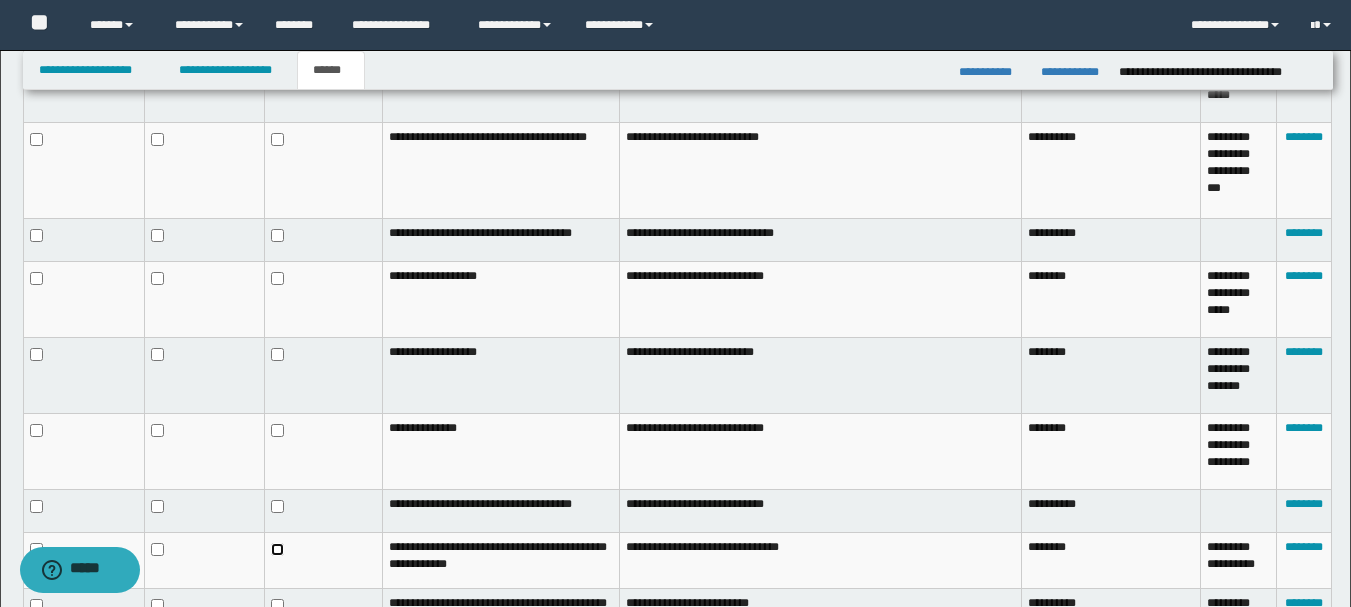 scroll, scrollTop: 299, scrollLeft: 0, axis: vertical 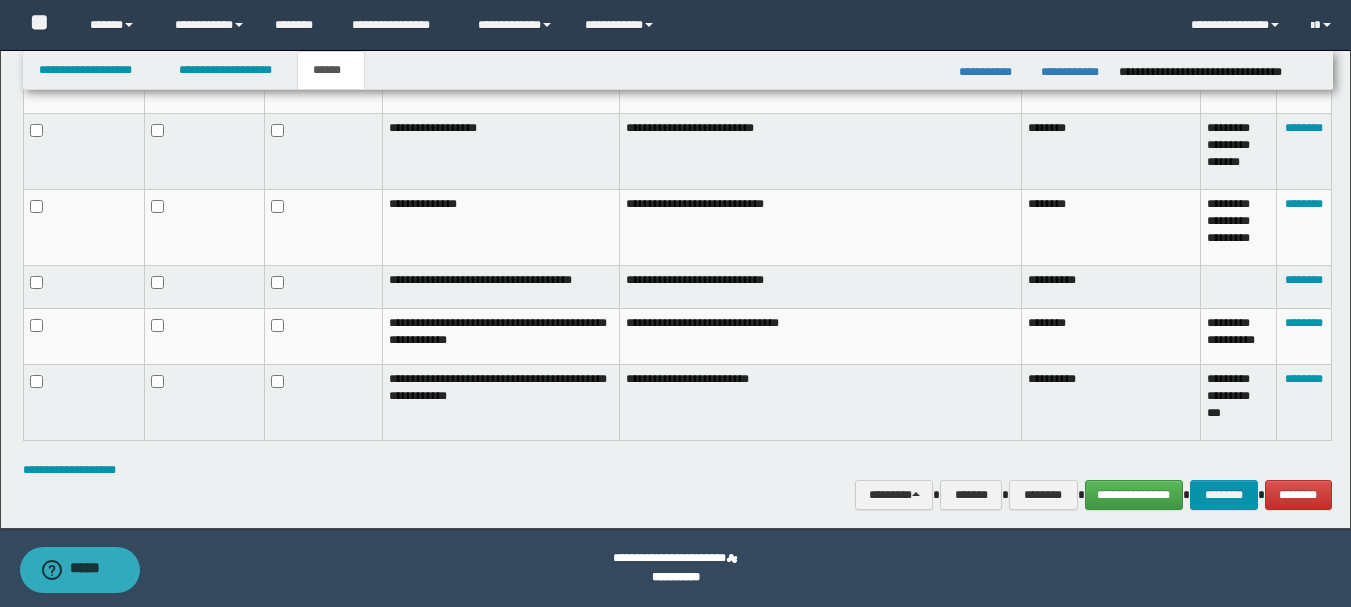 click on "**********" at bounding box center (676, 568) 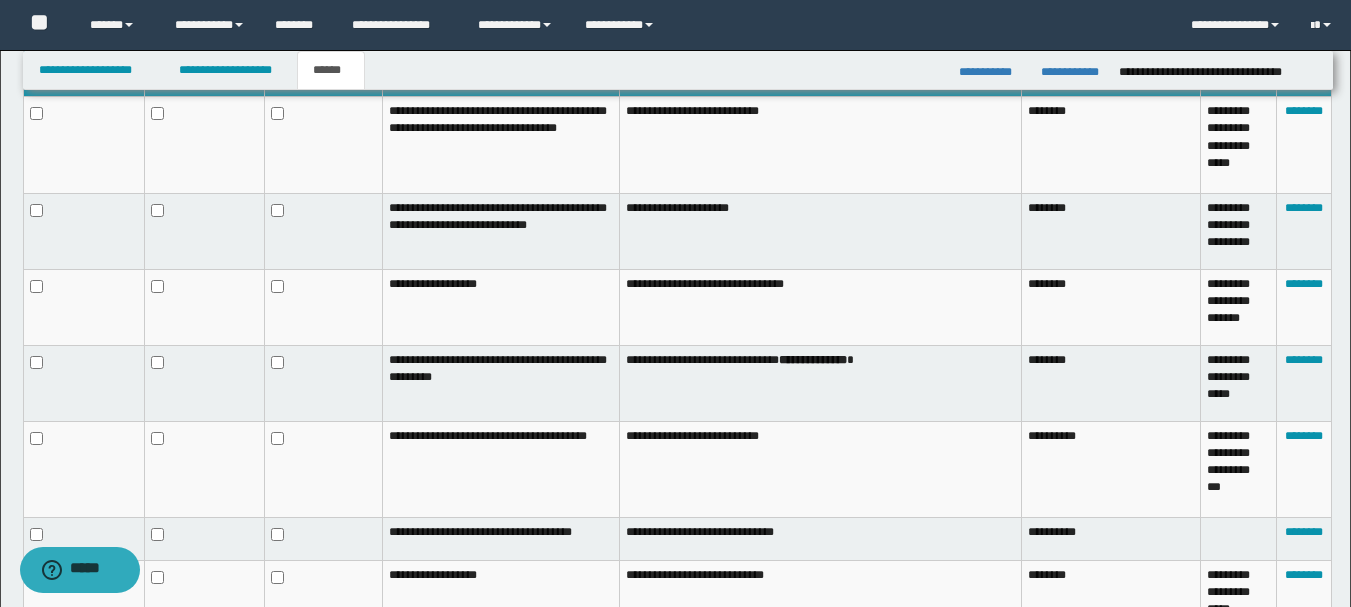 scroll, scrollTop: 1054, scrollLeft: 0, axis: vertical 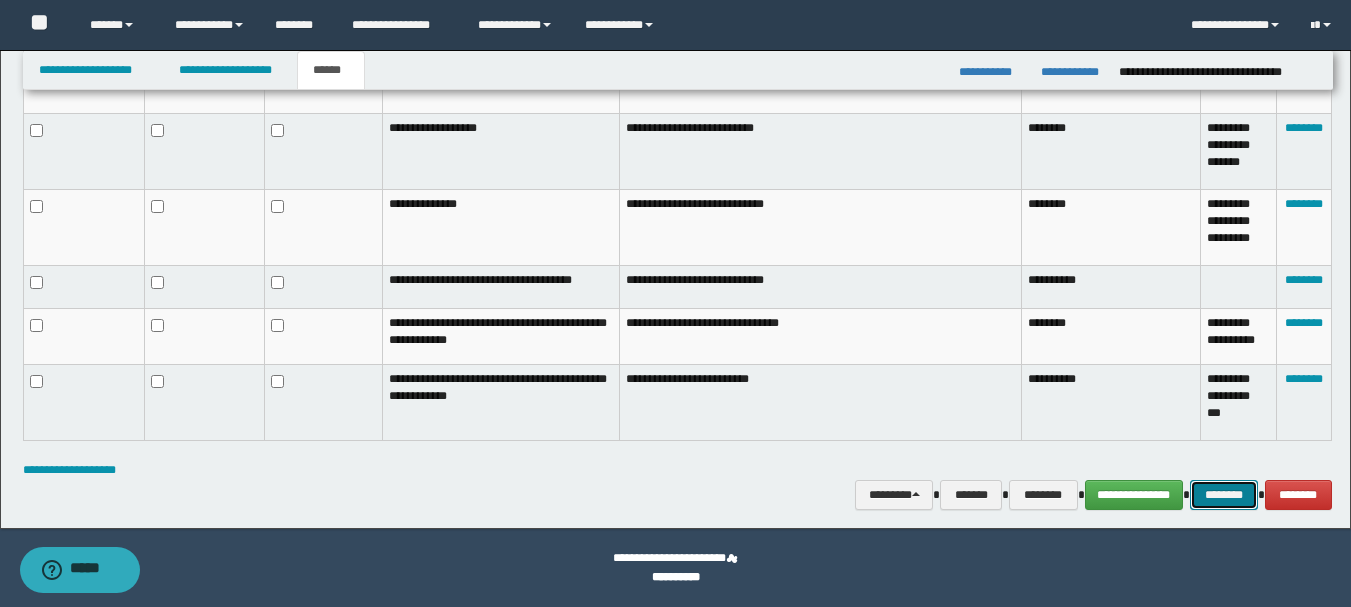 click on "********" at bounding box center [1224, 495] 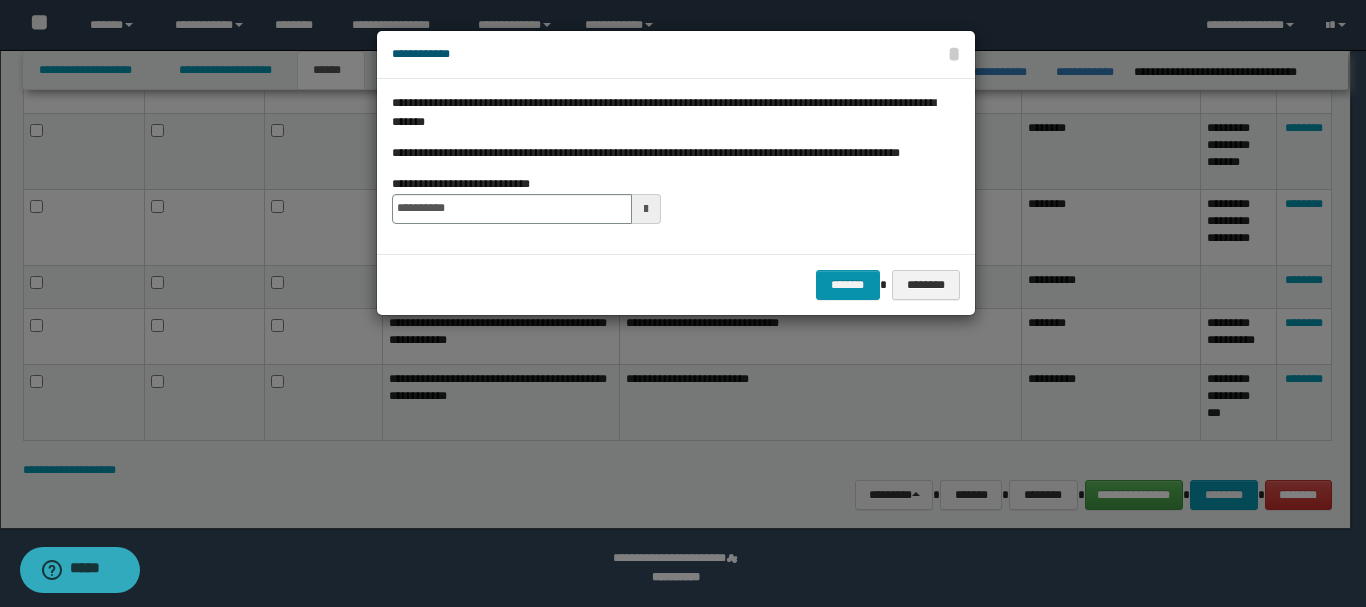 click at bounding box center (646, 209) 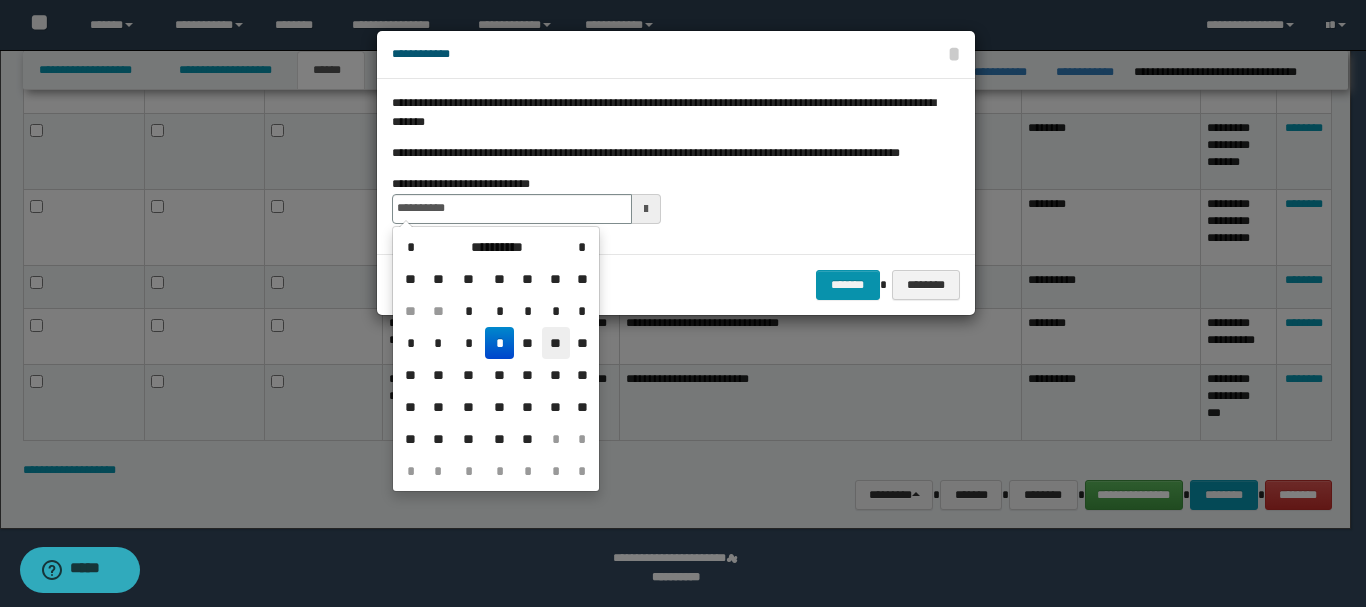 click on "**" at bounding box center [556, 343] 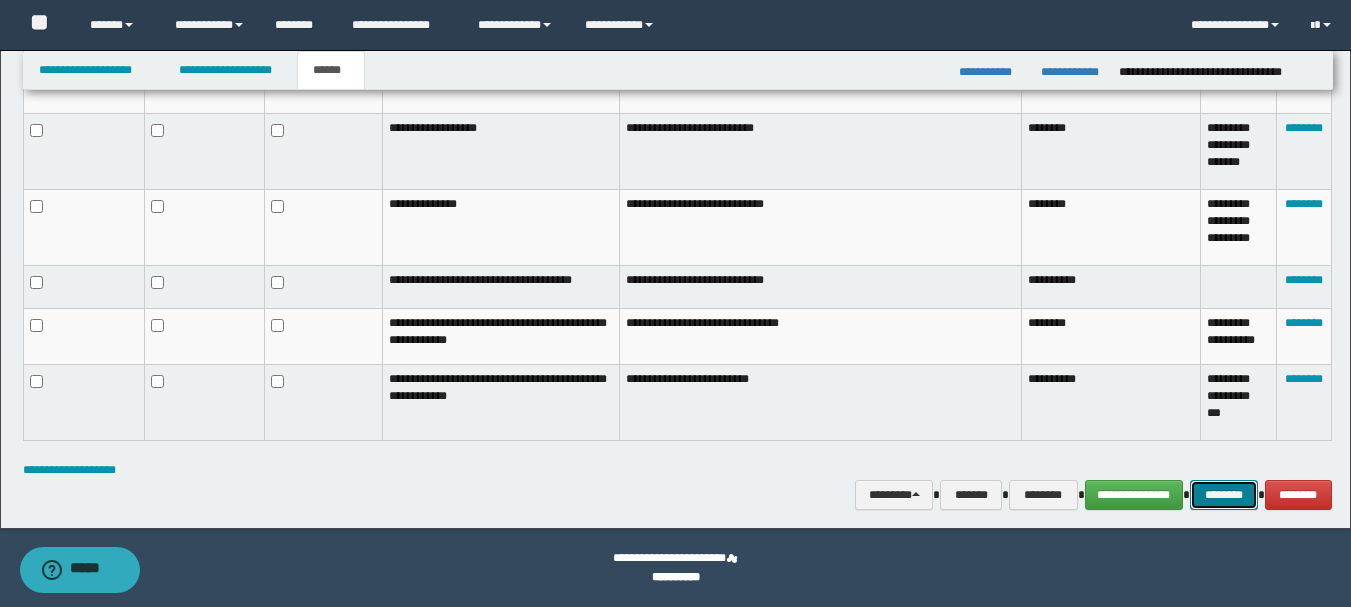 click on "********" at bounding box center (1224, 495) 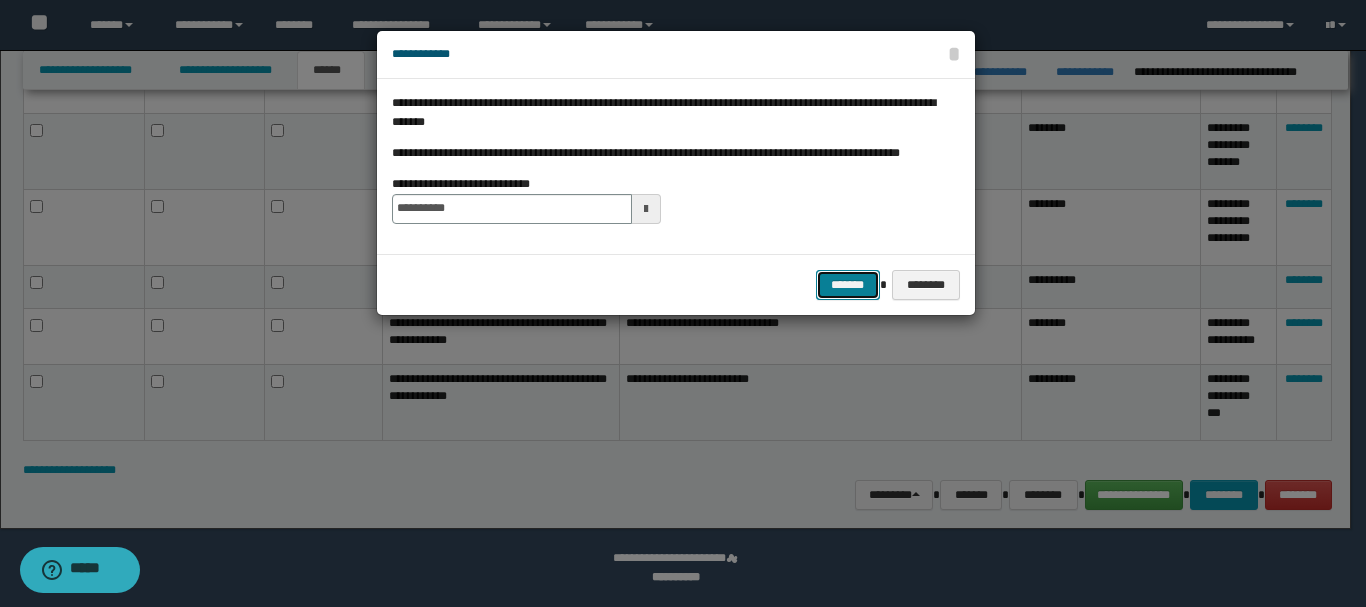 click on "*******" at bounding box center [848, 285] 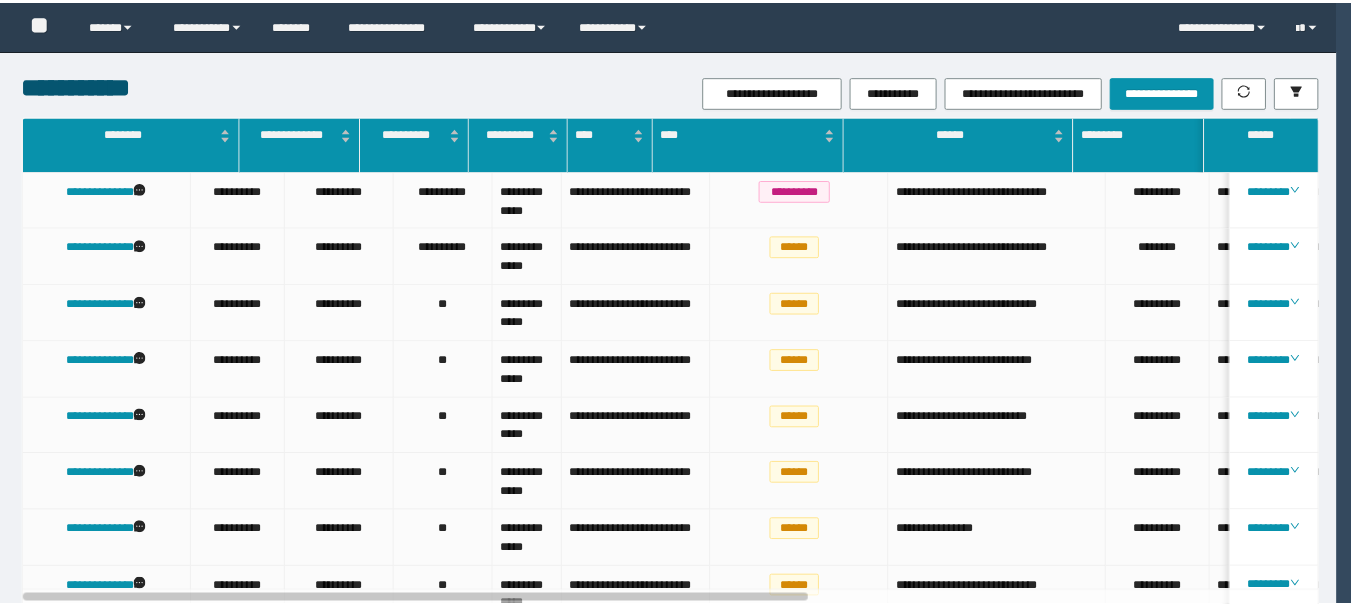 scroll, scrollTop: 0, scrollLeft: 0, axis: both 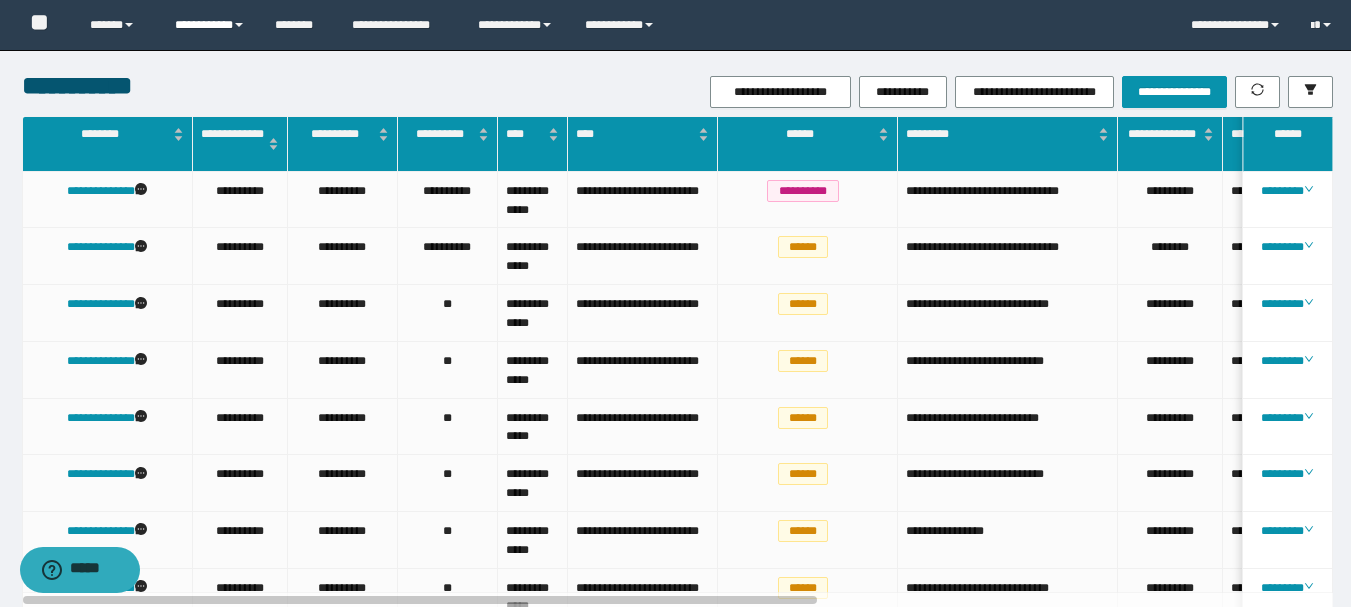 click on "**********" at bounding box center (210, 25) 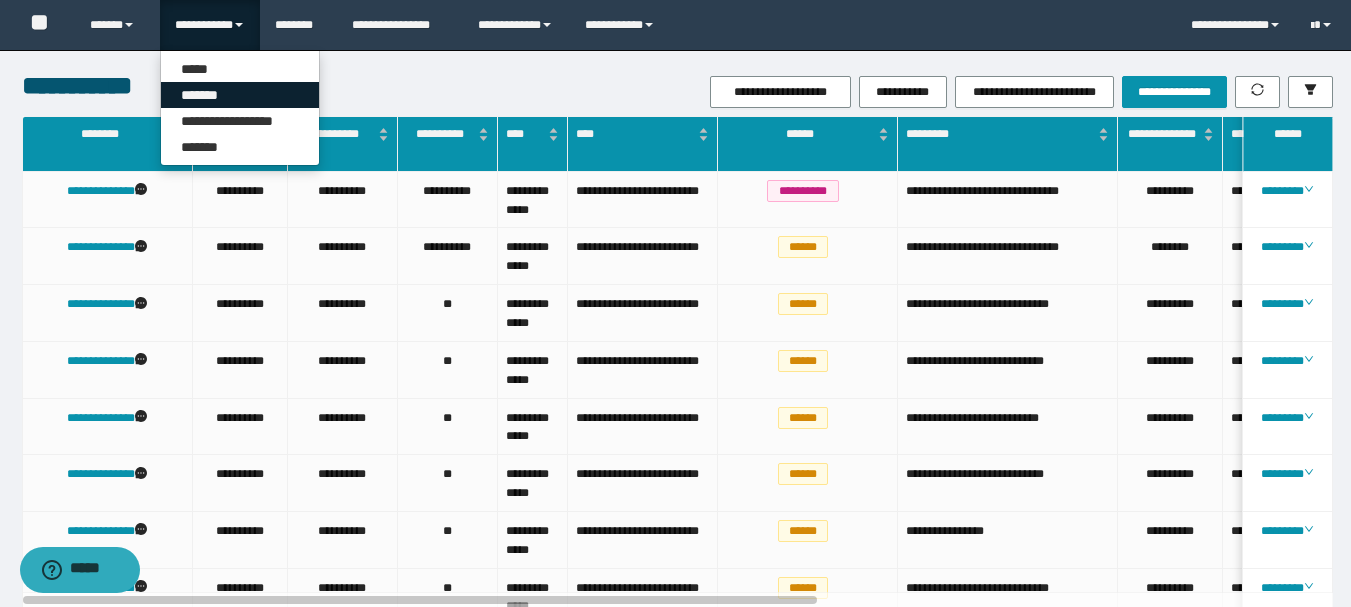 click on "*******" at bounding box center (240, 95) 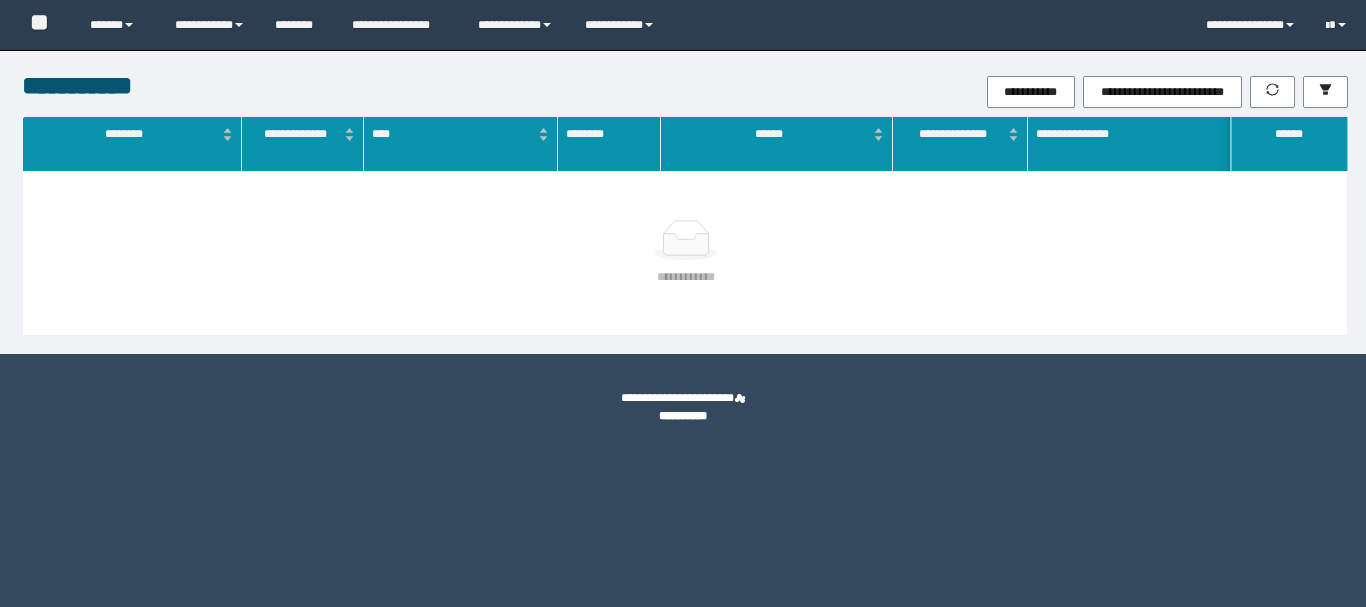 scroll, scrollTop: 0, scrollLeft: 0, axis: both 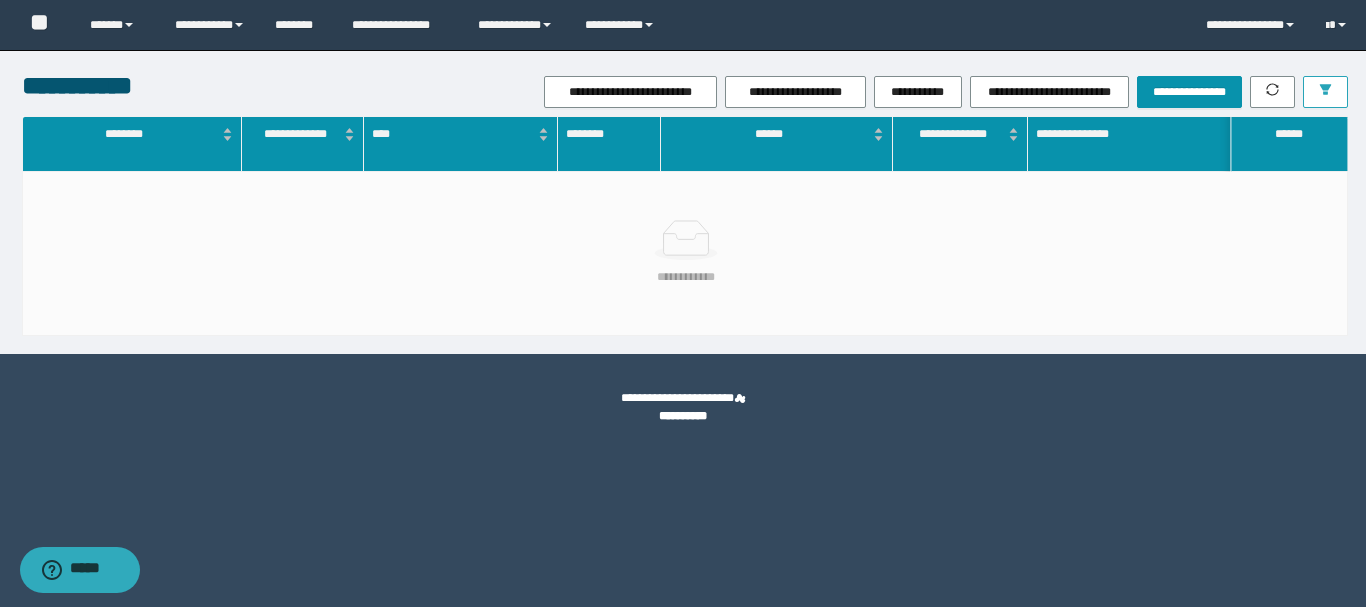 click at bounding box center [1325, 92] 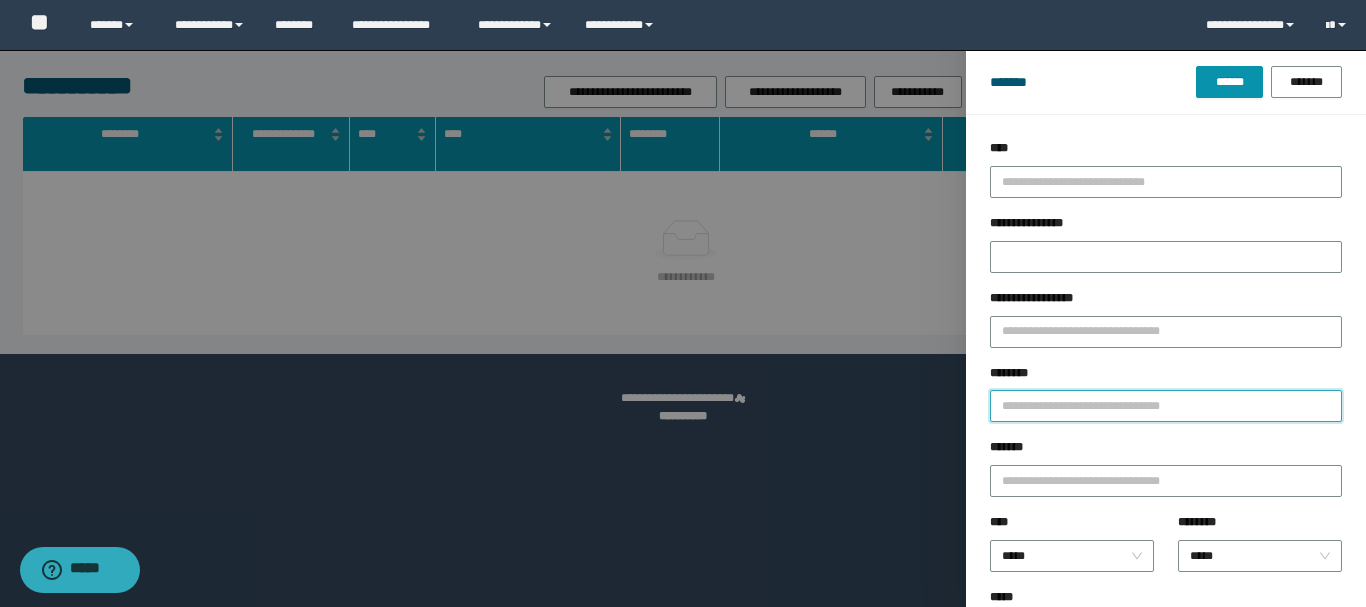 click on "********" at bounding box center (1166, 406) 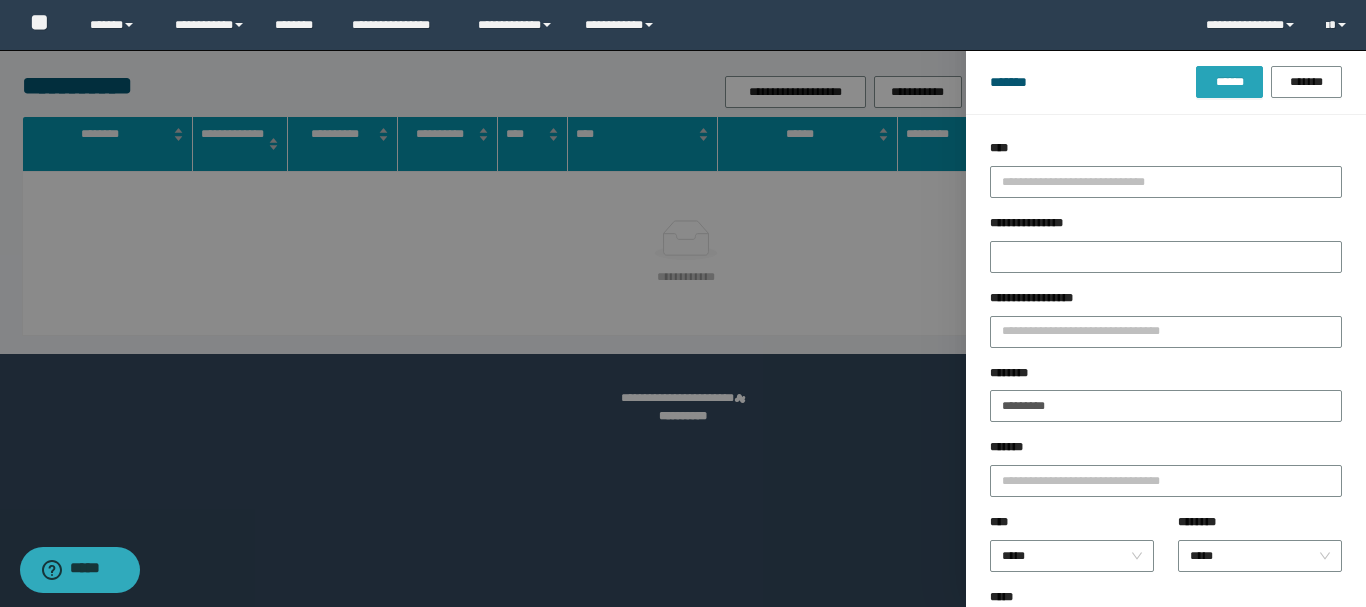 click on "******" at bounding box center [1229, 82] 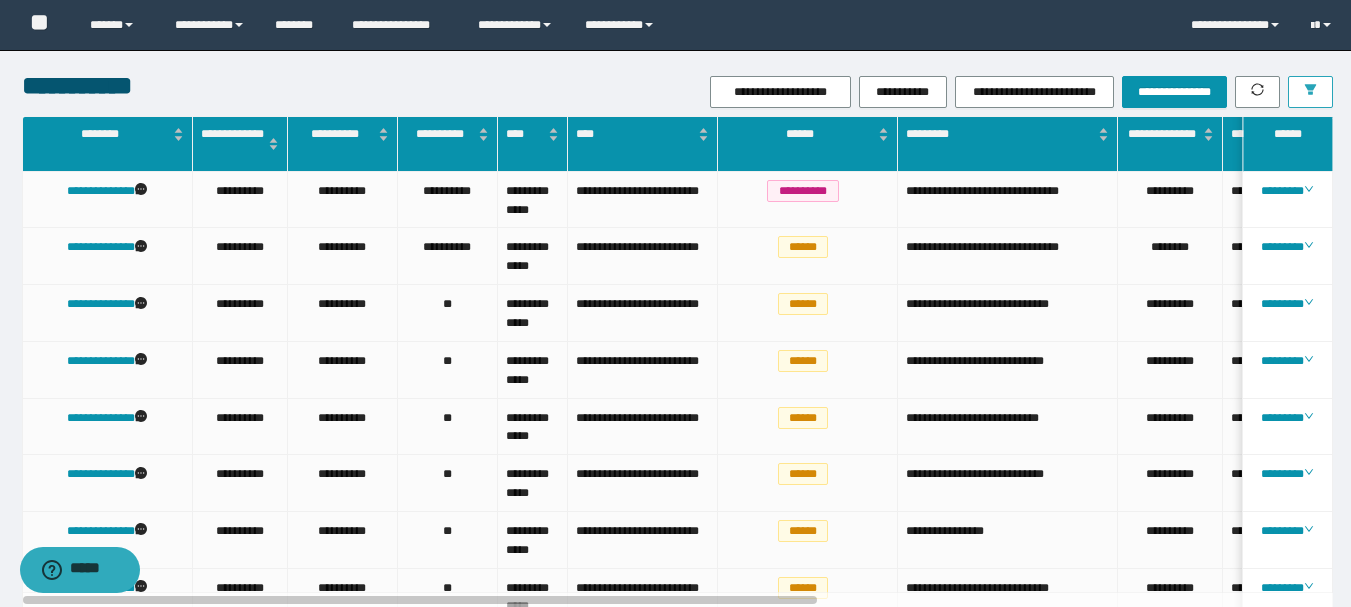 click 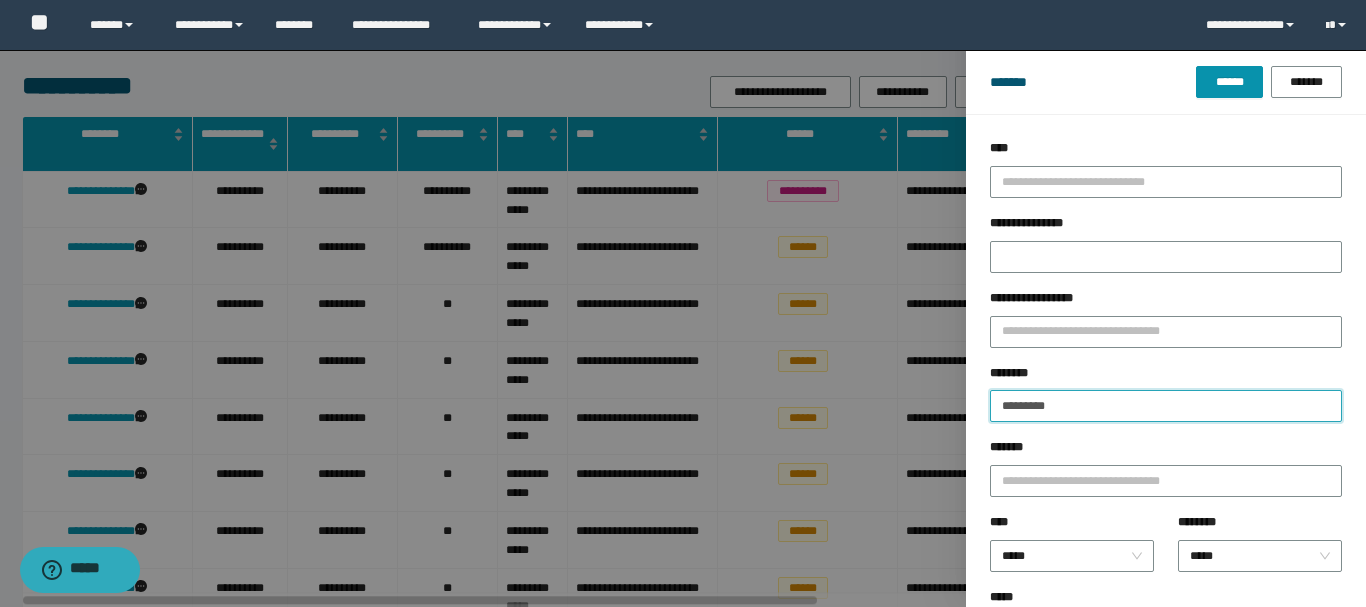 click on "********" at bounding box center (1166, 406) 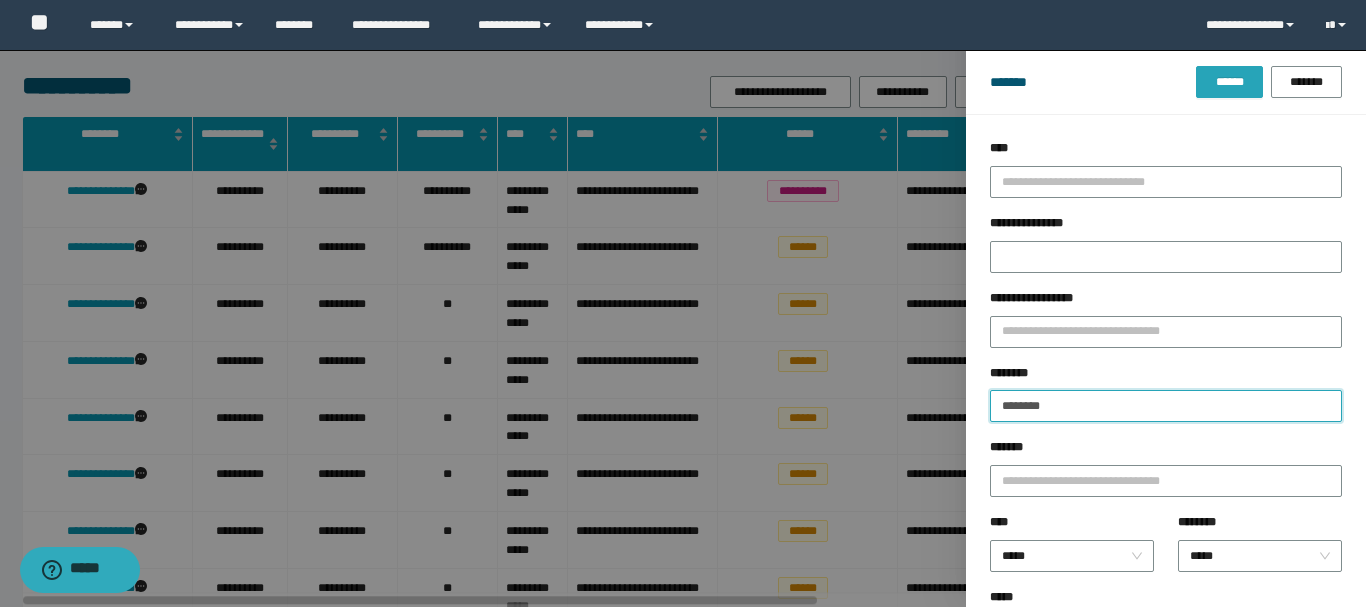 type on "********" 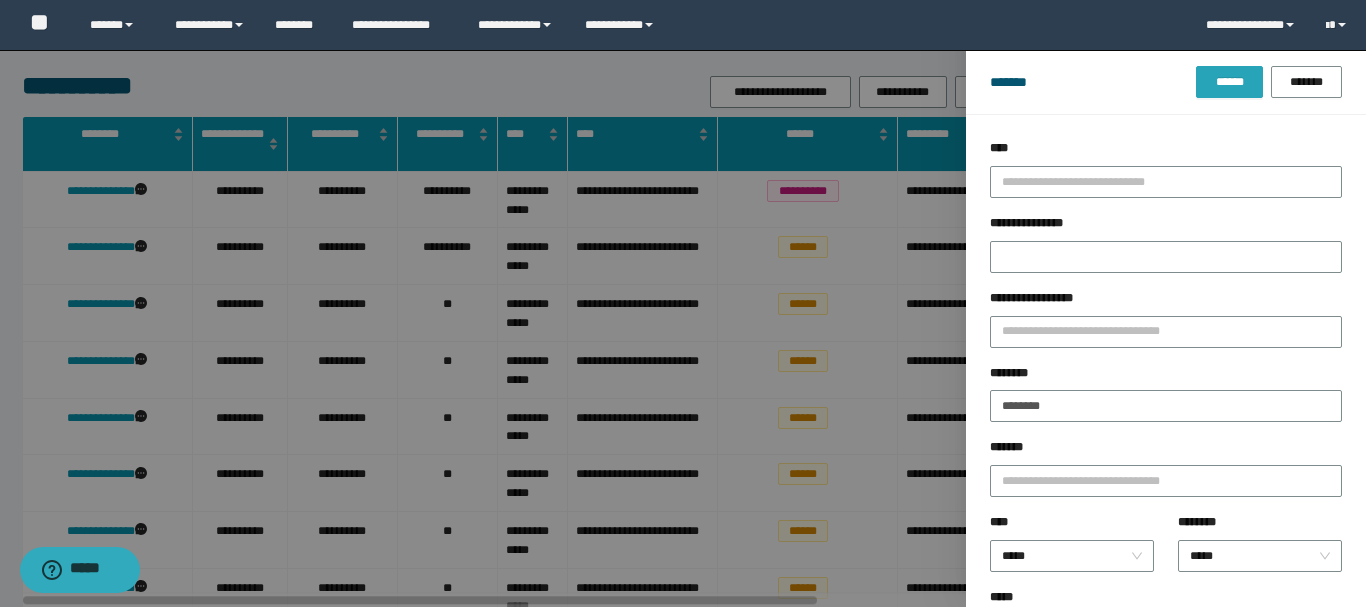 click on "******" at bounding box center (1229, 82) 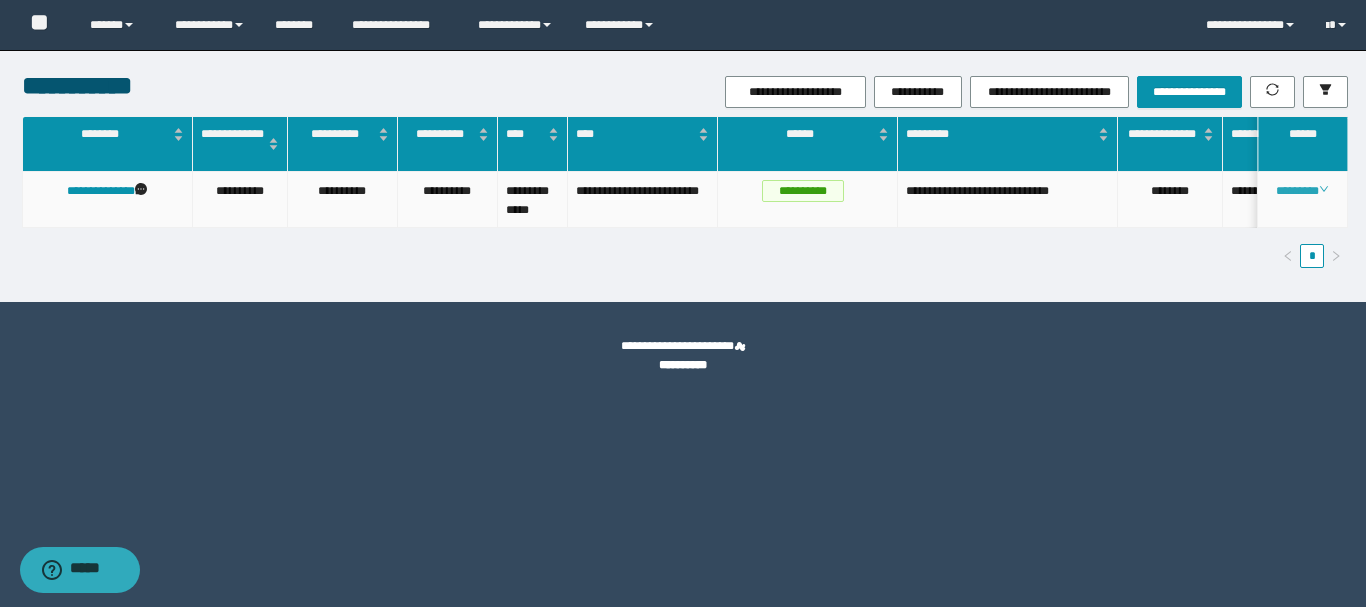 click on "********" at bounding box center [1302, 191] 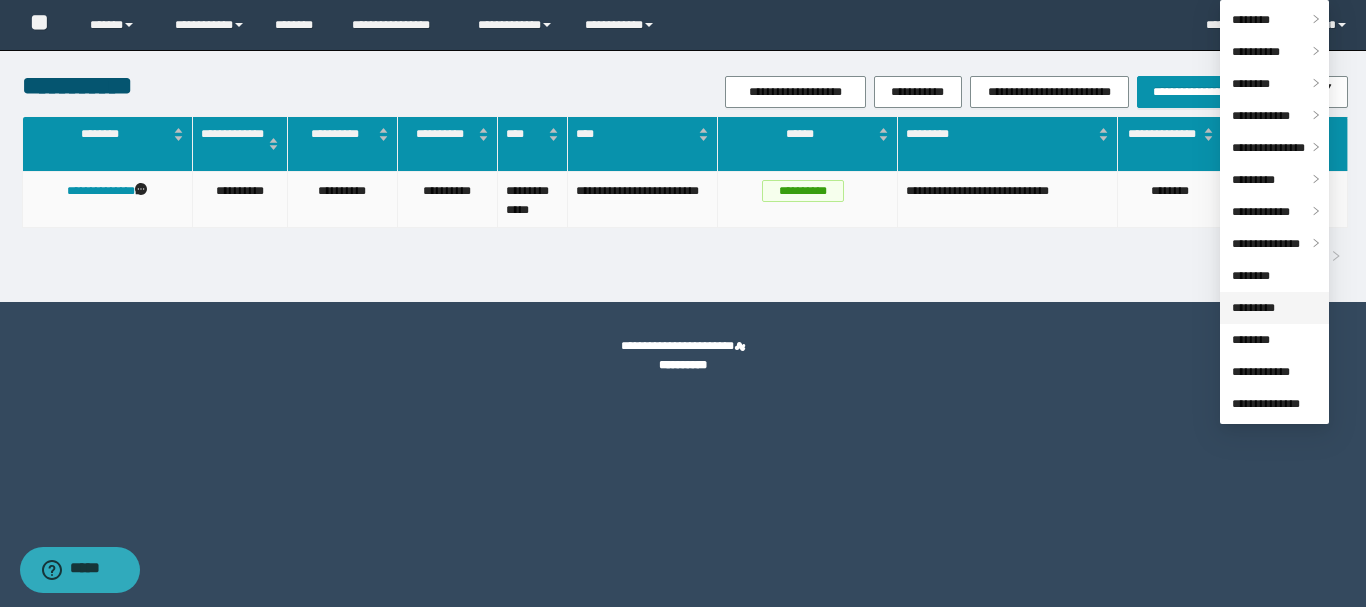click on "*********" at bounding box center (1253, 308) 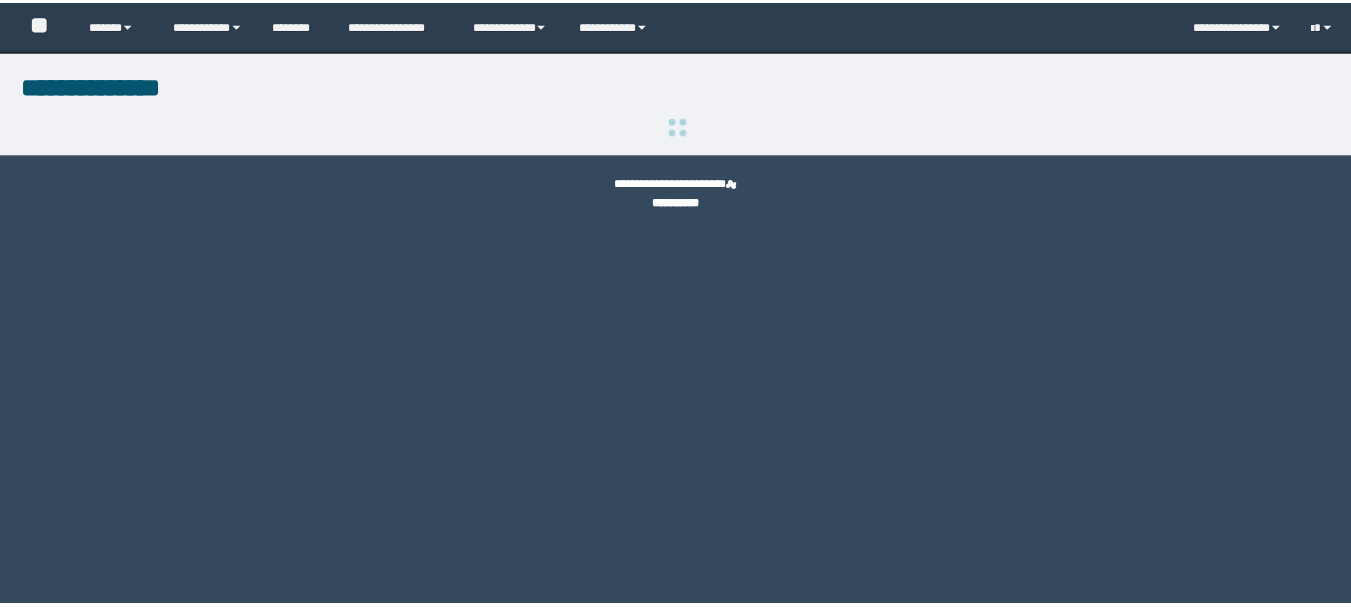 scroll, scrollTop: 0, scrollLeft: 0, axis: both 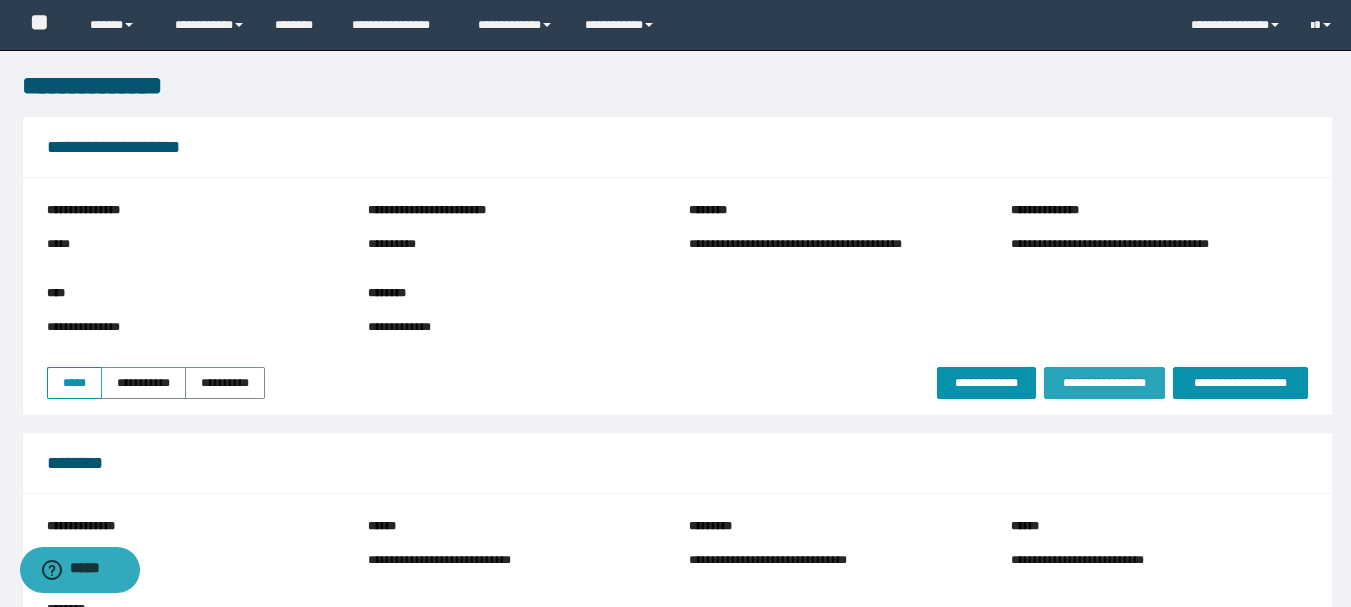 click on "**********" at bounding box center (1104, 383) 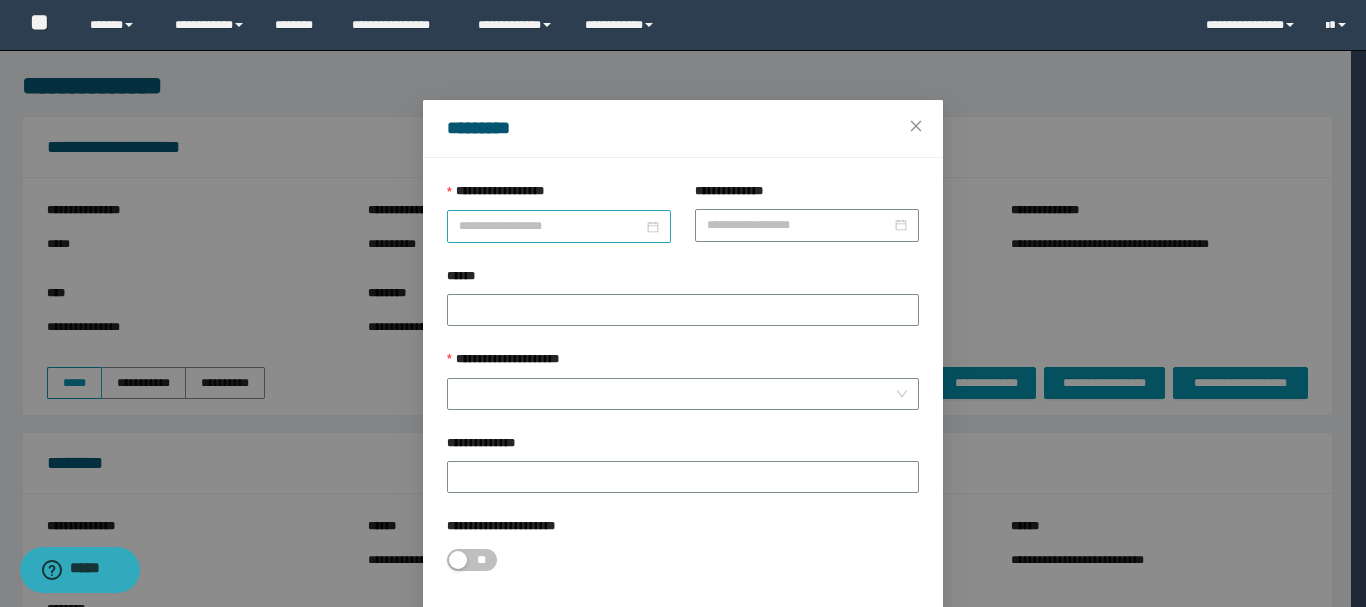 click at bounding box center (559, 226) 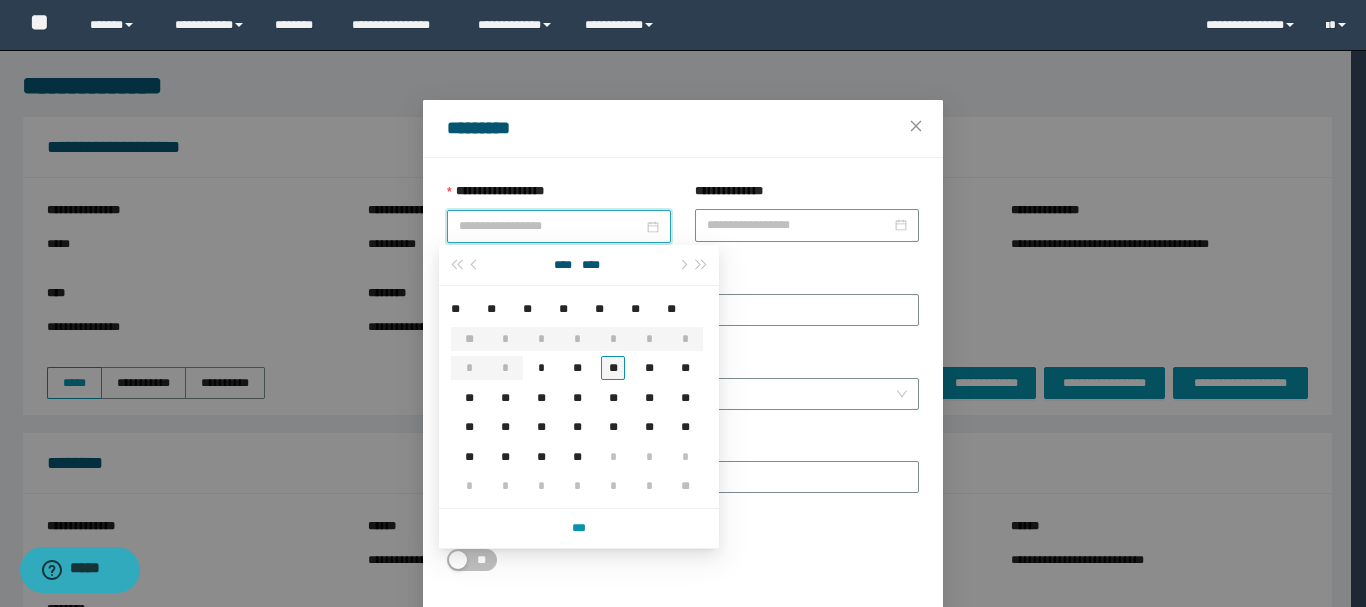 type on "**********" 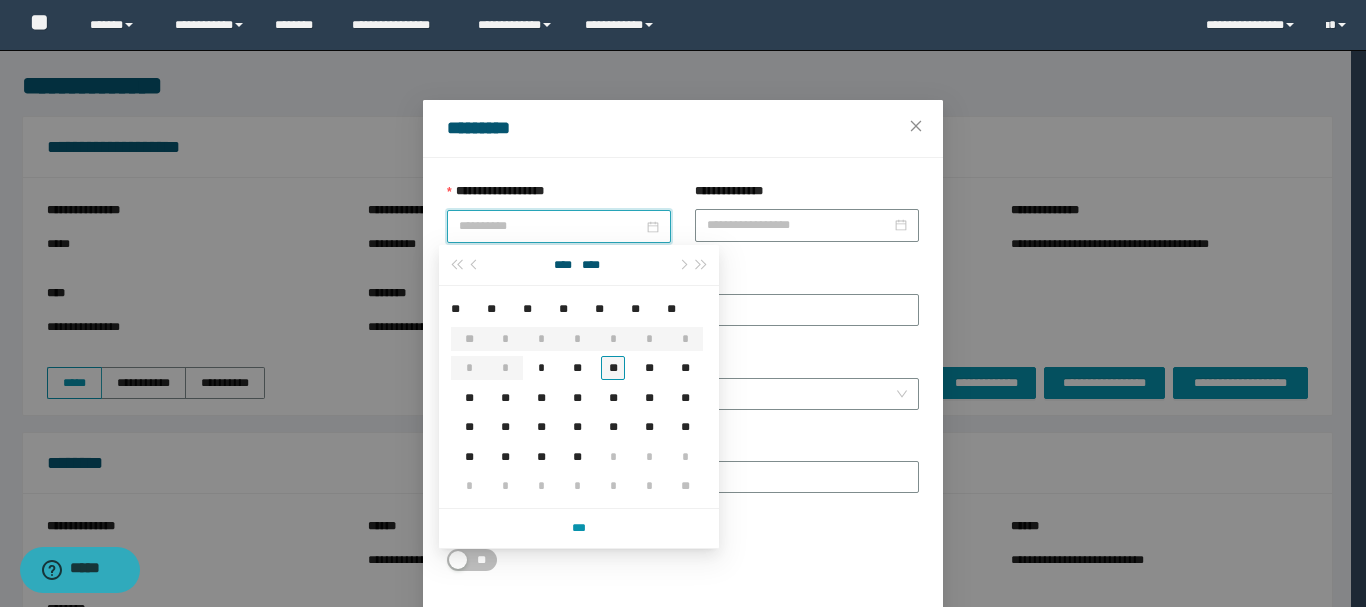 click on "**" at bounding box center [613, 367] 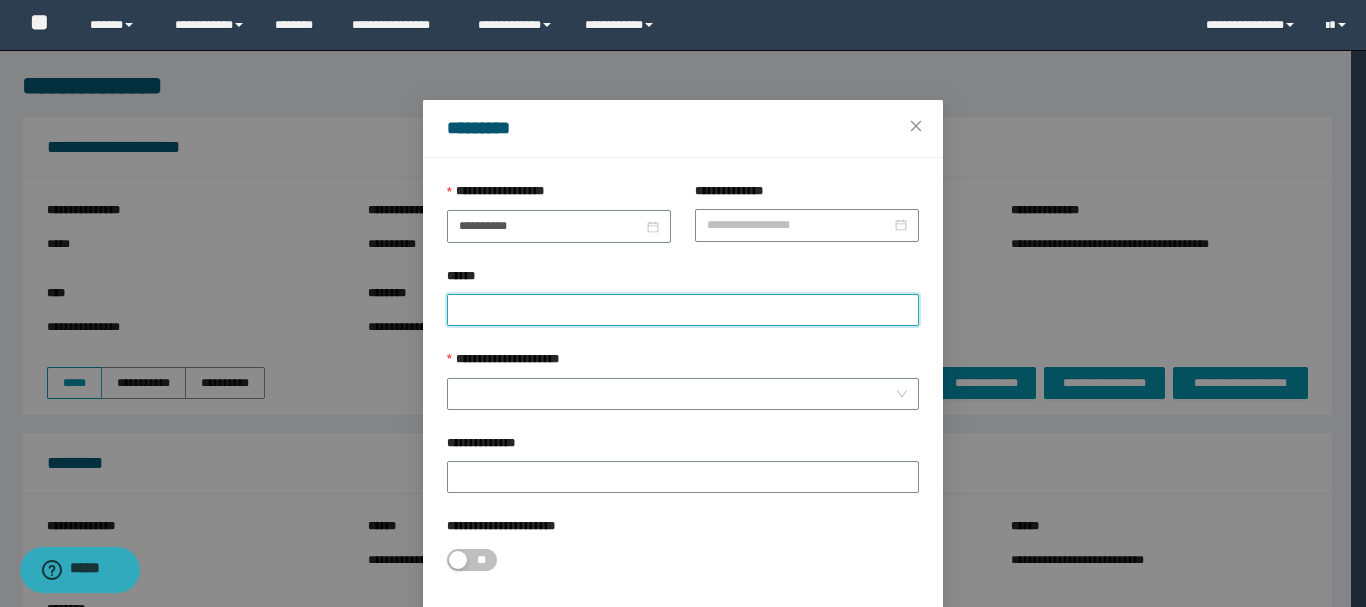 click on "******" at bounding box center [683, 310] 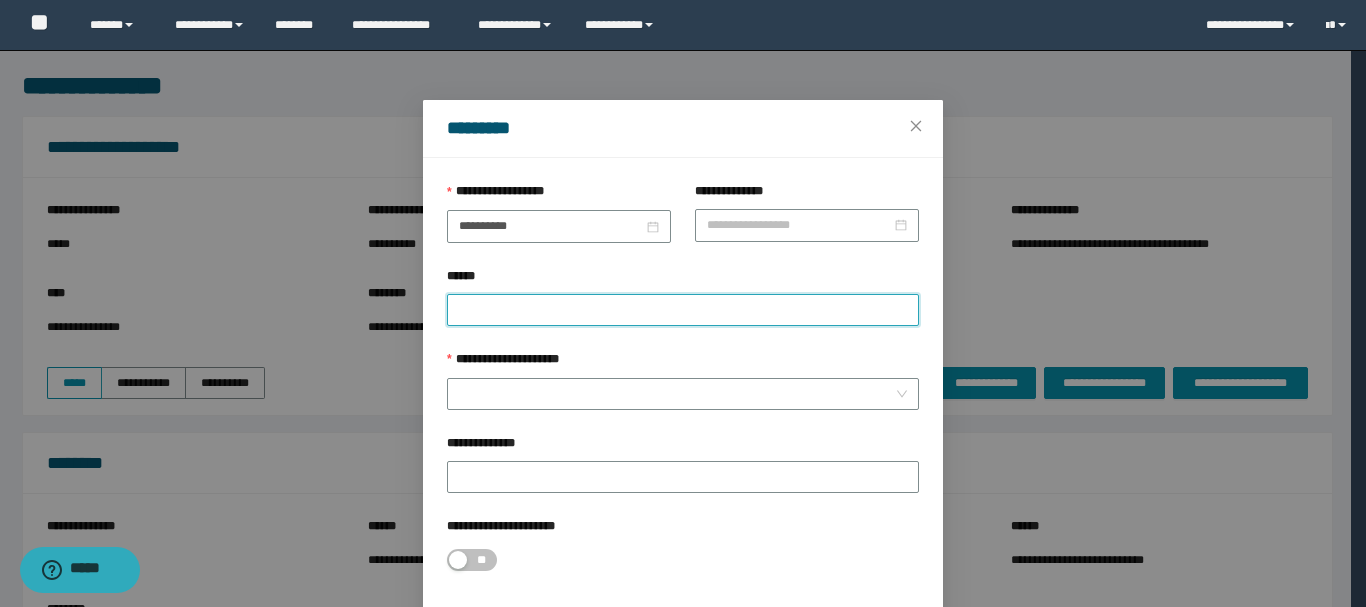 paste on "********" 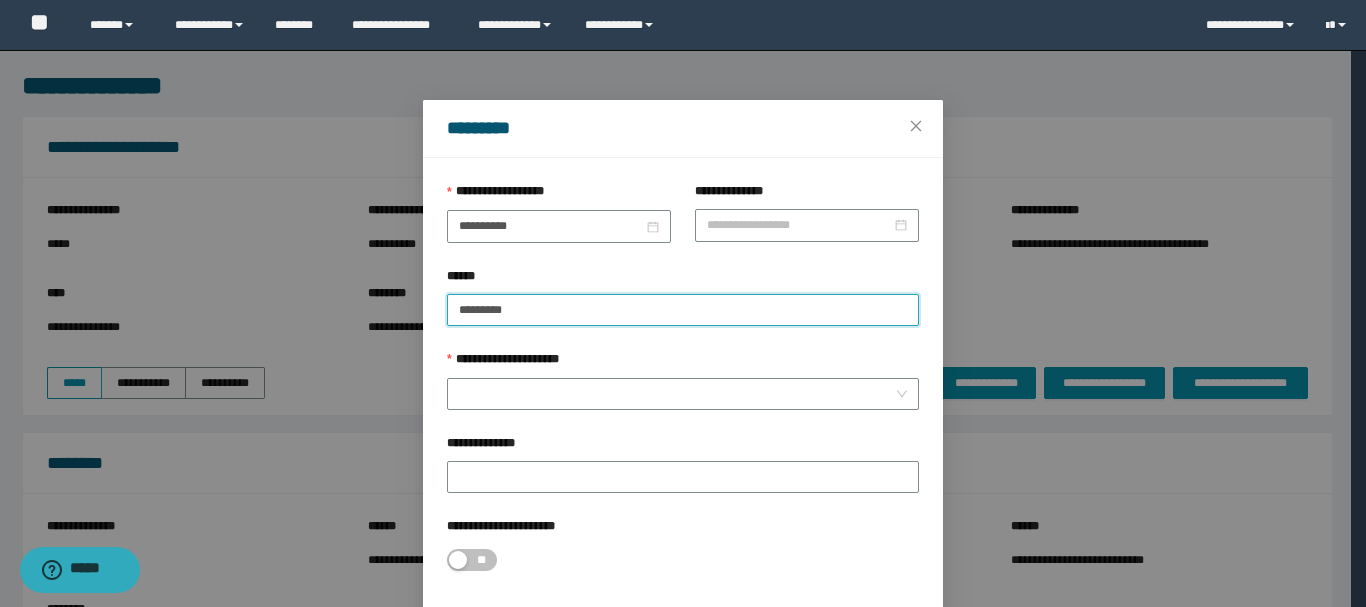 paste on "********" 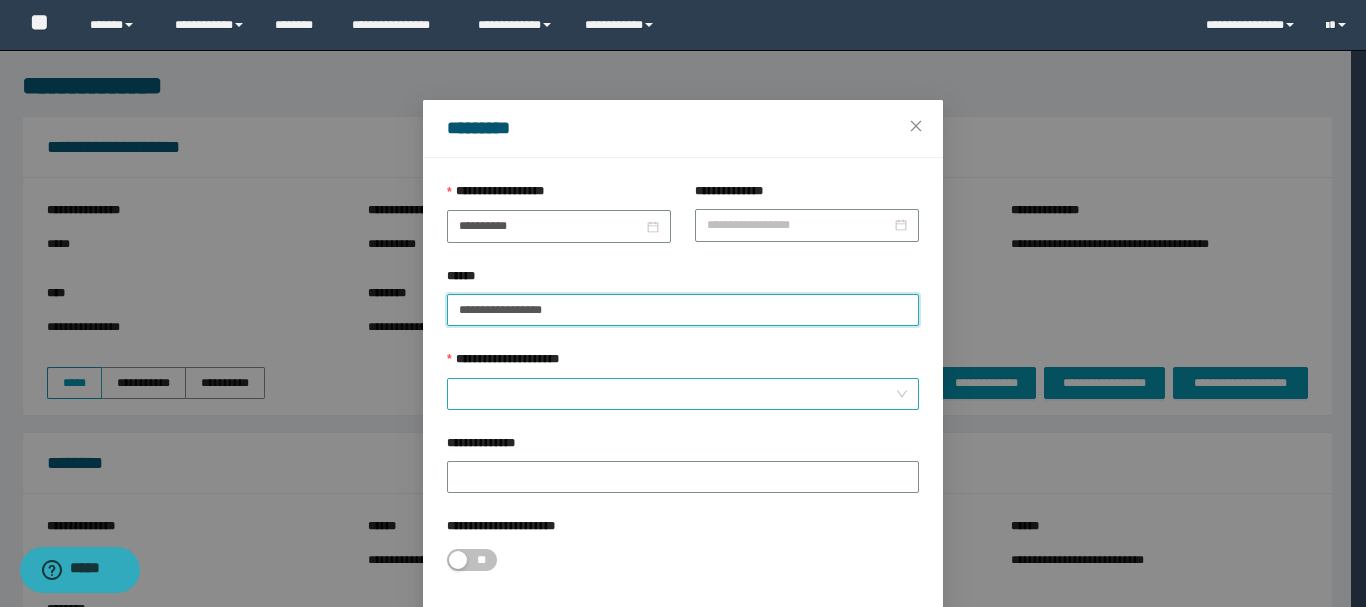 type on "**********" 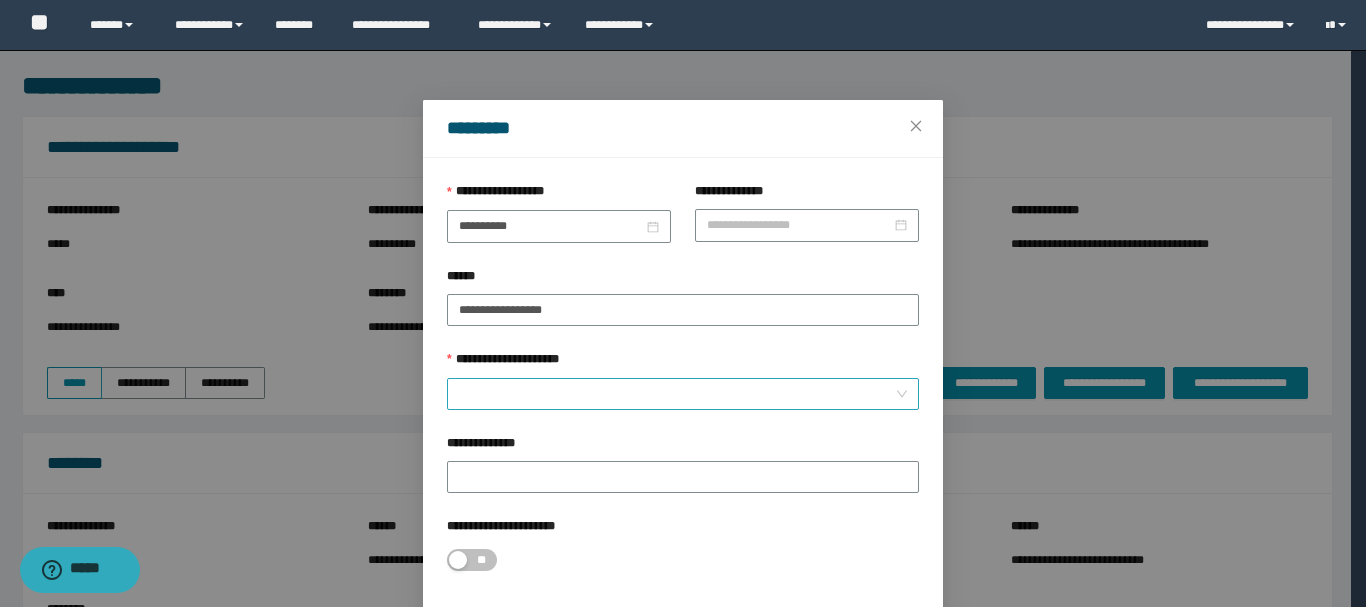 click on "**********" at bounding box center [677, 394] 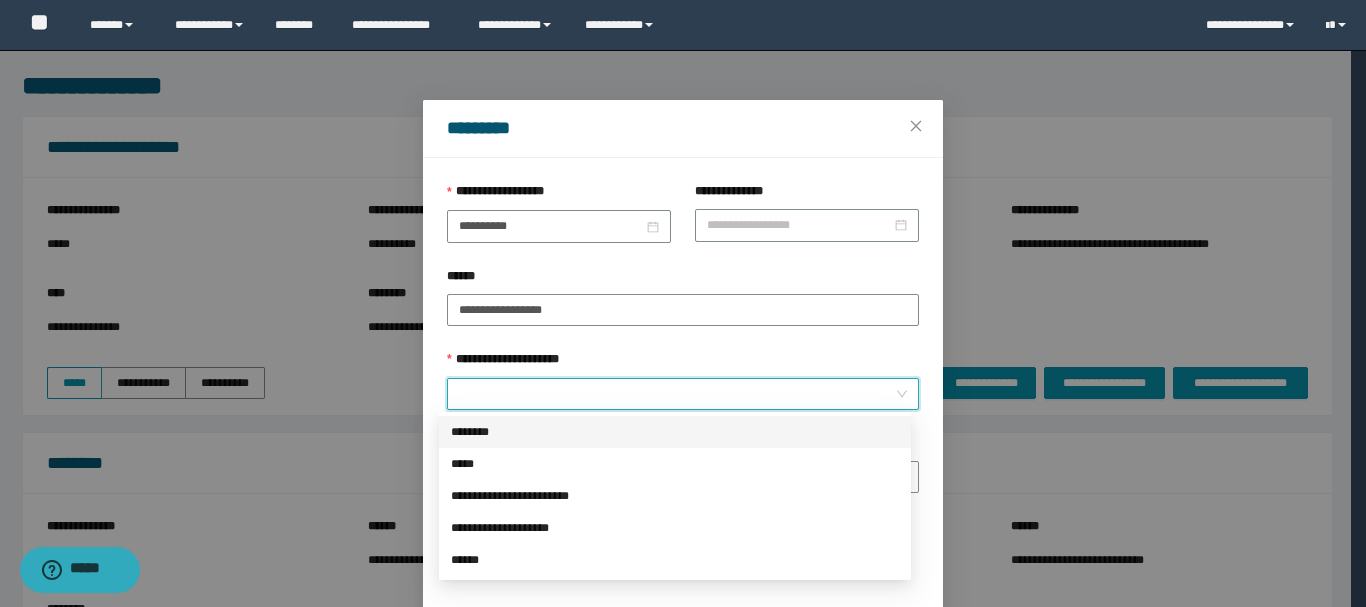click on "********" at bounding box center (675, 432) 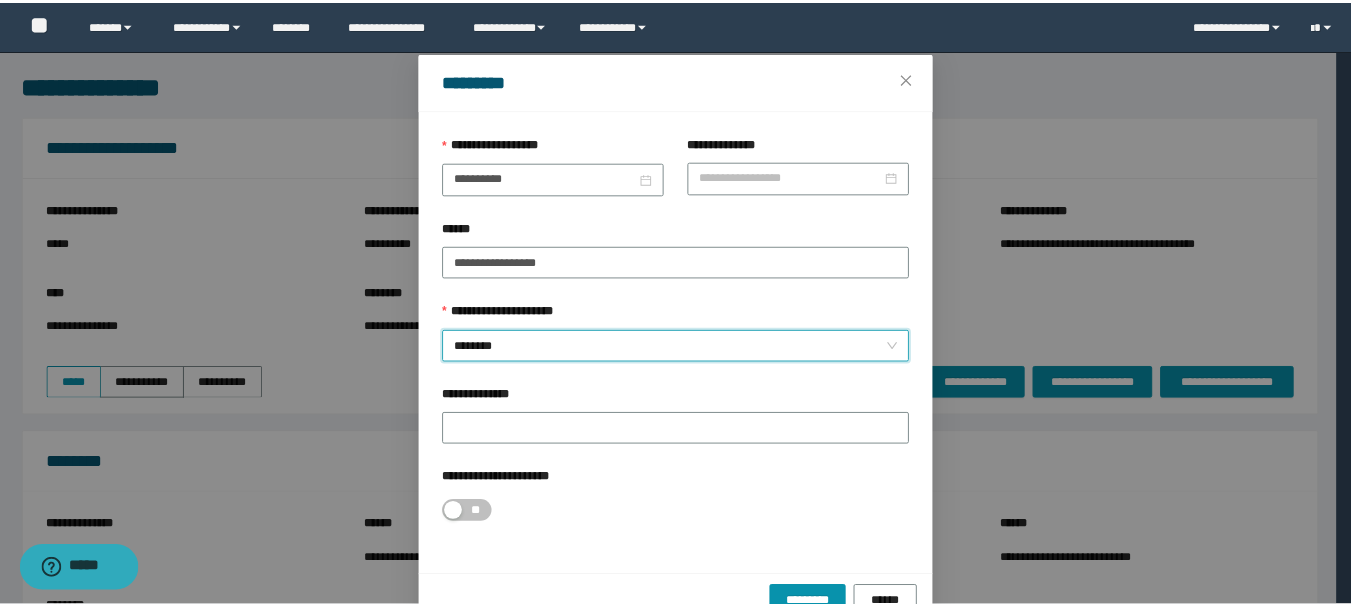 scroll, scrollTop: 92, scrollLeft: 0, axis: vertical 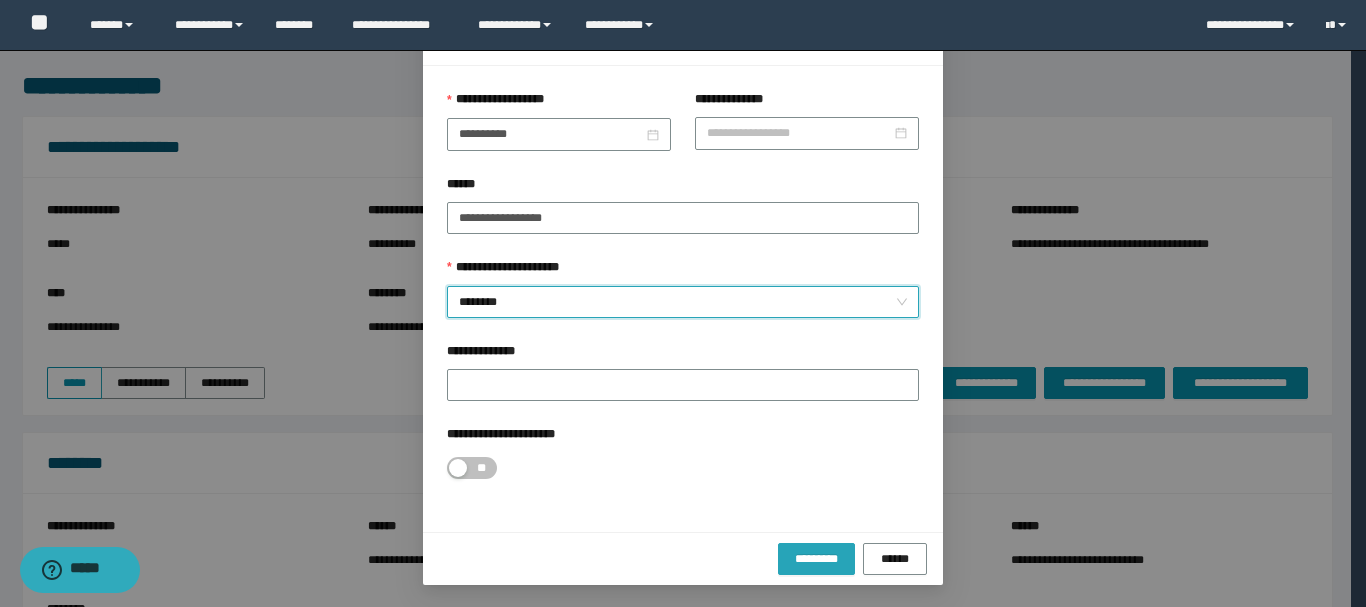 click on "*********" at bounding box center (816, 559) 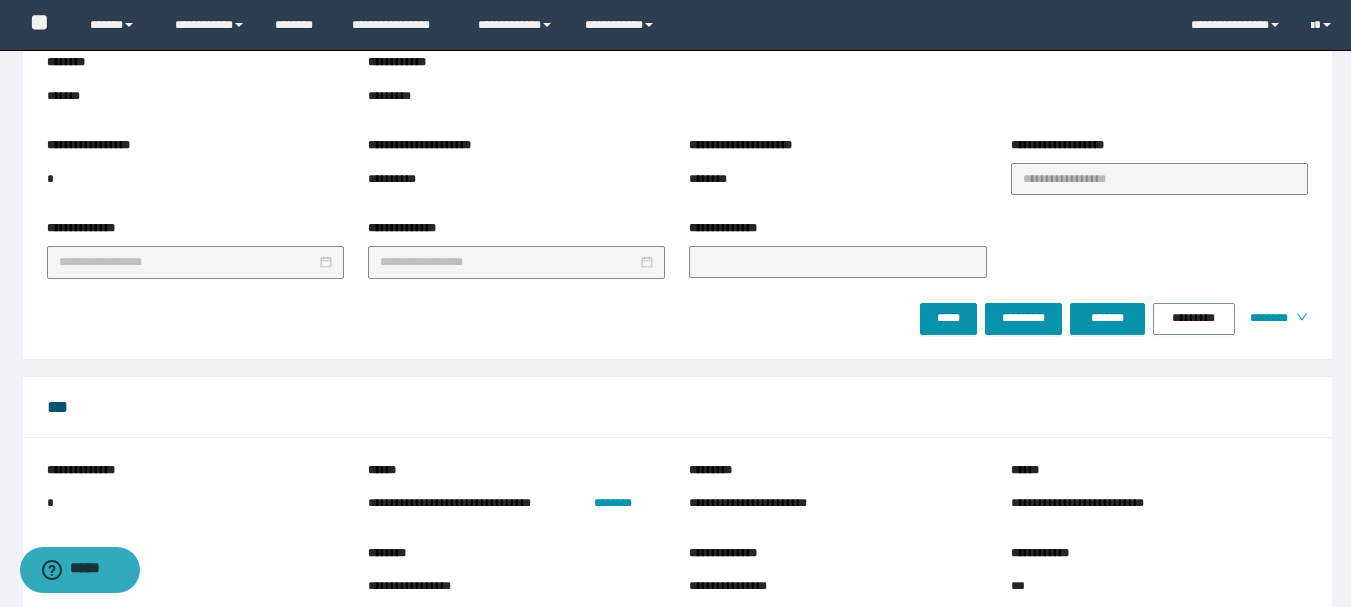 scroll, scrollTop: 531, scrollLeft: 0, axis: vertical 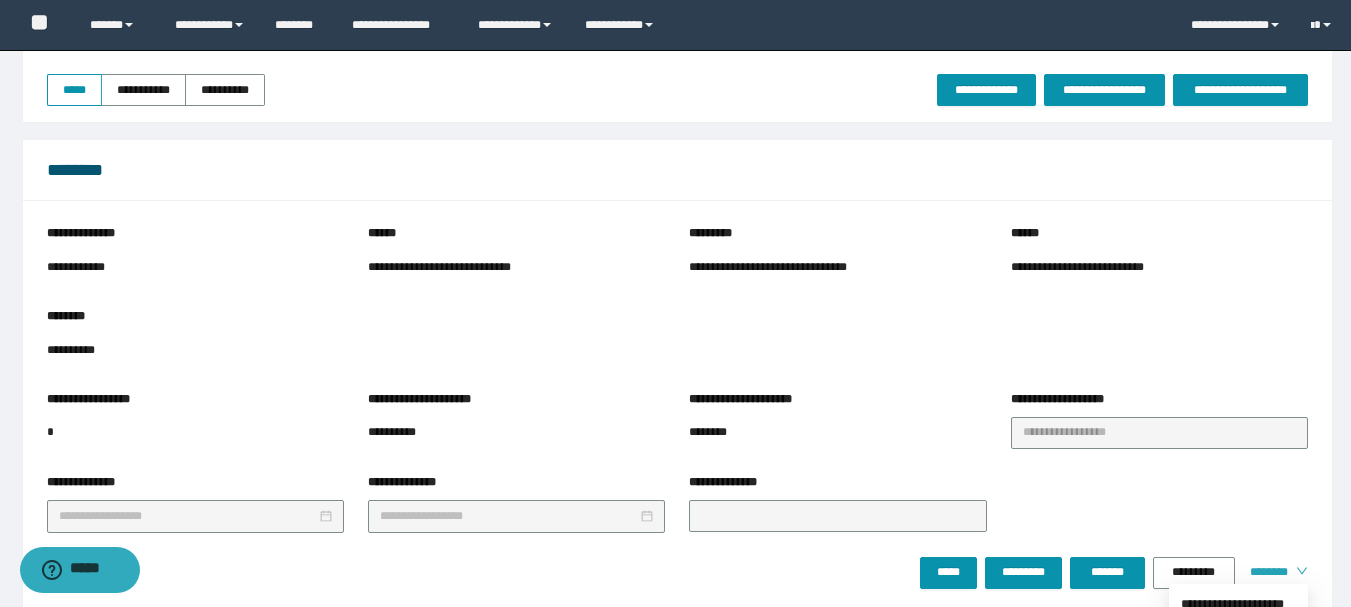 click on "********" at bounding box center (1265, 572) 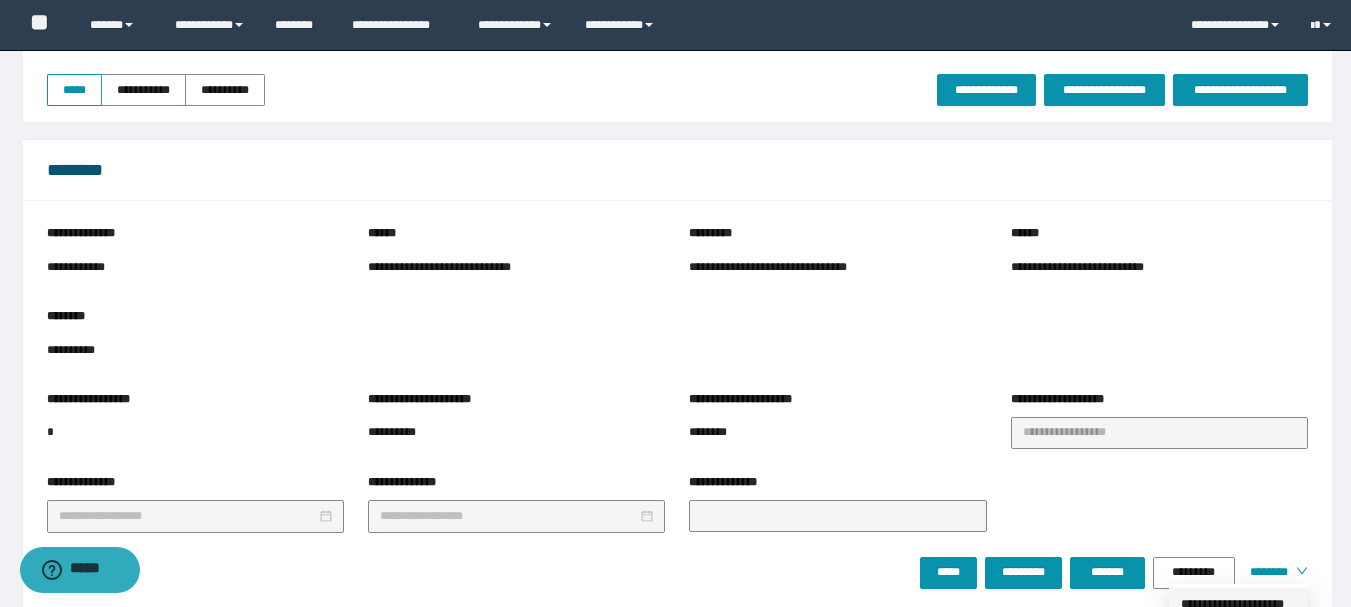 click on "**********" at bounding box center (1238, 604) 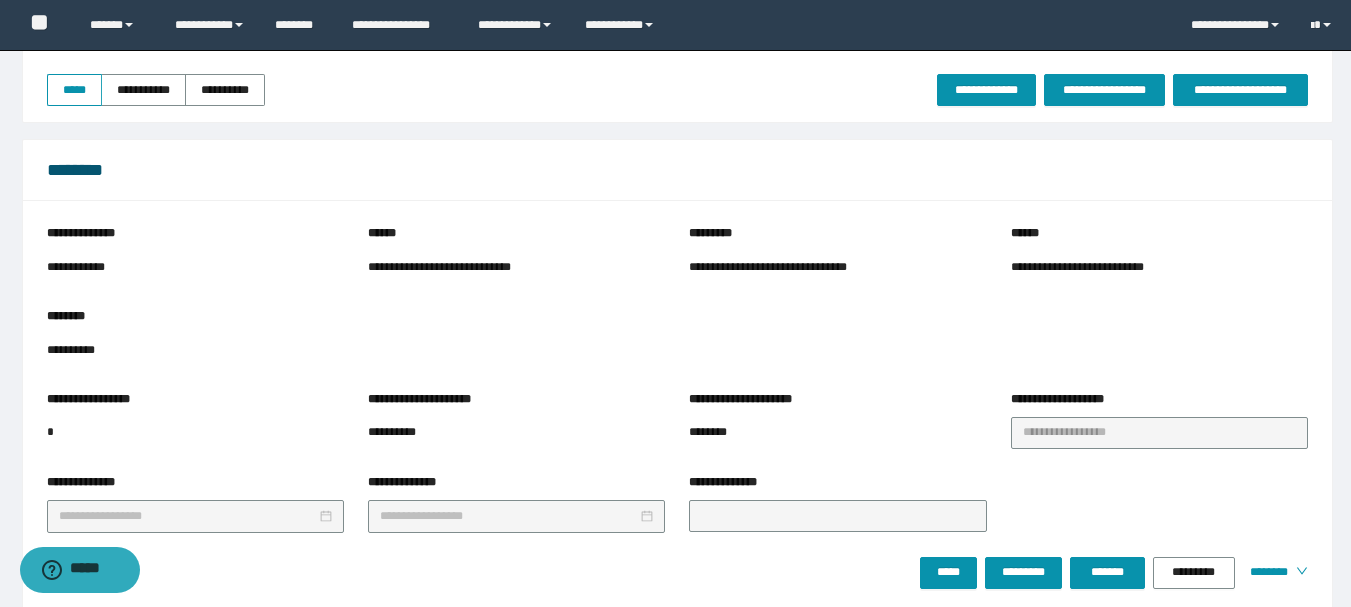 scroll, scrollTop: 0, scrollLeft: 0, axis: both 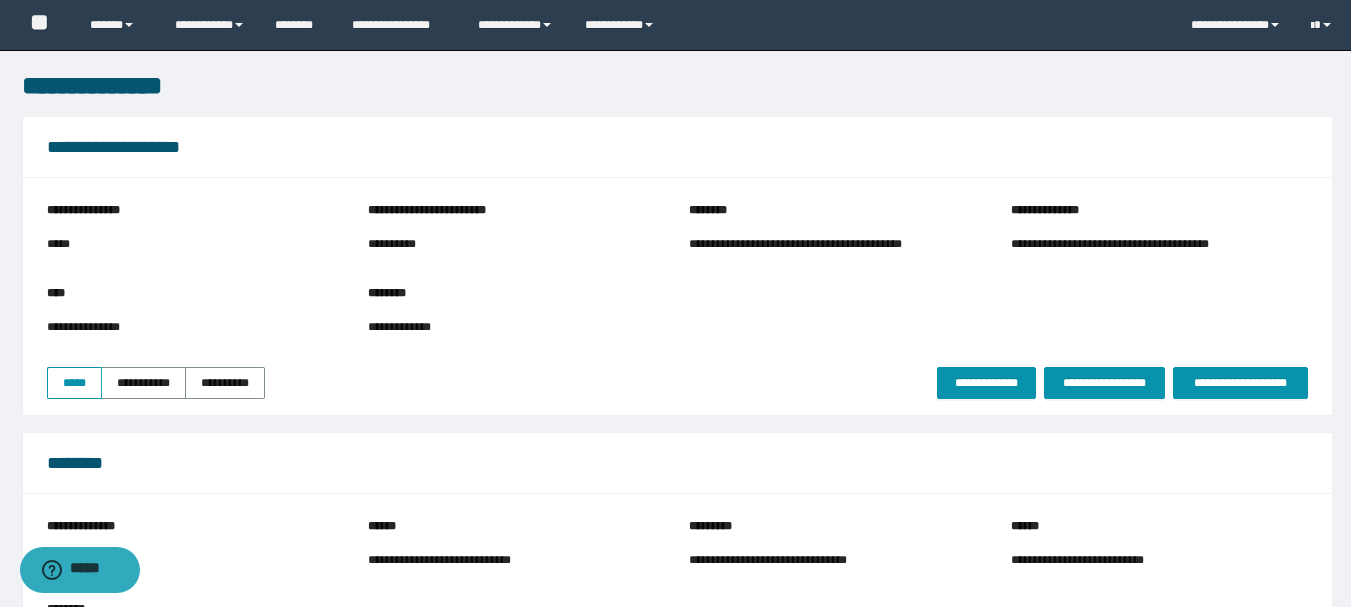 click on "**********" at bounding box center [827, 244] 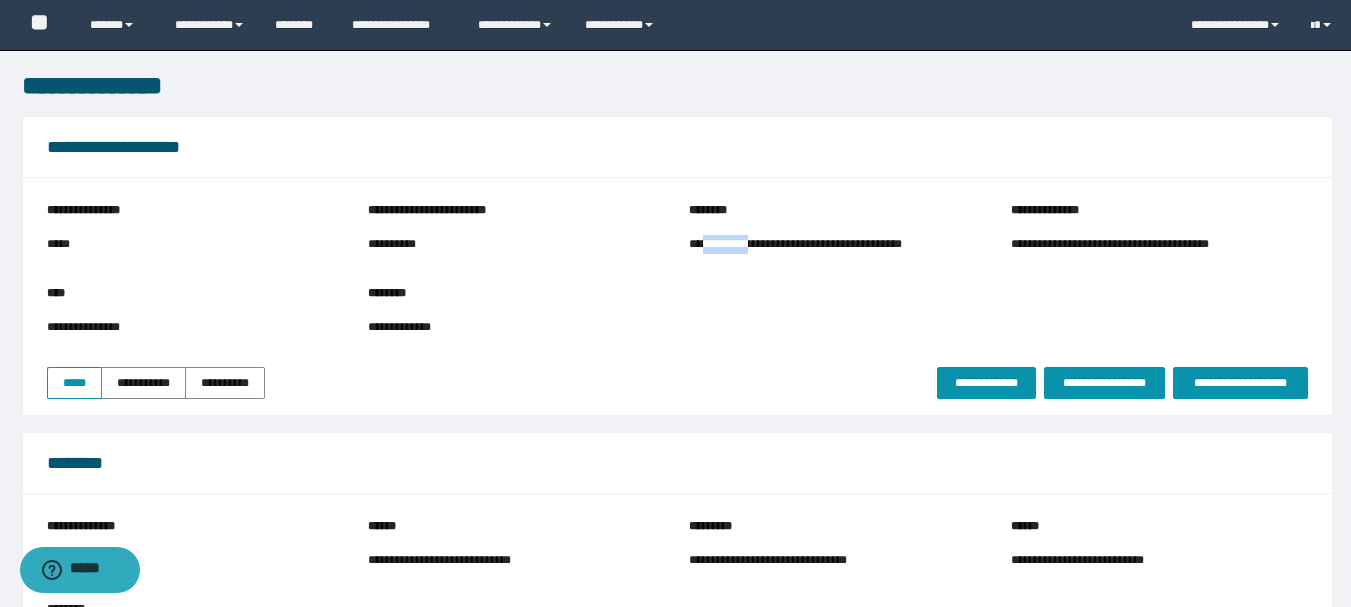 copy on "*********" 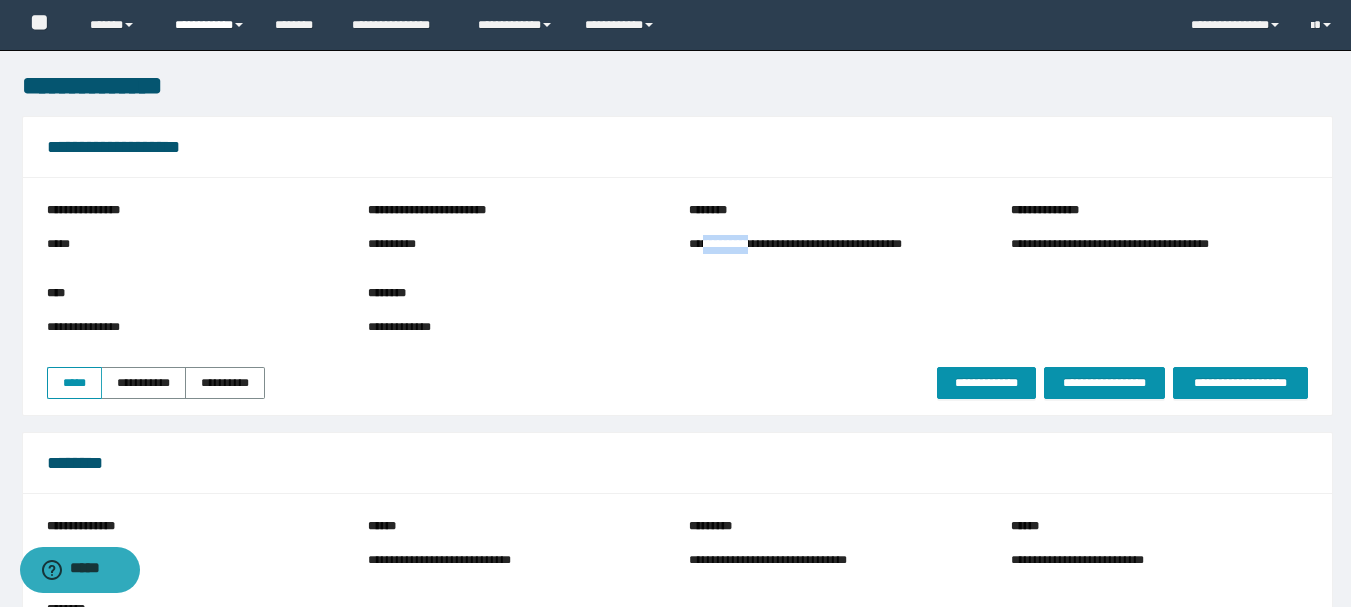 click on "**********" at bounding box center (210, 25) 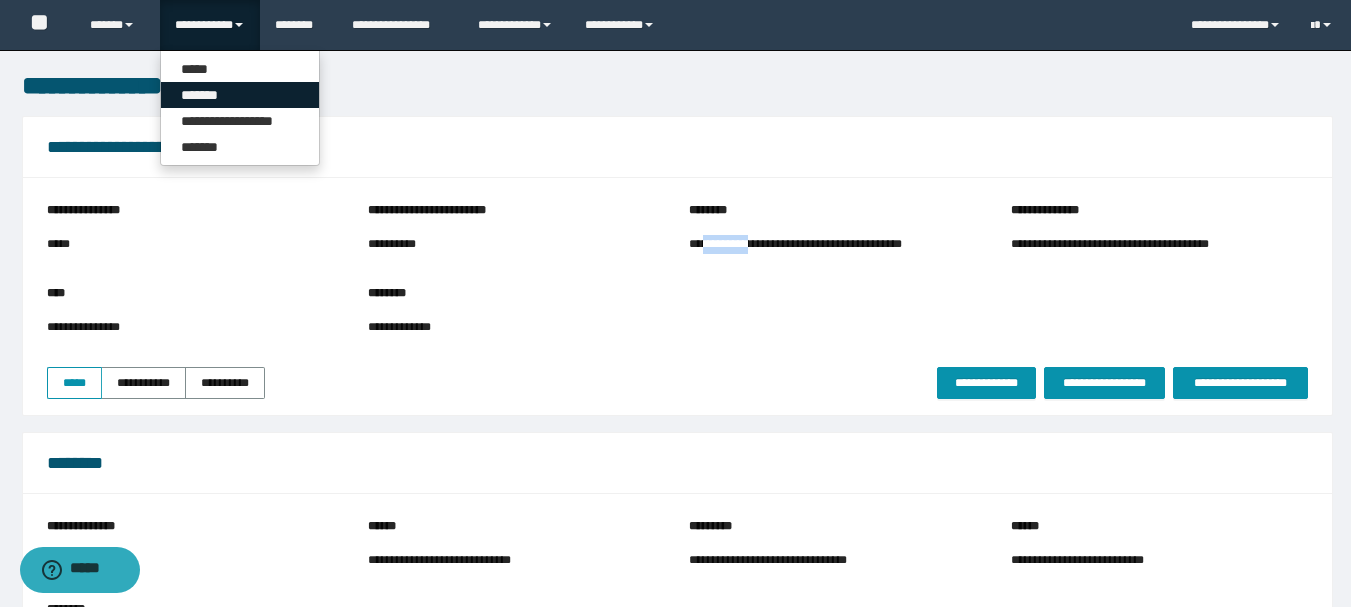 click on "*******" at bounding box center (240, 95) 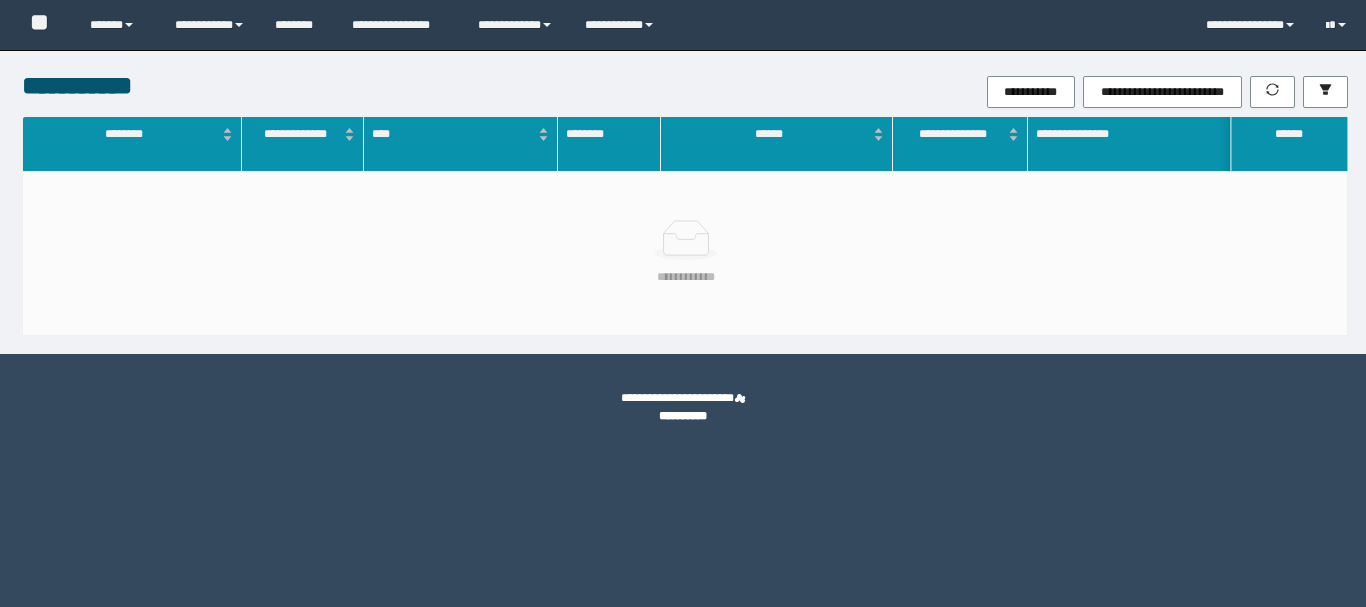 scroll, scrollTop: 0, scrollLeft: 0, axis: both 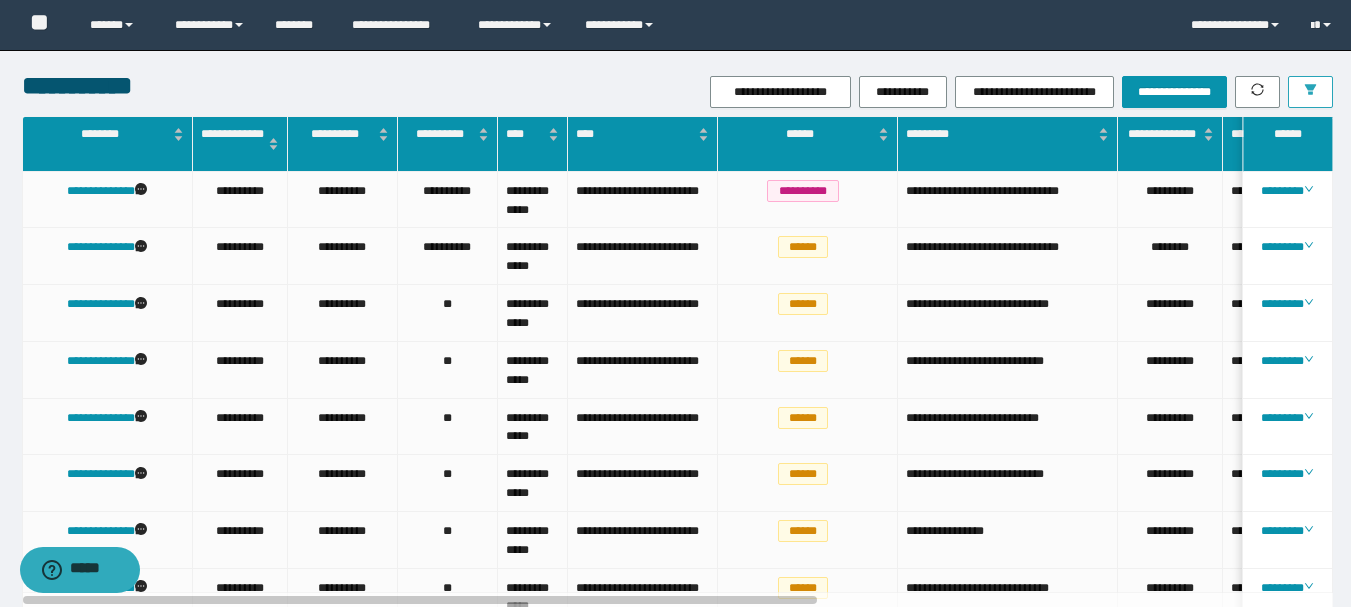 click at bounding box center [1310, 92] 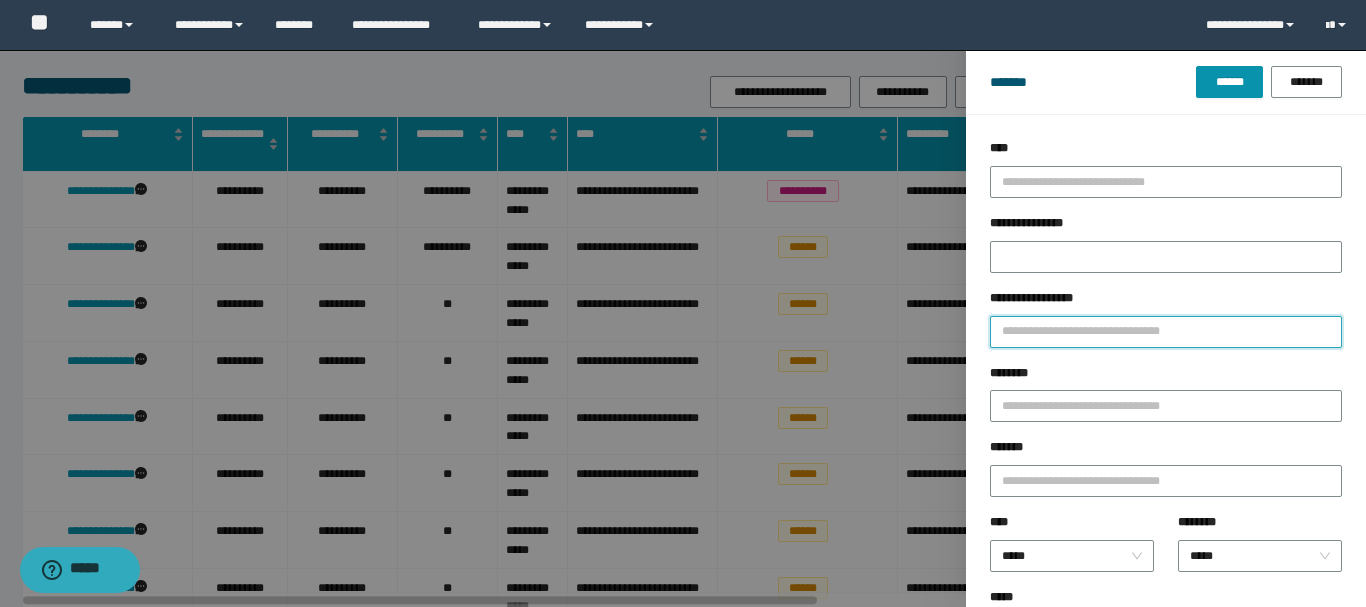 click on "**********" at bounding box center (1166, 332) 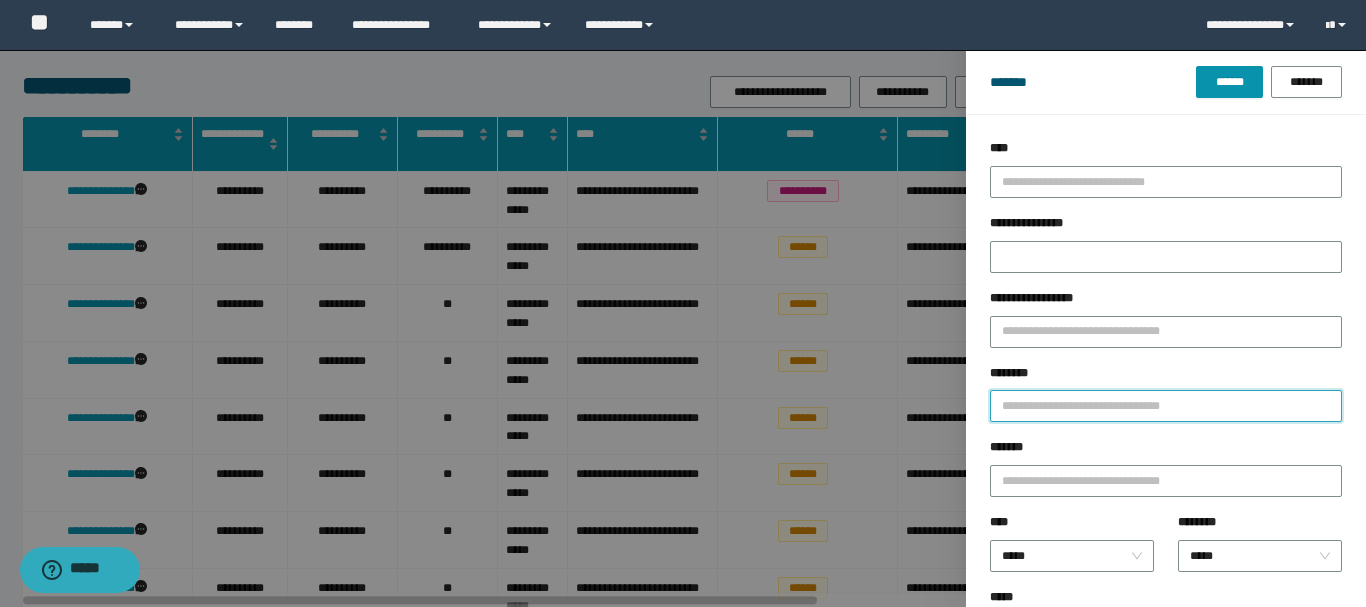 click on "********" at bounding box center (1166, 406) 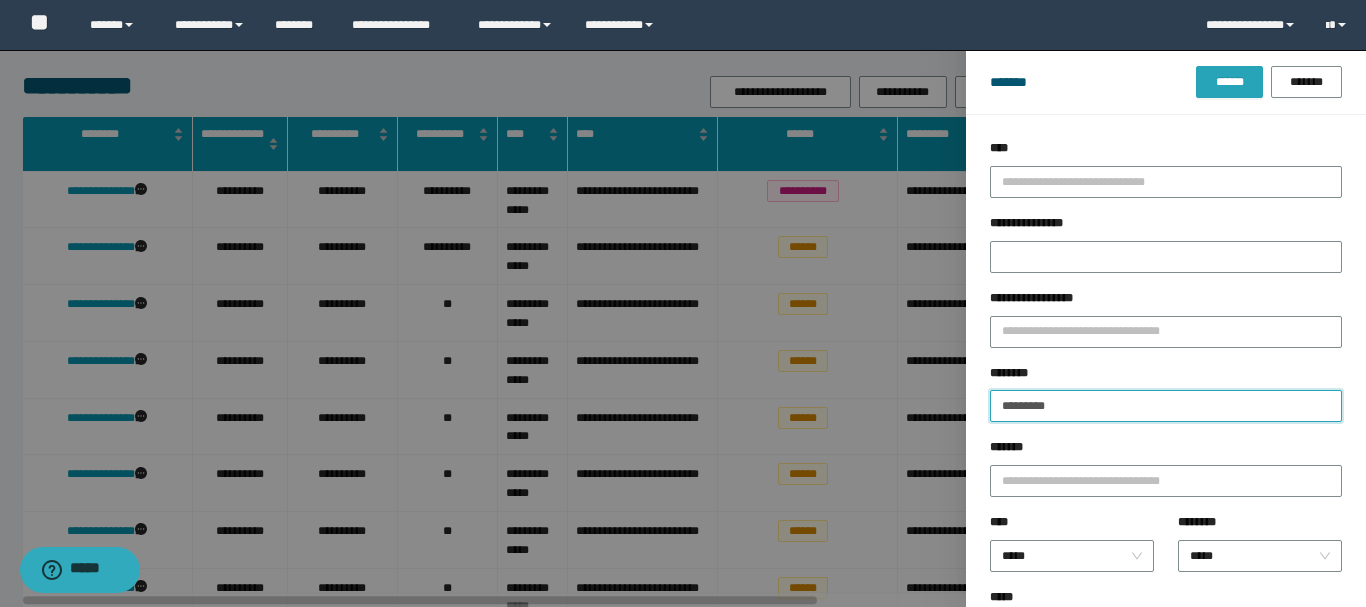 type on "********" 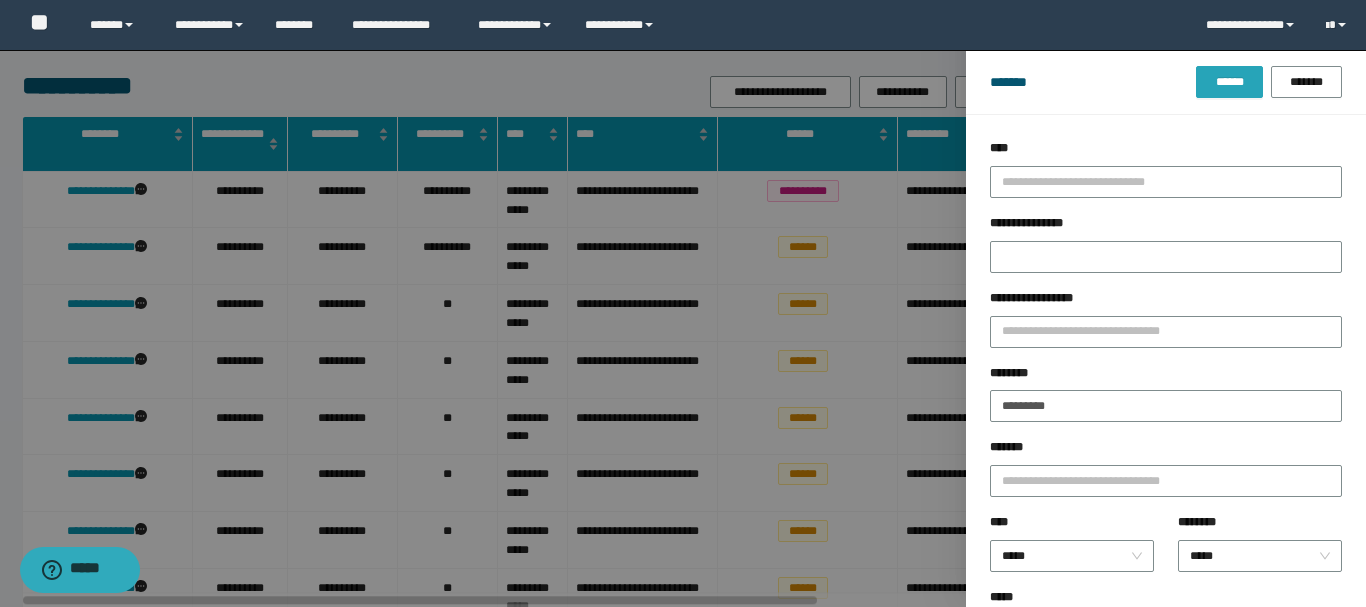 drag, startPoint x: 1221, startPoint y: 79, endPoint x: 1232, endPoint y: 85, distance: 12.529964 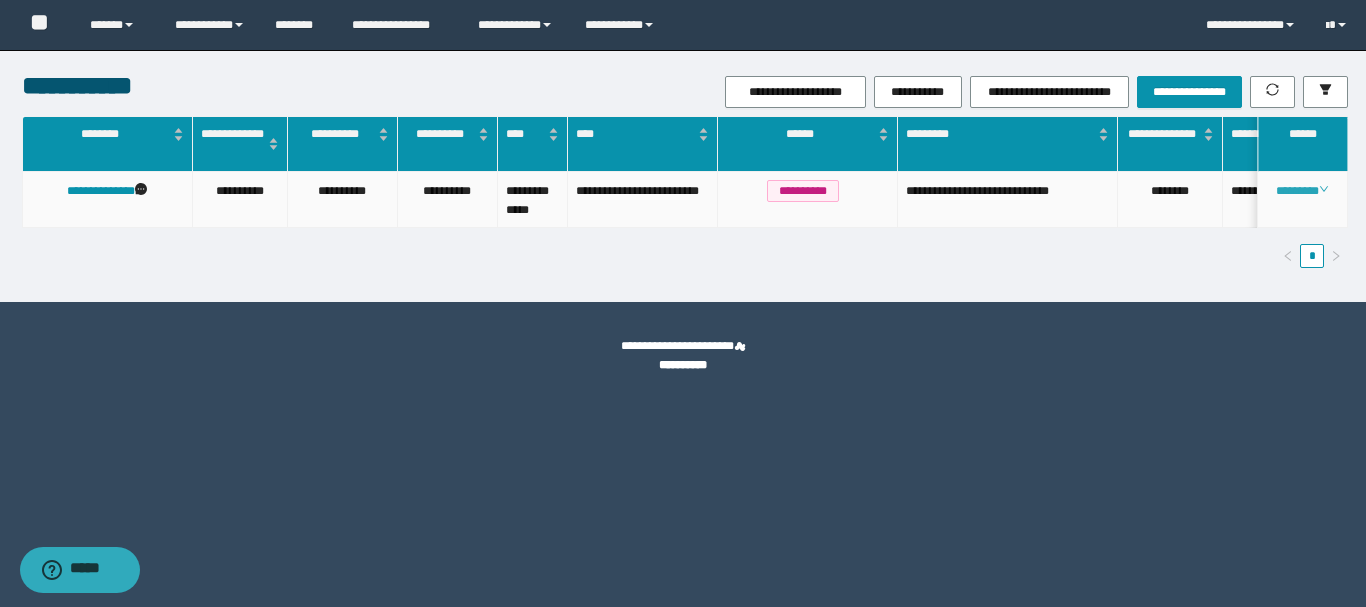 click on "********" at bounding box center [1302, 191] 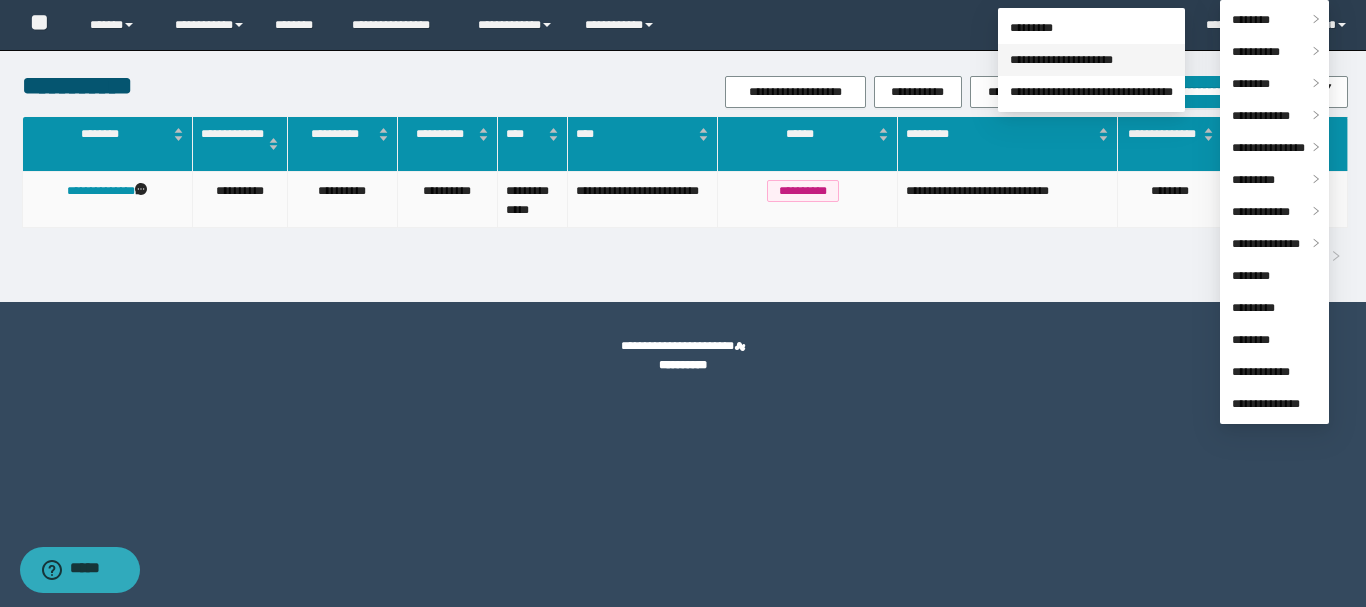 click on "**********" at bounding box center (1061, 60) 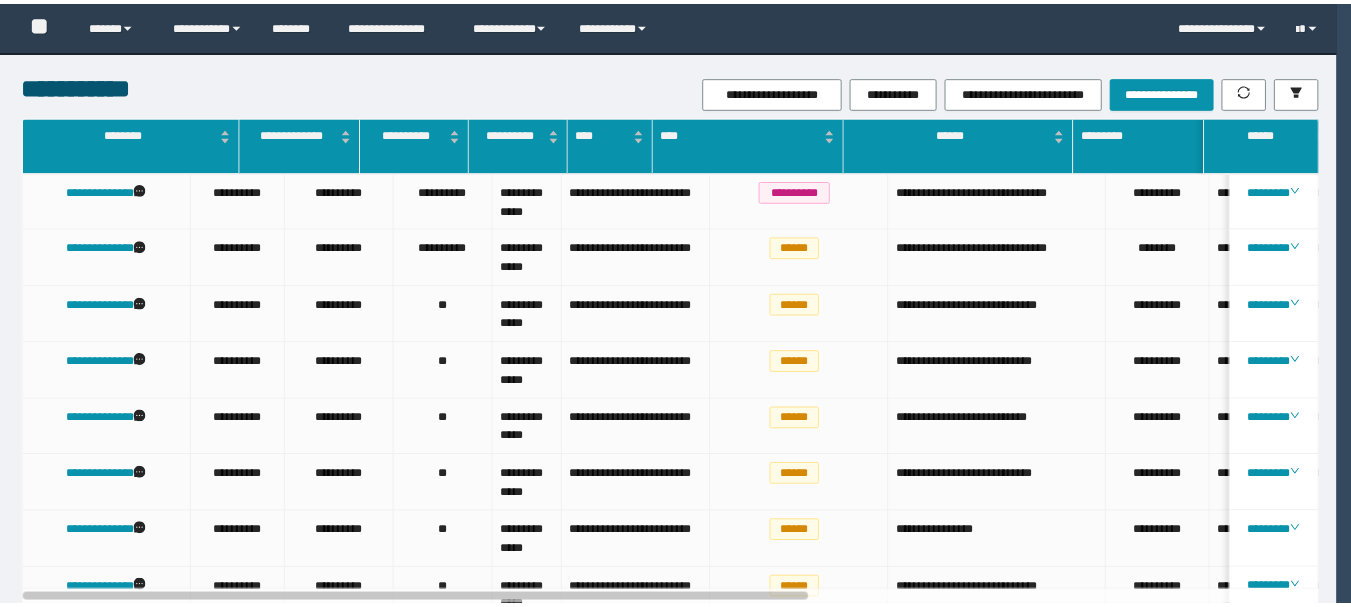 scroll, scrollTop: 0, scrollLeft: 0, axis: both 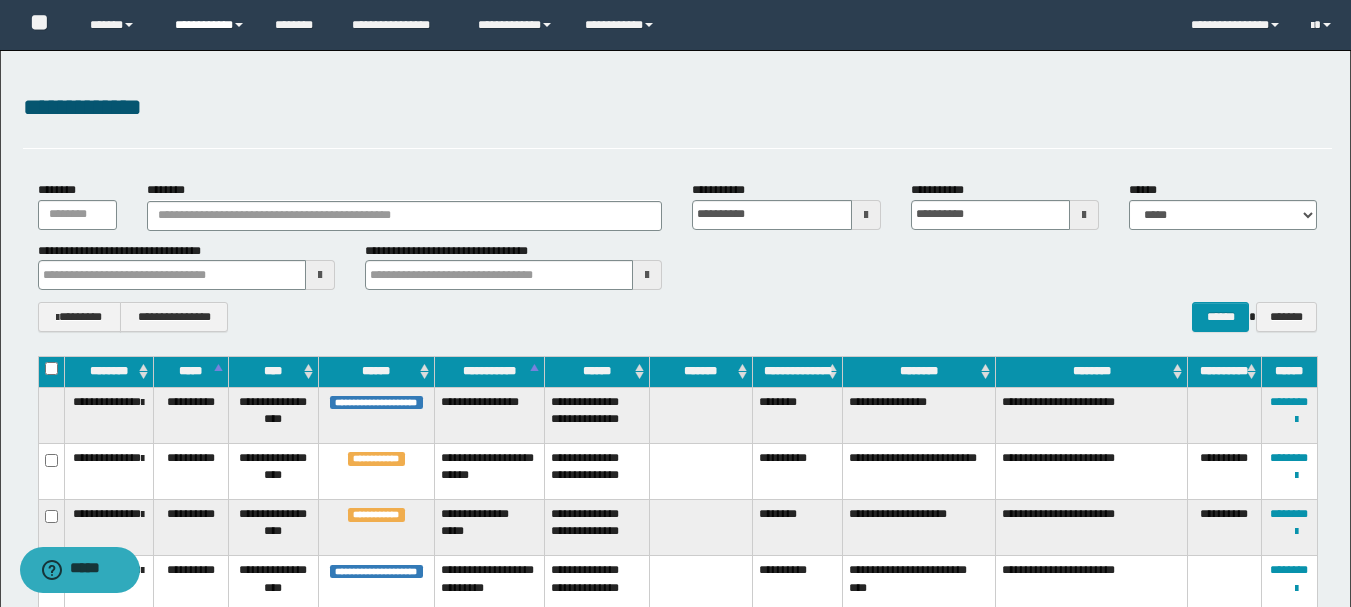 click on "**********" at bounding box center (210, 25) 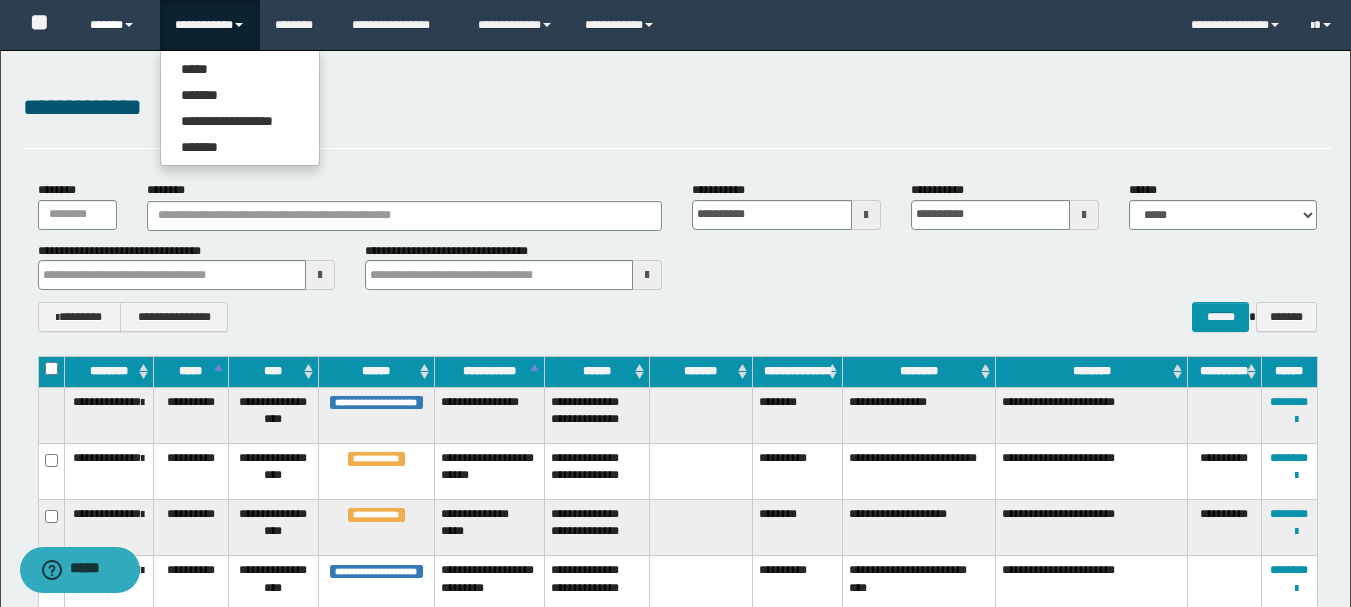 drag, startPoint x: 136, startPoint y: 35, endPoint x: 154, endPoint y: 51, distance: 24.083189 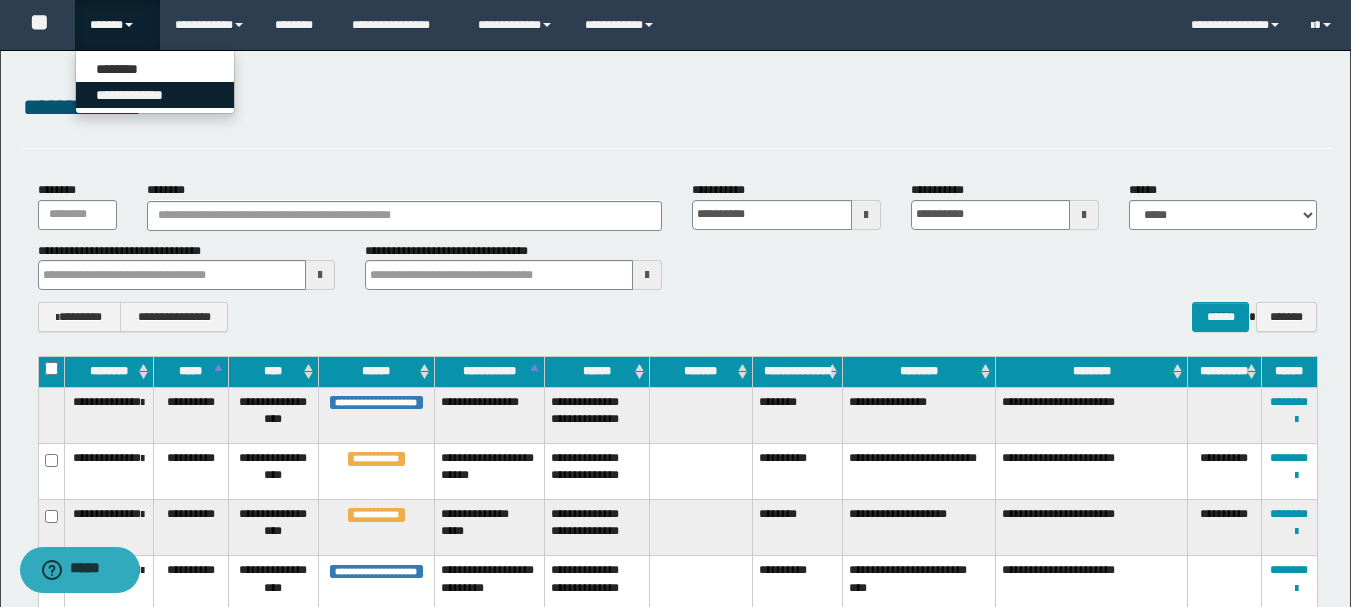 click on "**********" at bounding box center (155, 95) 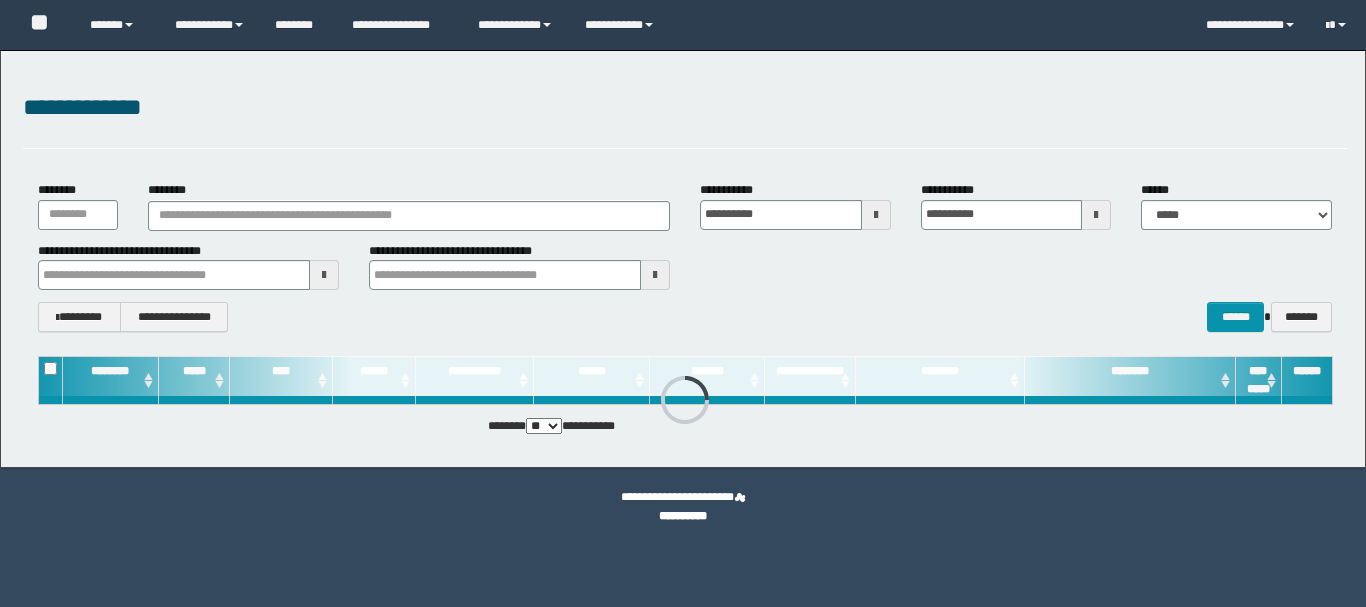 scroll, scrollTop: 0, scrollLeft: 0, axis: both 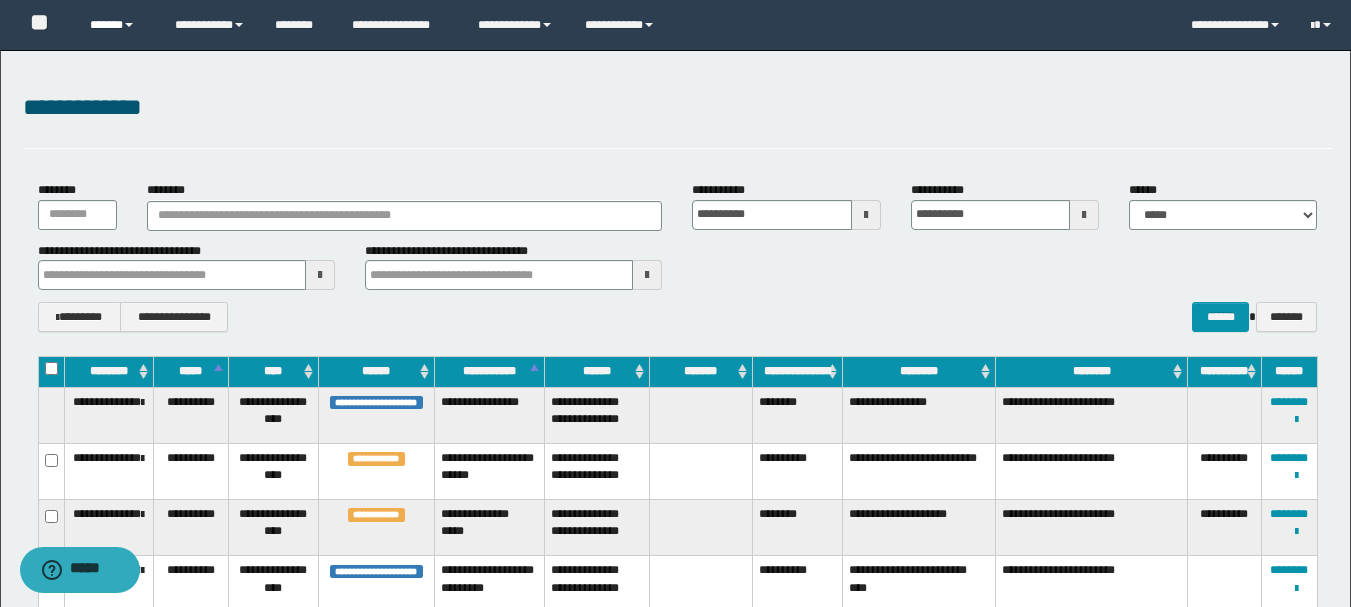 click on "******" at bounding box center [117, 25] 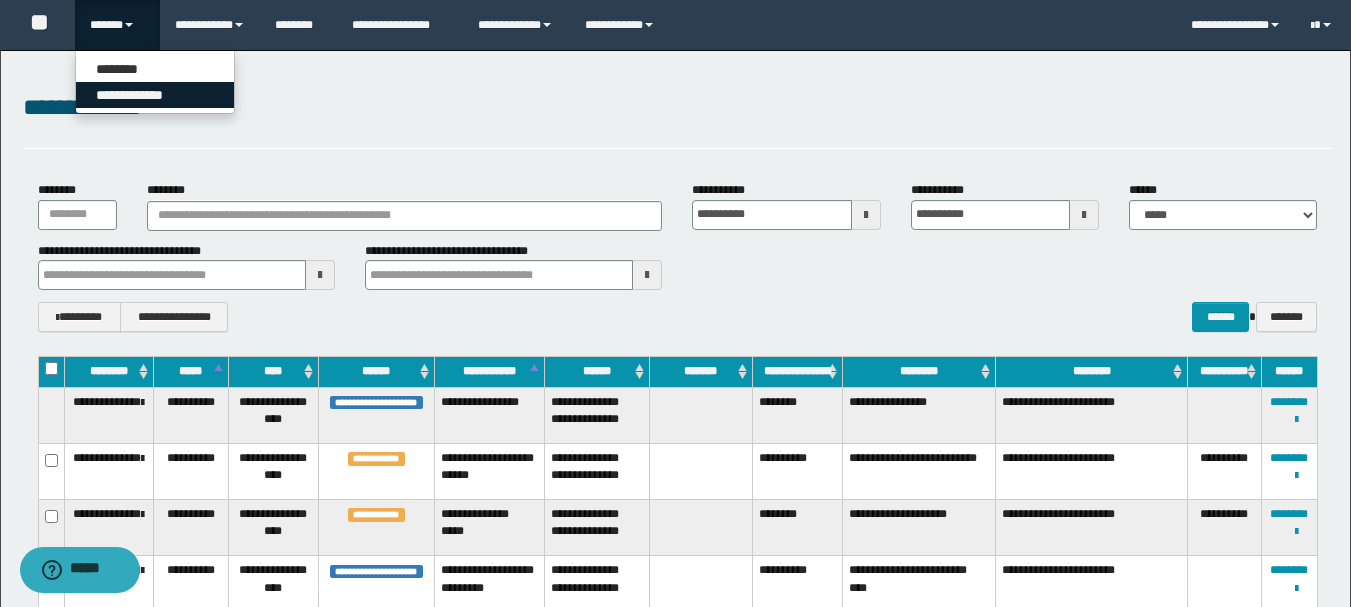 click on "**********" at bounding box center [155, 95] 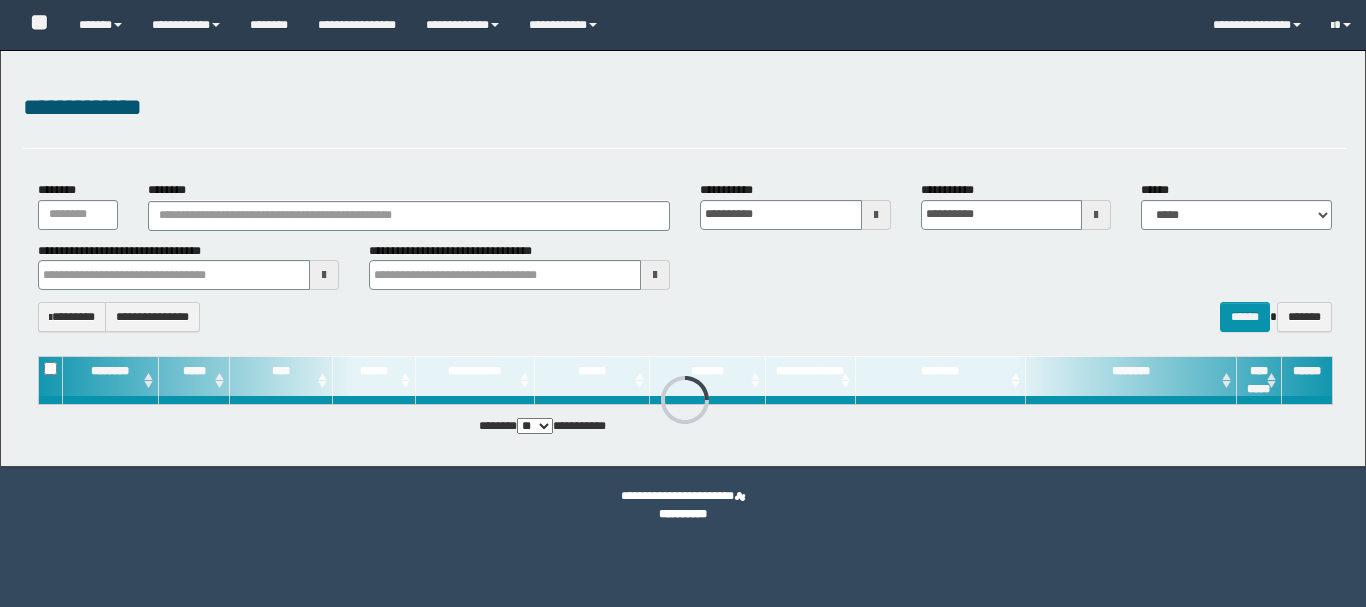 scroll, scrollTop: 0, scrollLeft: 0, axis: both 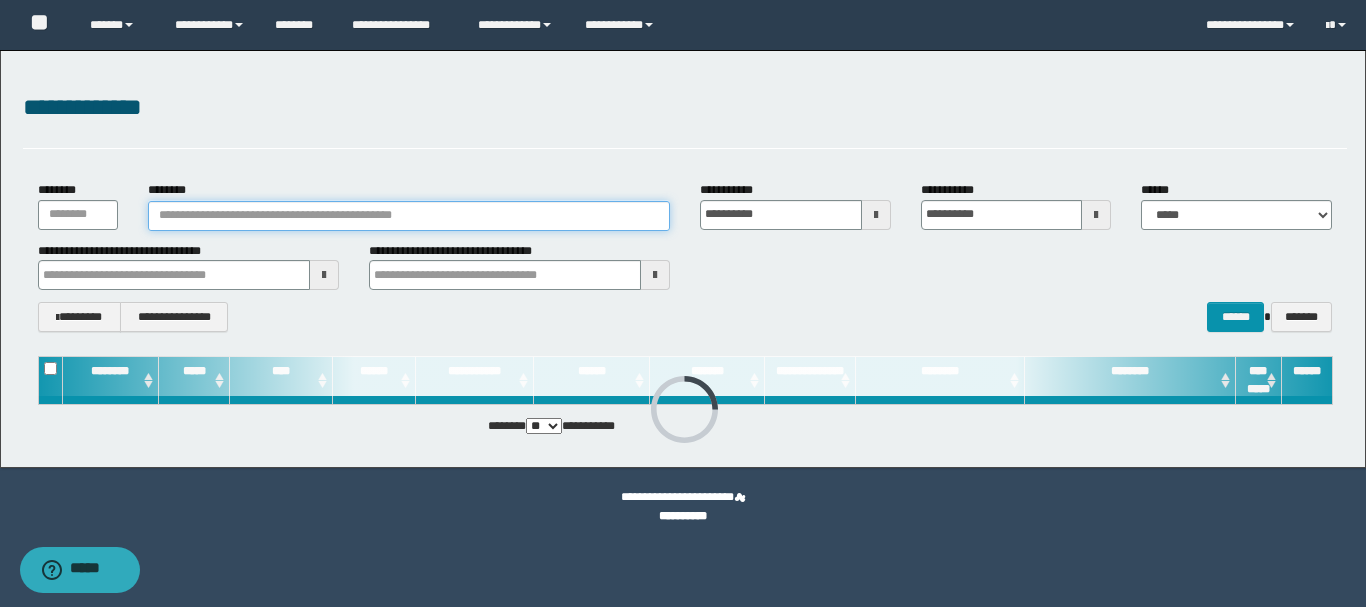 click on "********" at bounding box center (409, 216) 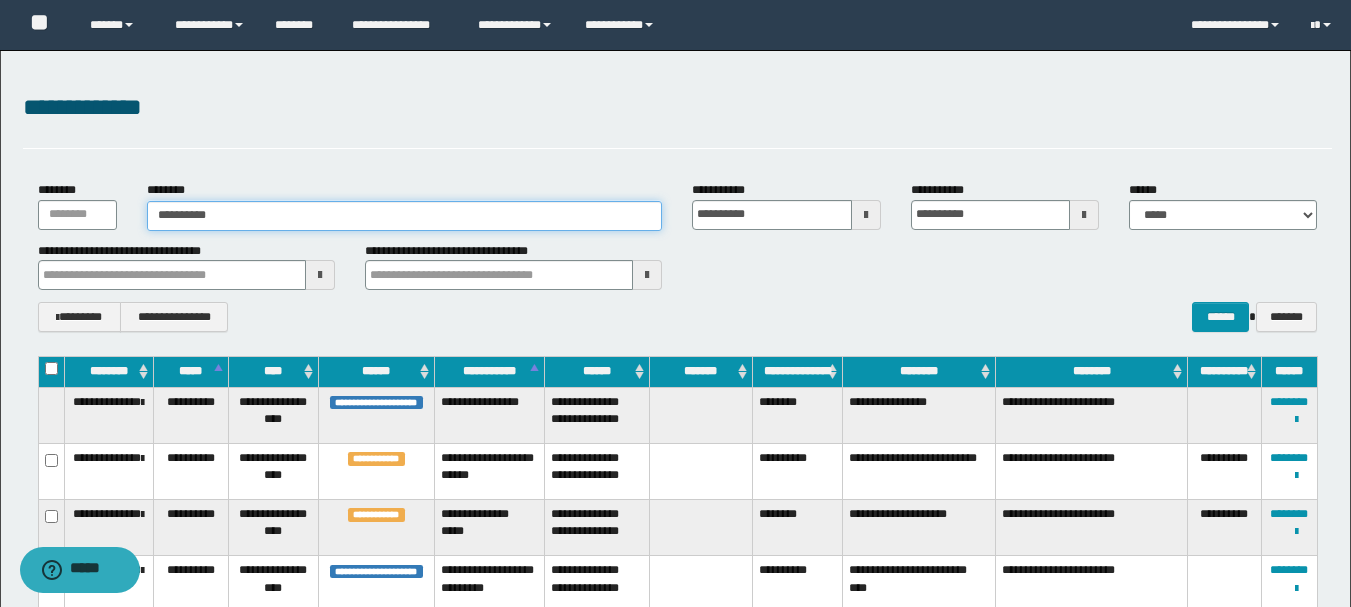 type on "**********" 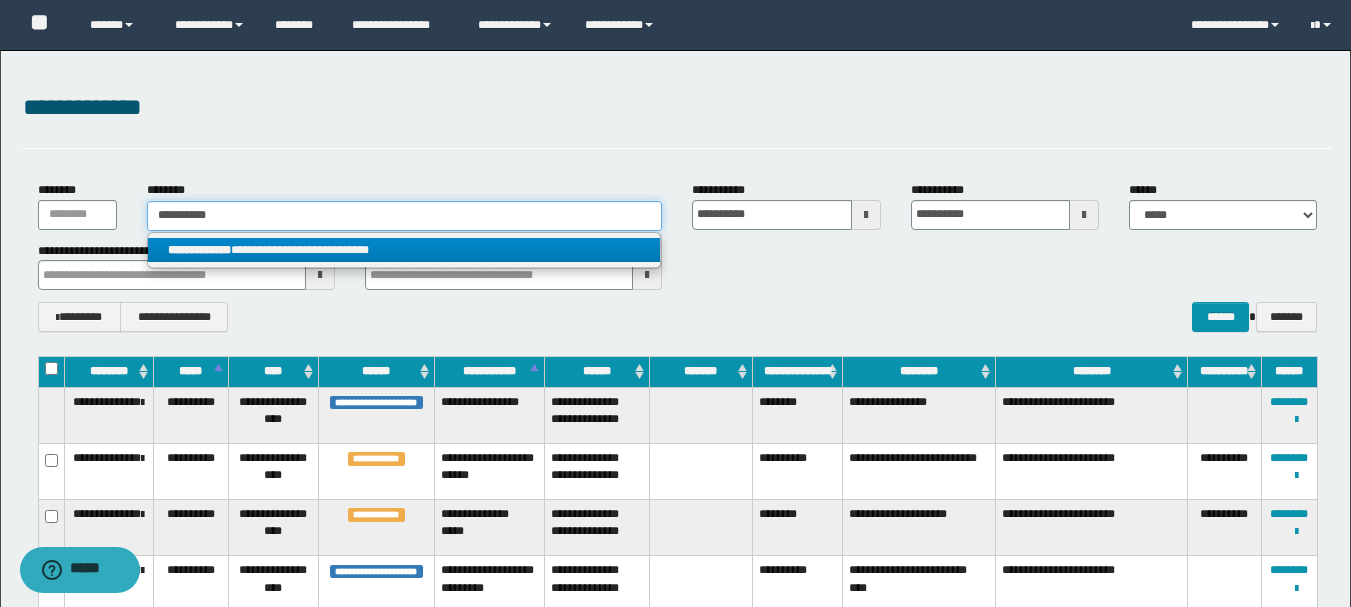 type on "**********" 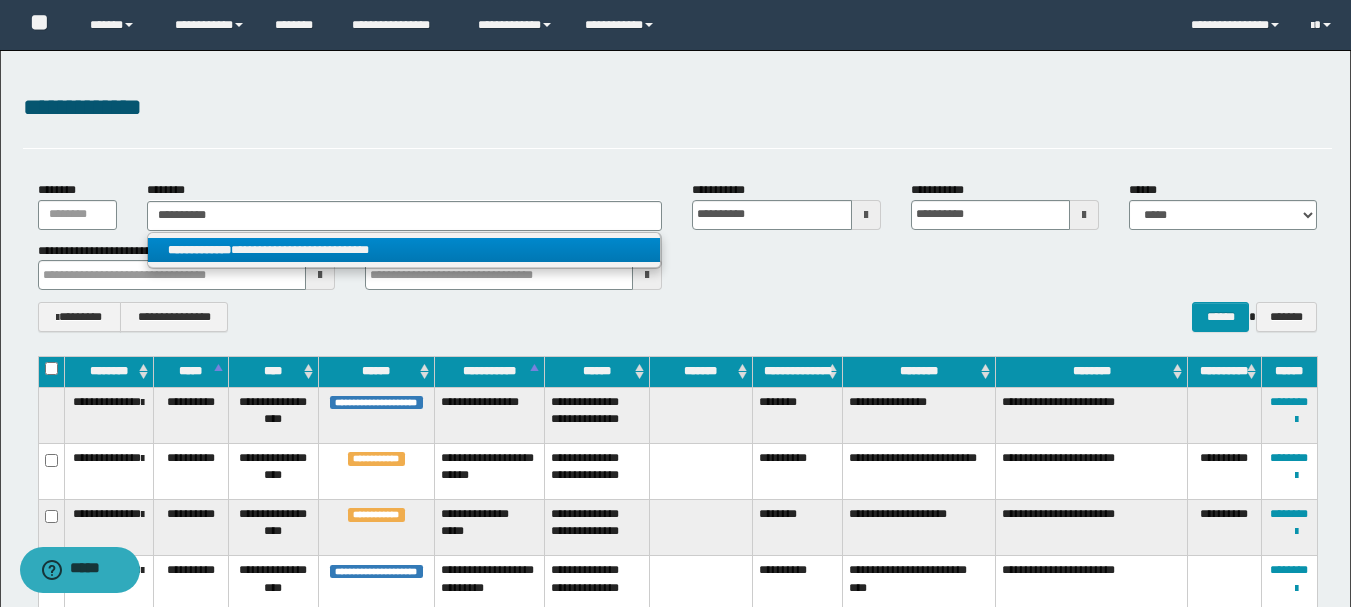 click on "**********" at bounding box center (404, 250) 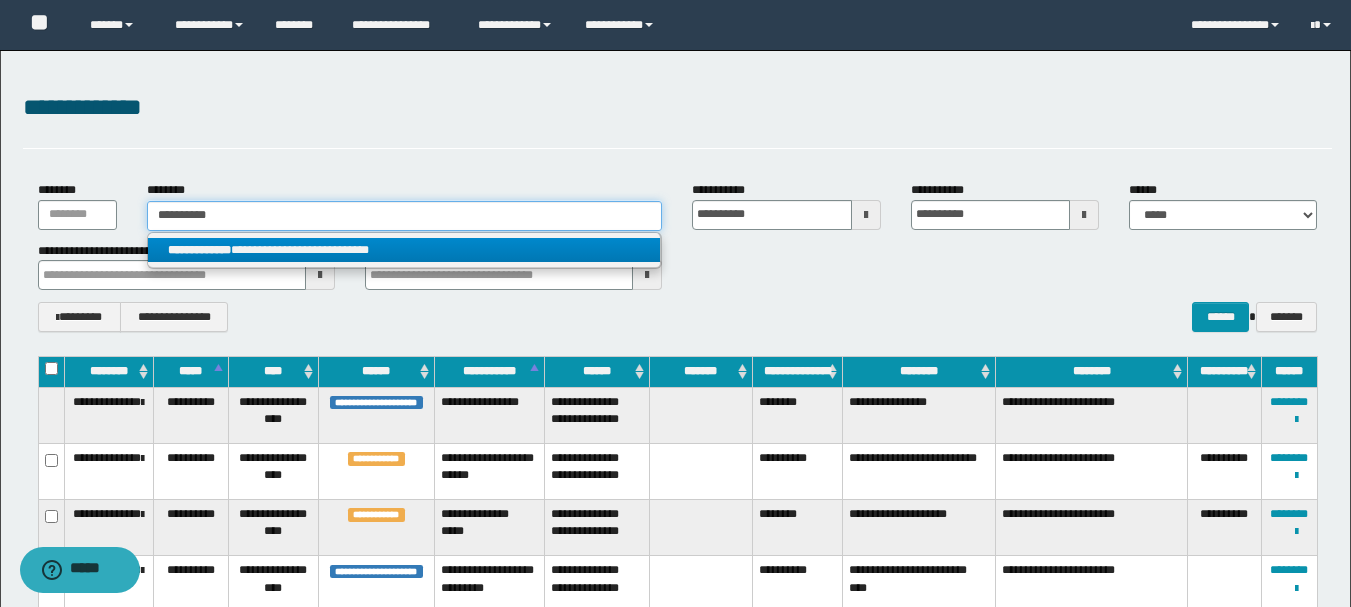 type 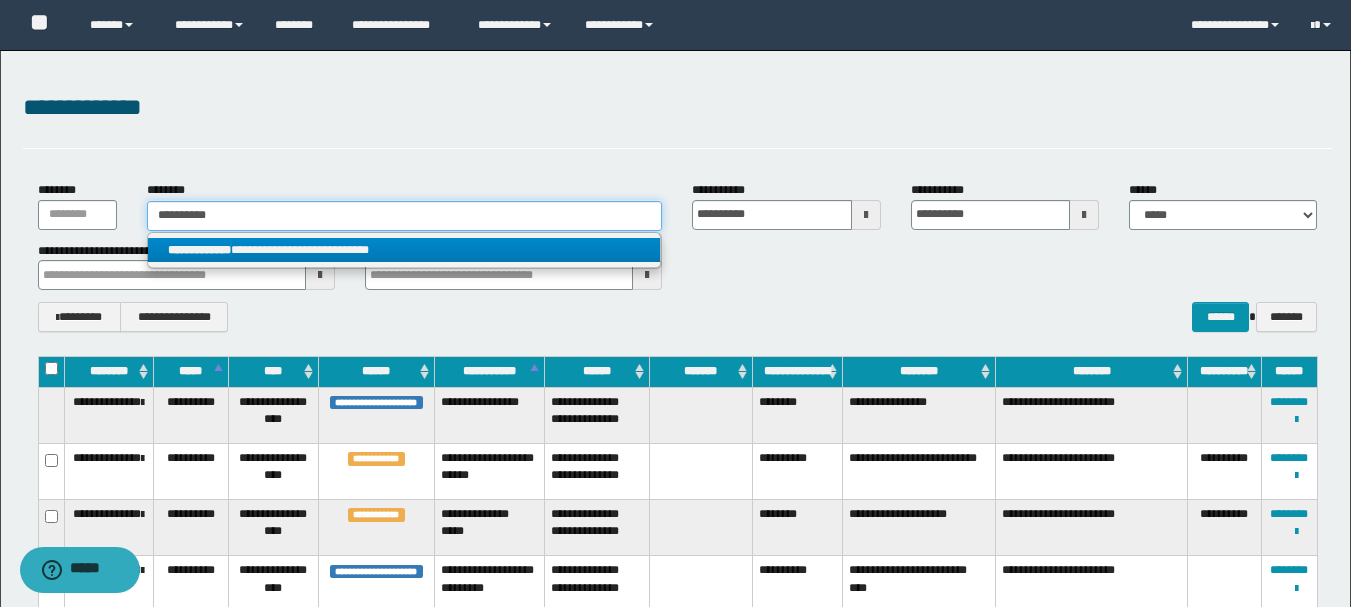 type on "**********" 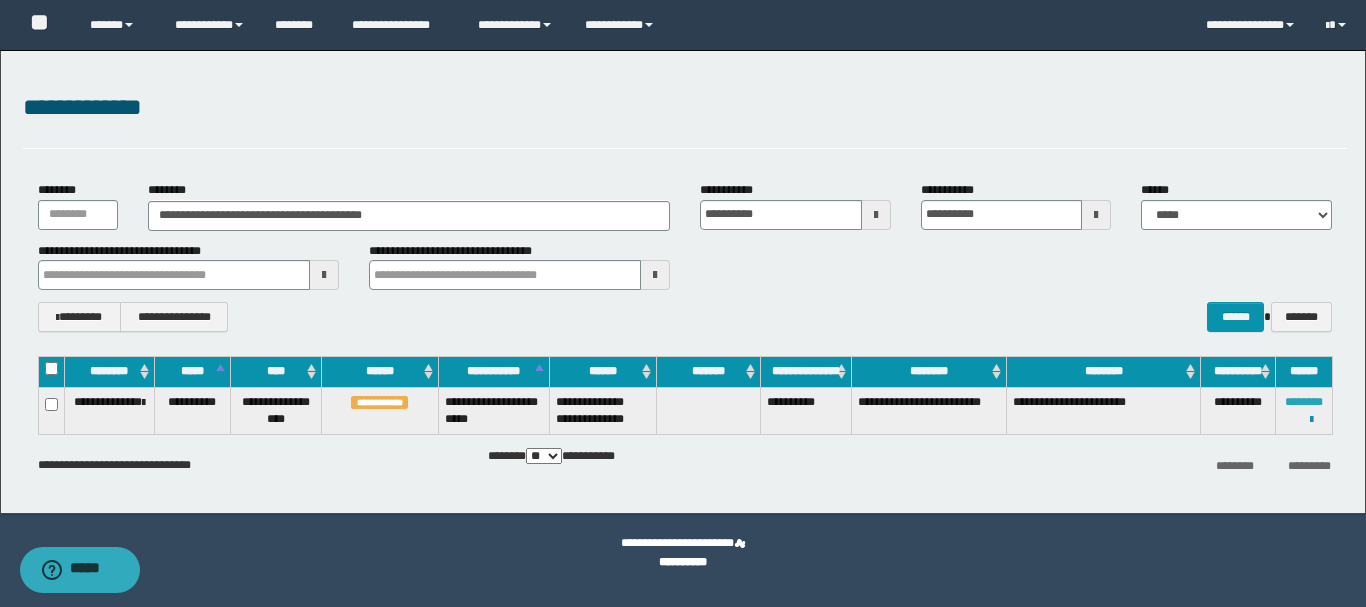 click on "********" at bounding box center [1304, 402] 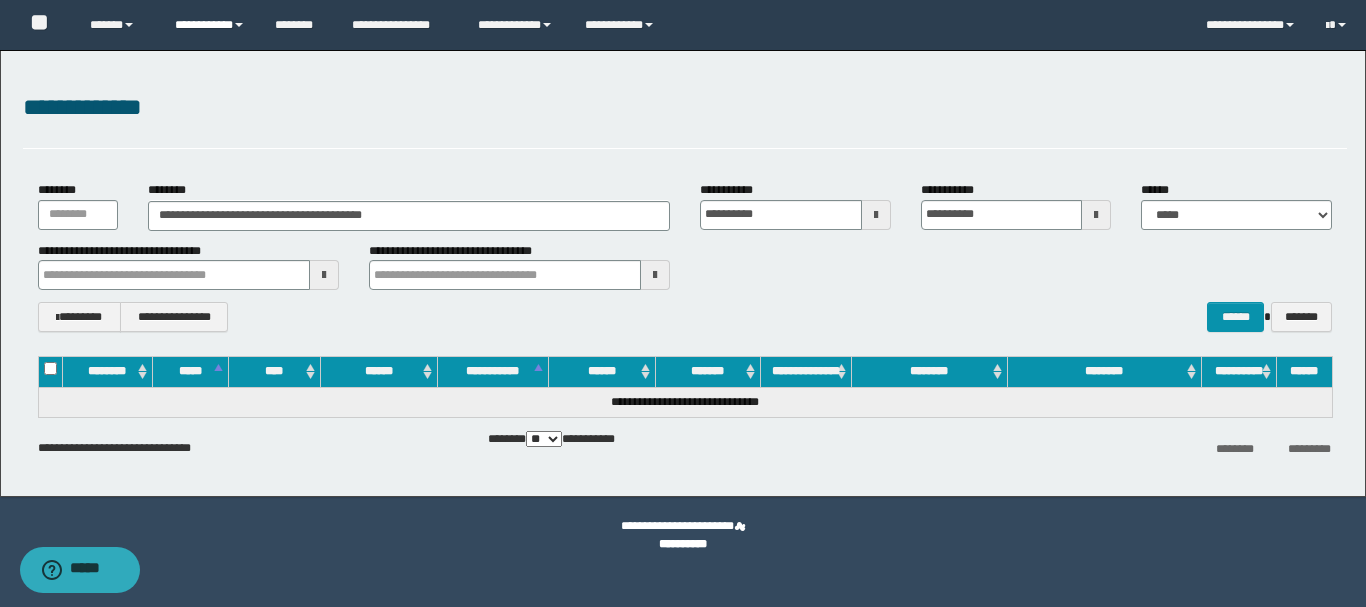 click on "**********" at bounding box center [210, 25] 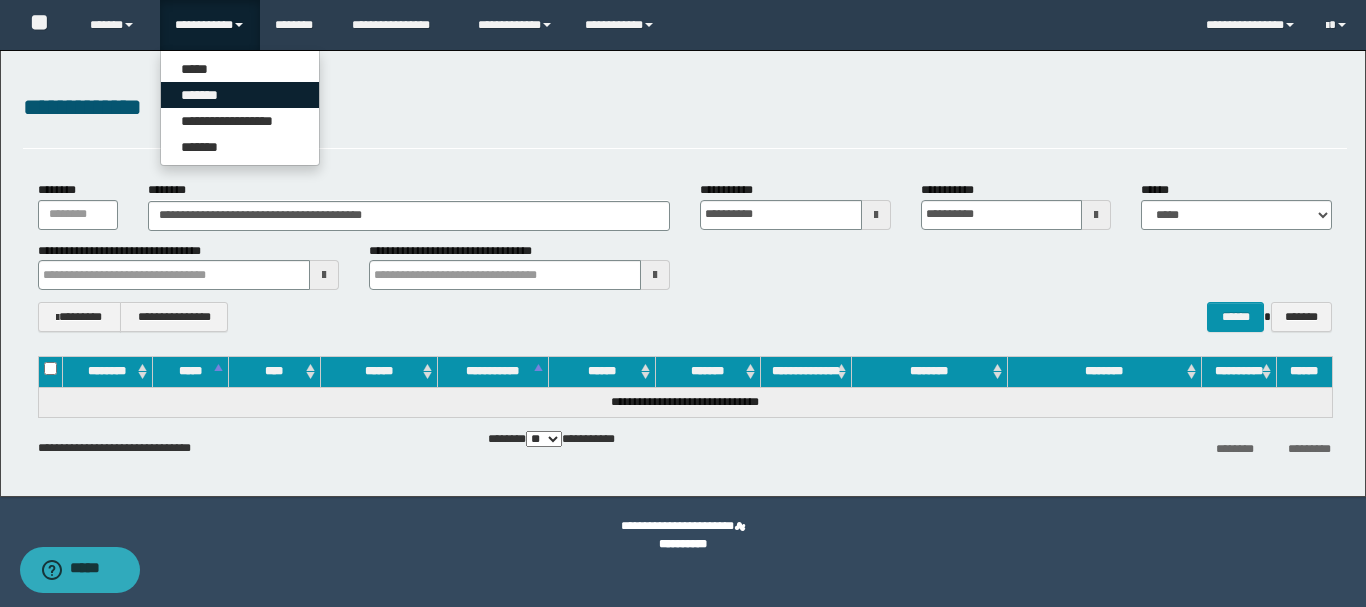 click on "*******" at bounding box center [240, 95] 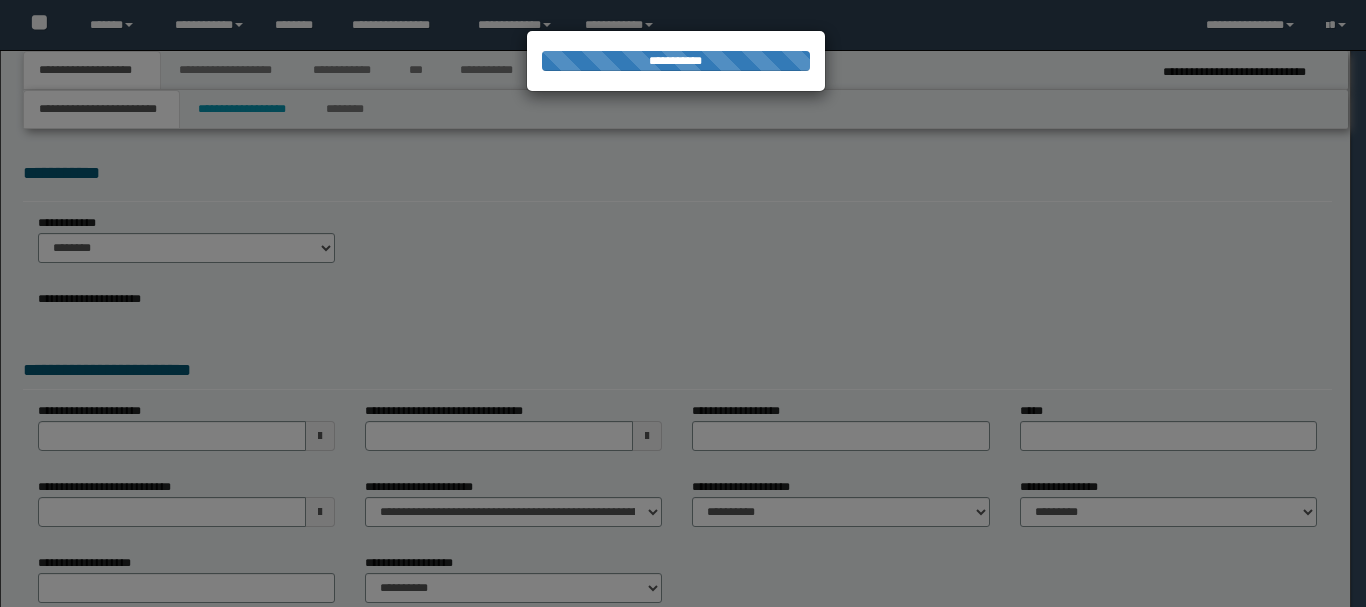 scroll, scrollTop: 0, scrollLeft: 0, axis: both 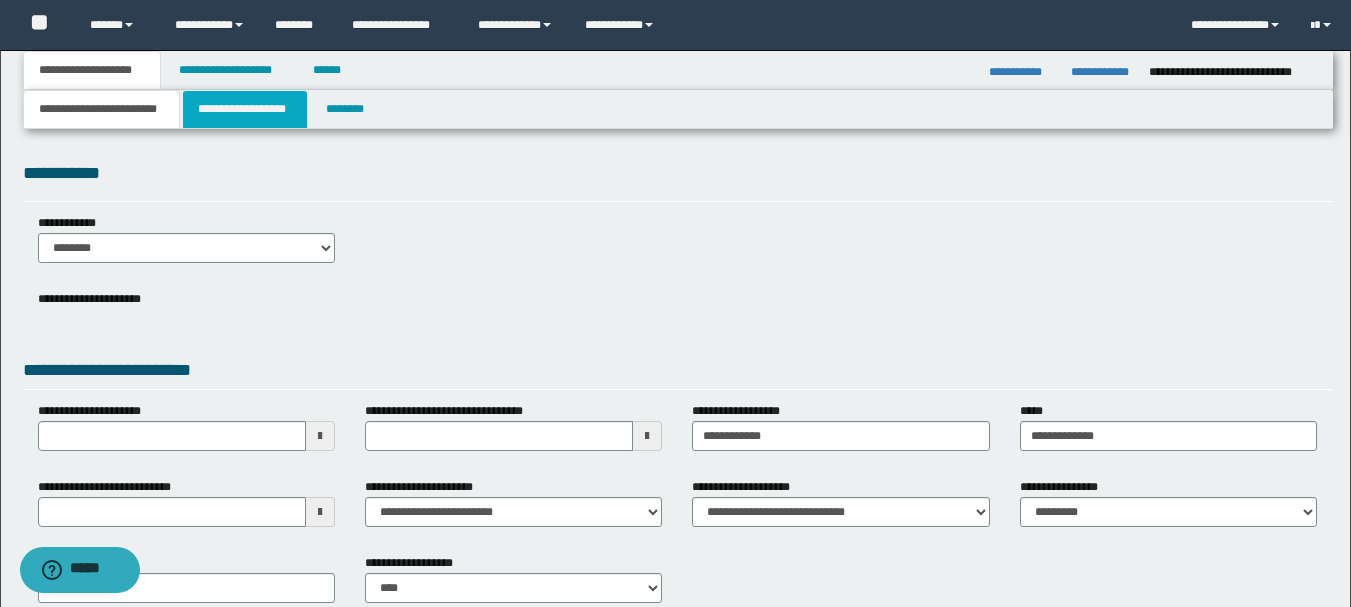 click on "**********" at bounding box center [245, 109] 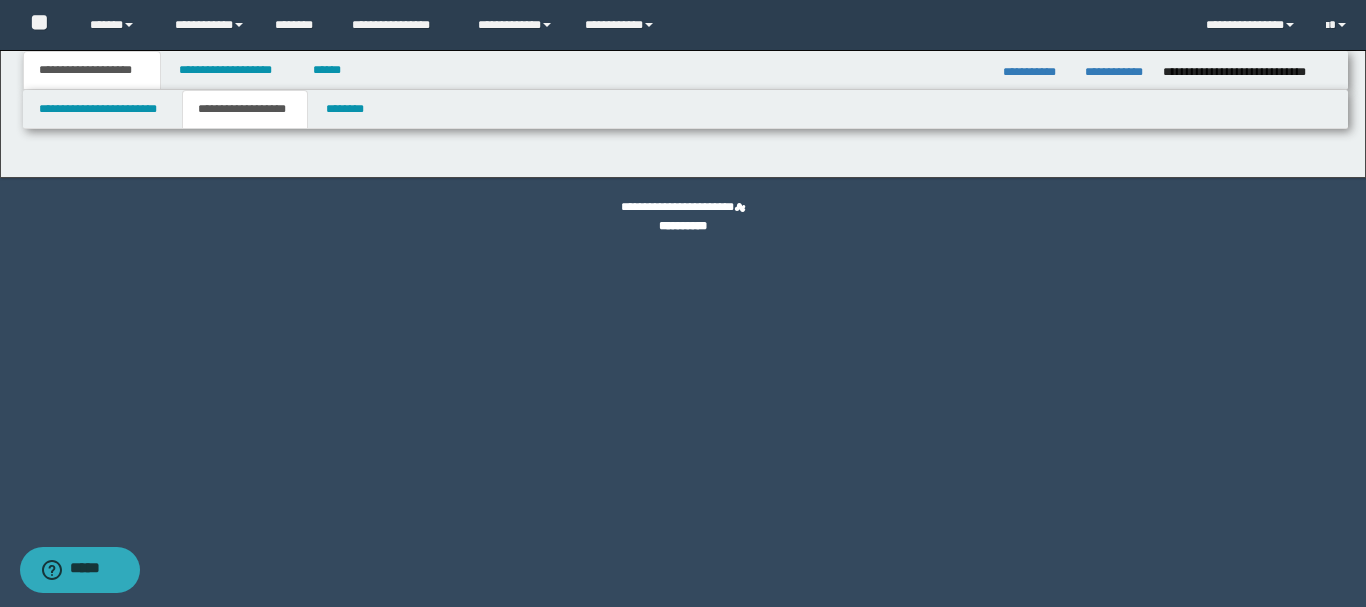 type on "**********" 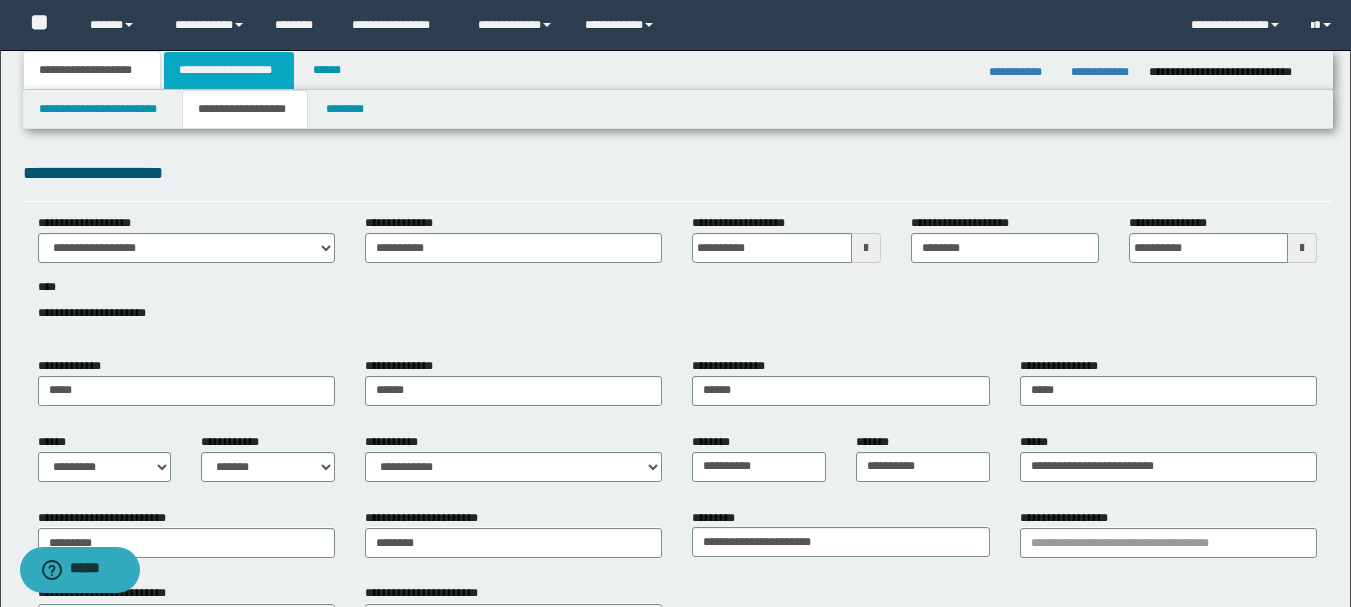 click on "**********" at bounding box center [229, 70] 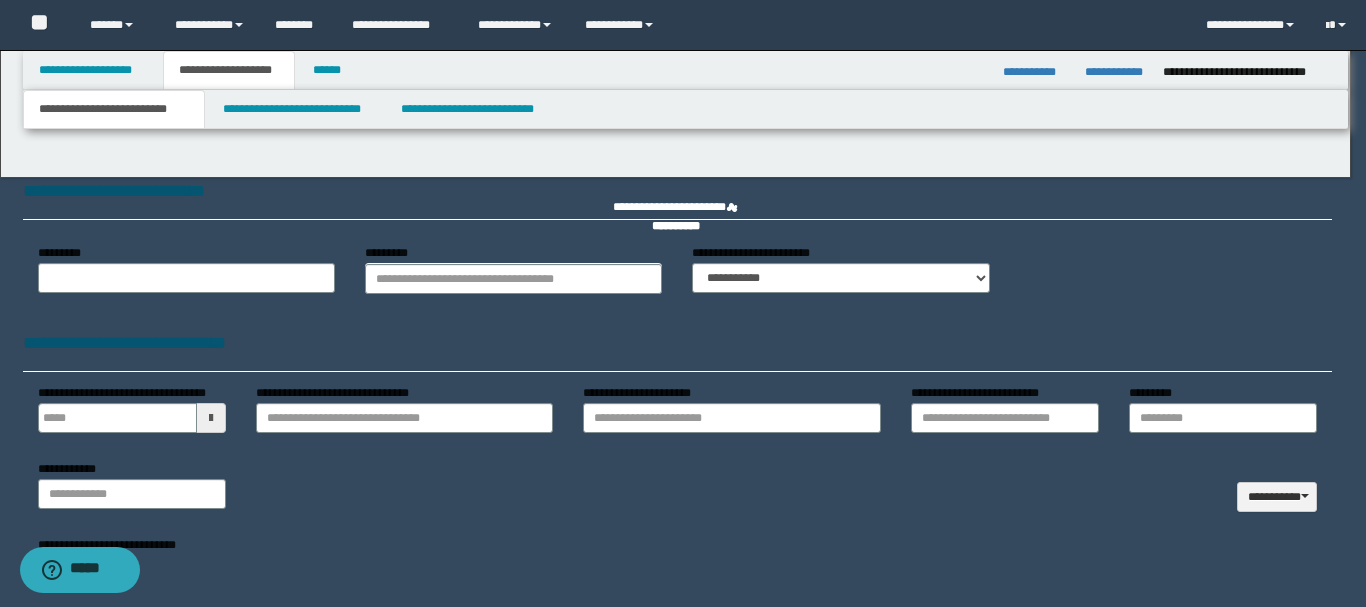 type on "**********" 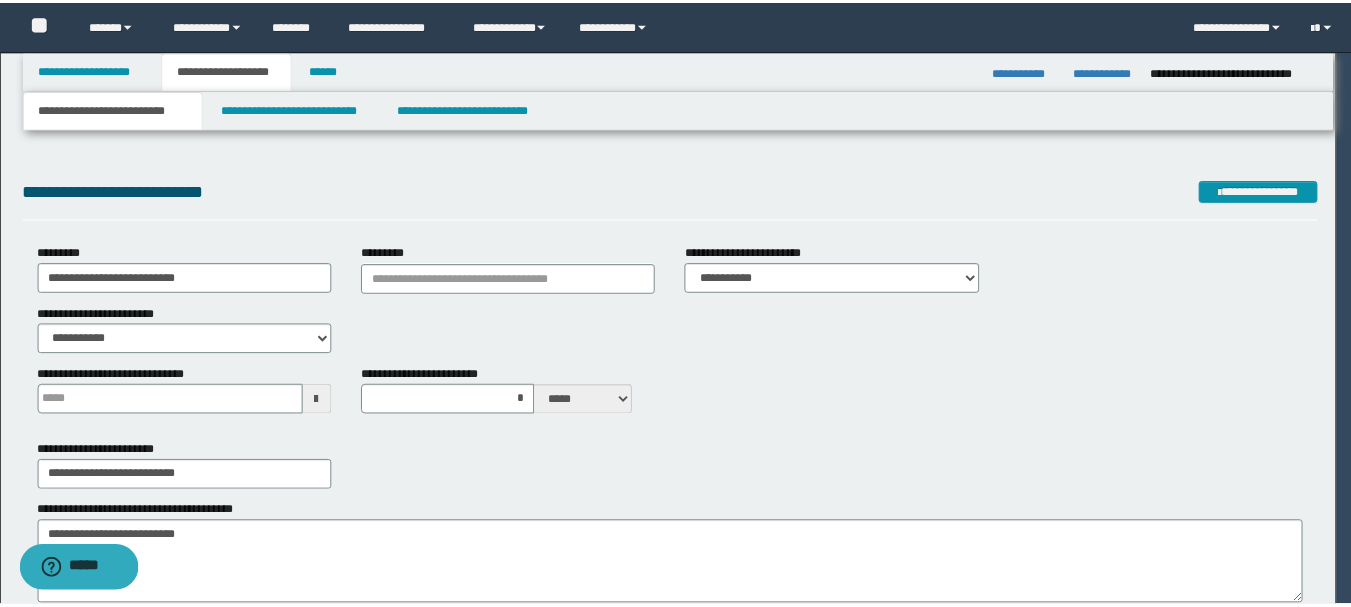 scroll, scrollTop: 0, scrollLeft: 0, axis: both 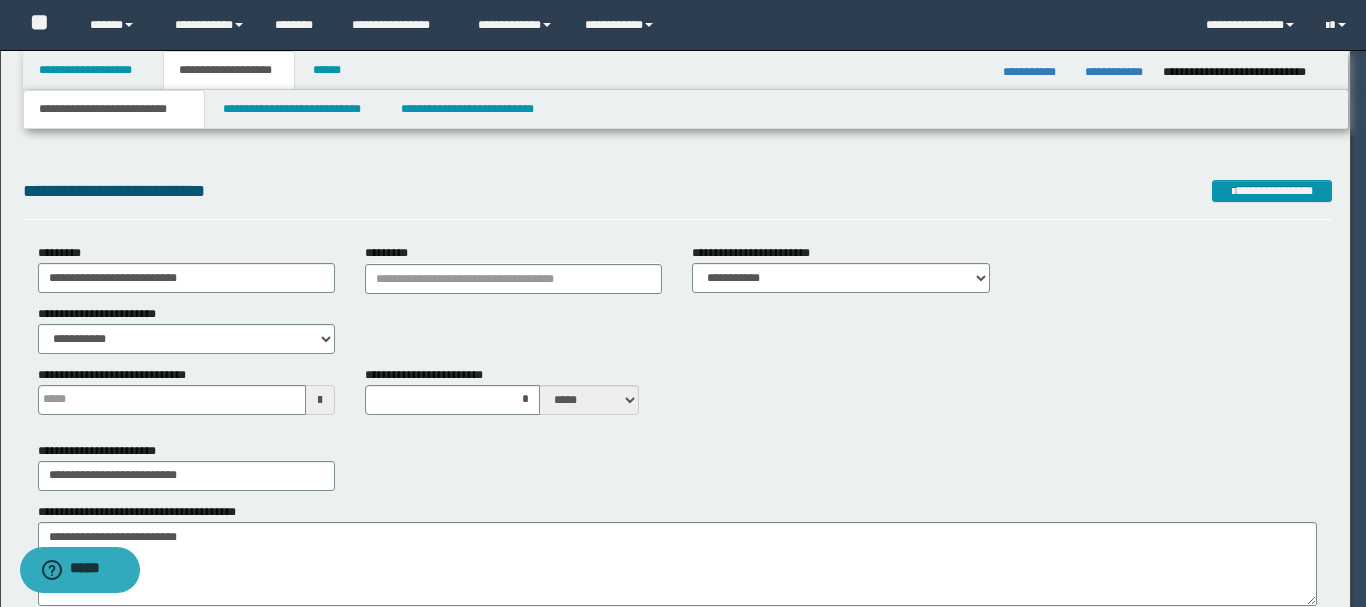 type 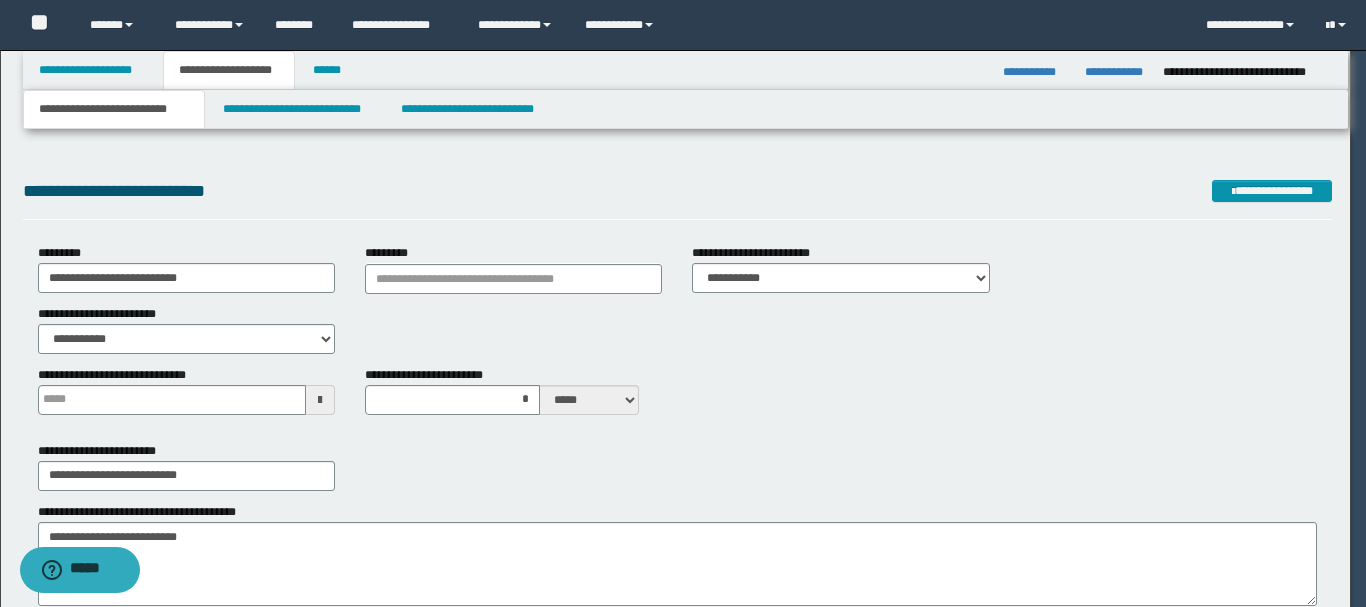 type on "*" 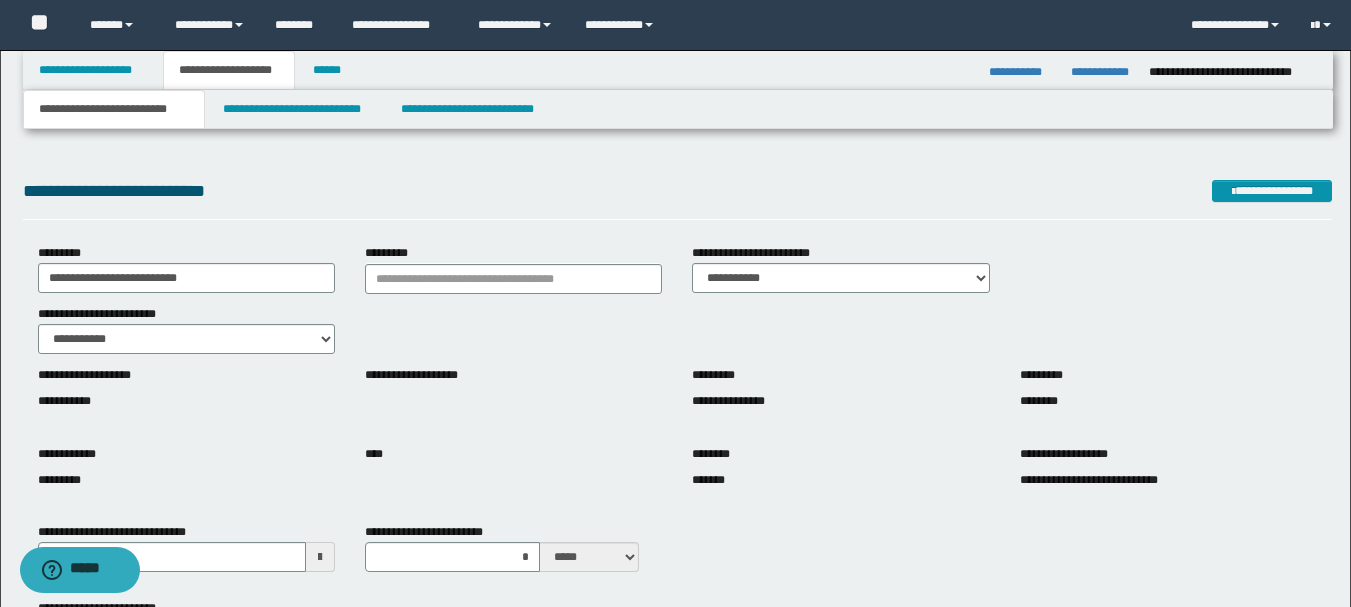 drag, startPoint x: 0, startPoint y: 377, endPoint x: 7, endPoint y: 391, distance: 15.652476 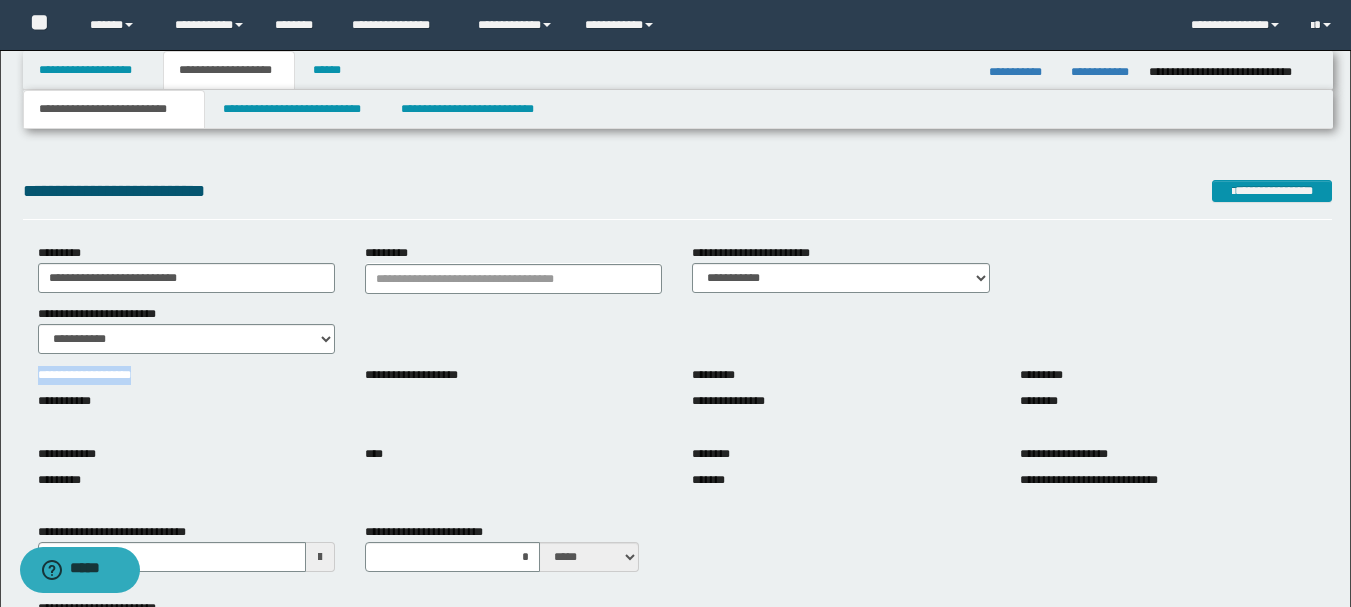 scroll, scrollTop: 531, scrollLeft: 0, axis: vertical 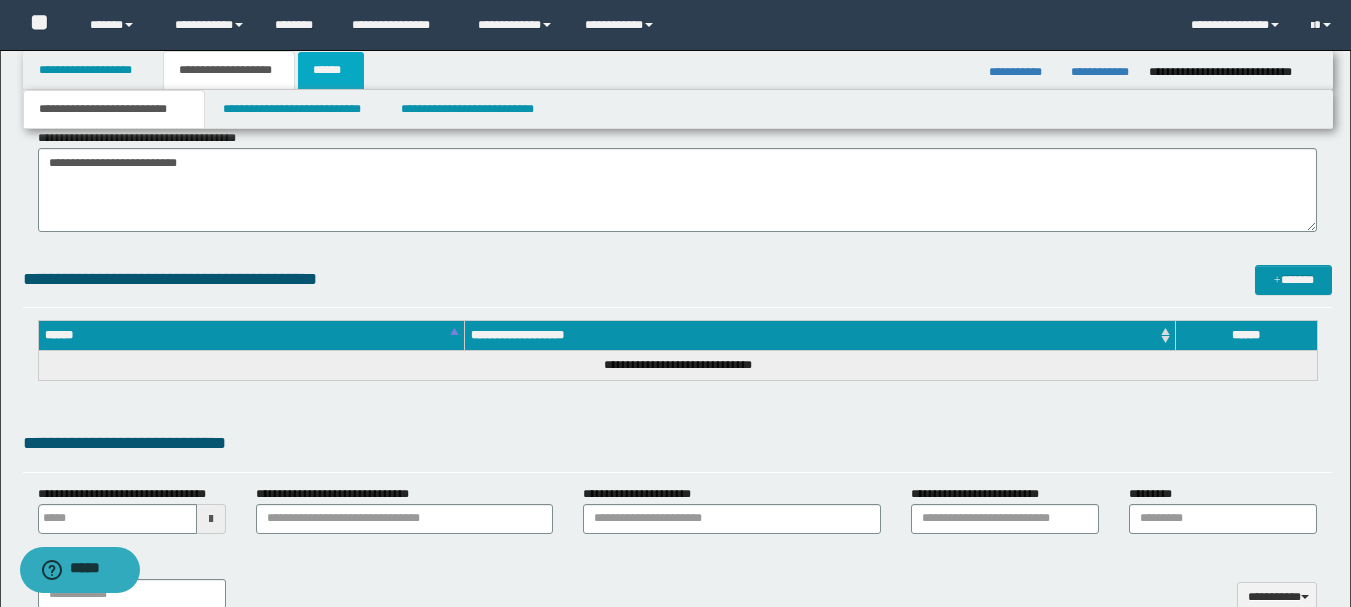click on "******" at bounding box center (331, 70) 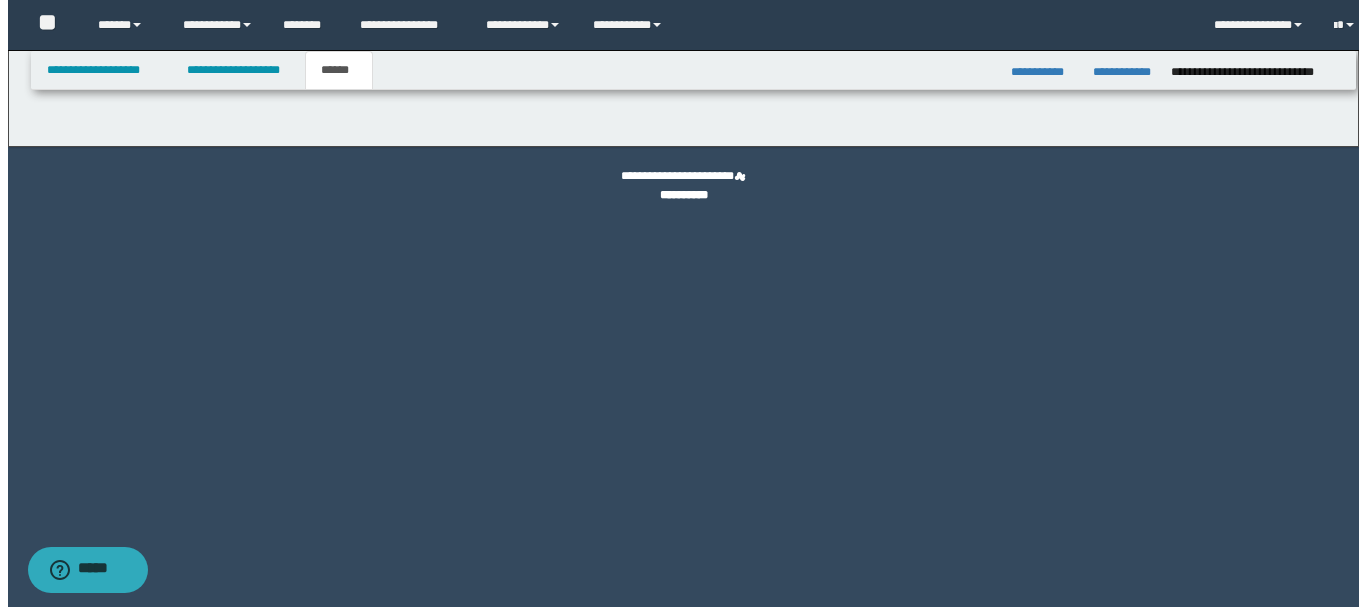 scroll, scrollTop: 0, scrollLeft: 0, axis: both 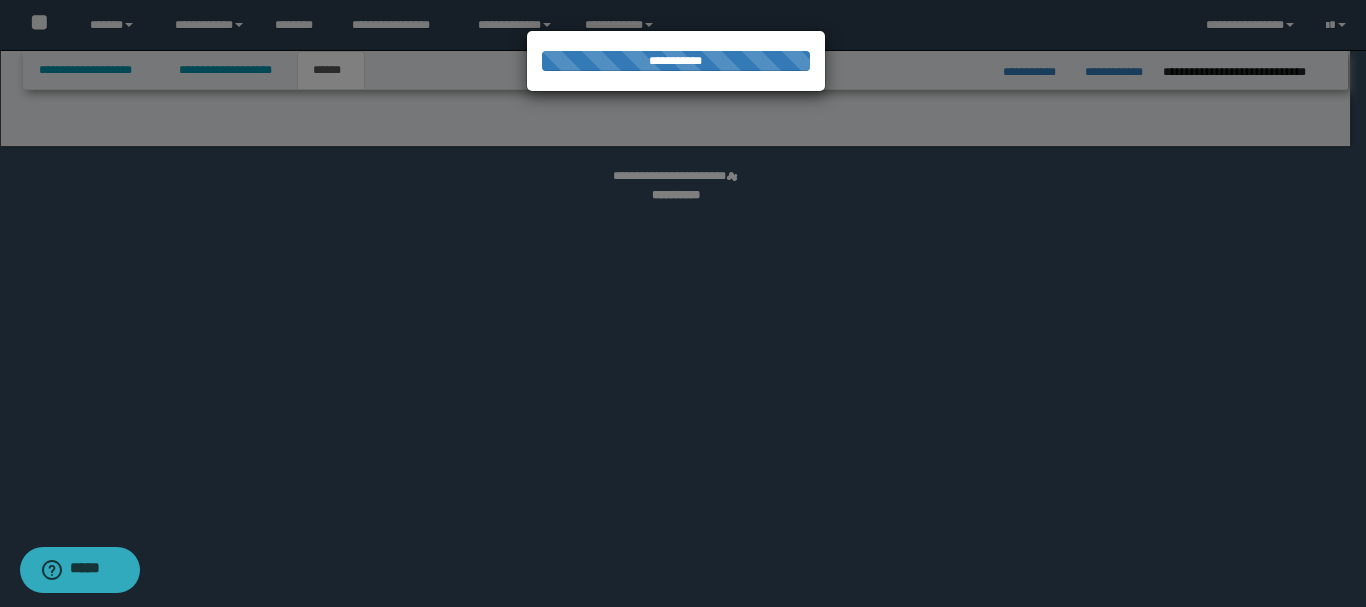 select on "*" 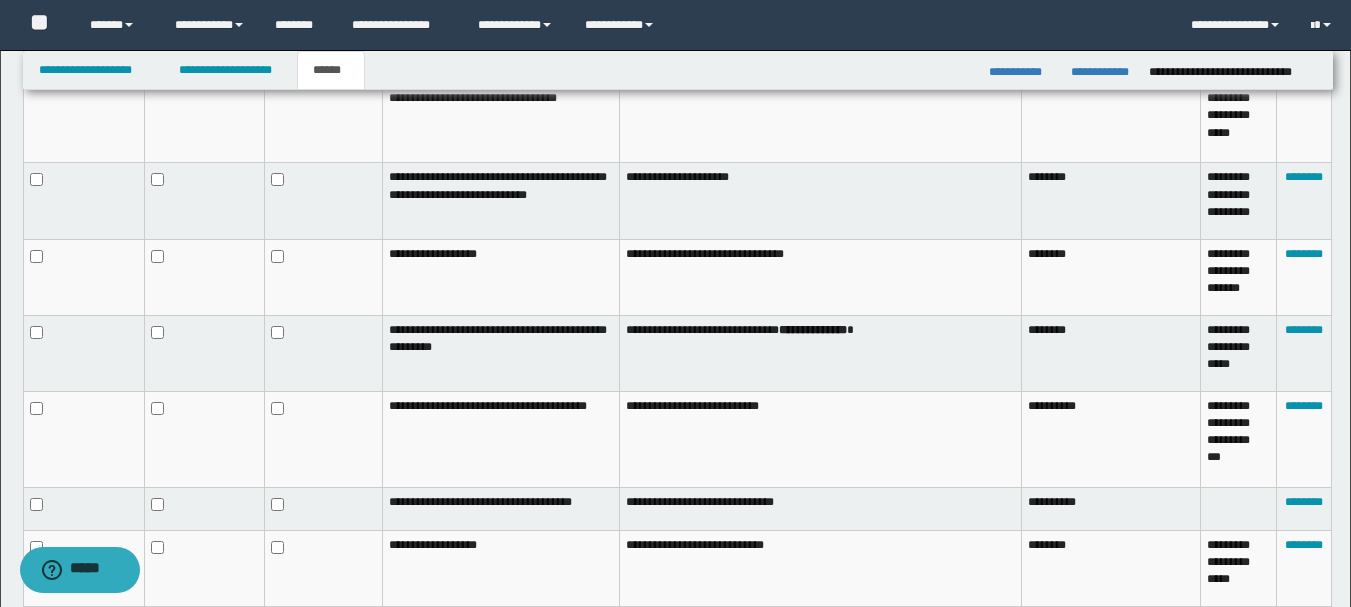 scroll, scrollTop: 0, scrollLeft: 0, axis: both 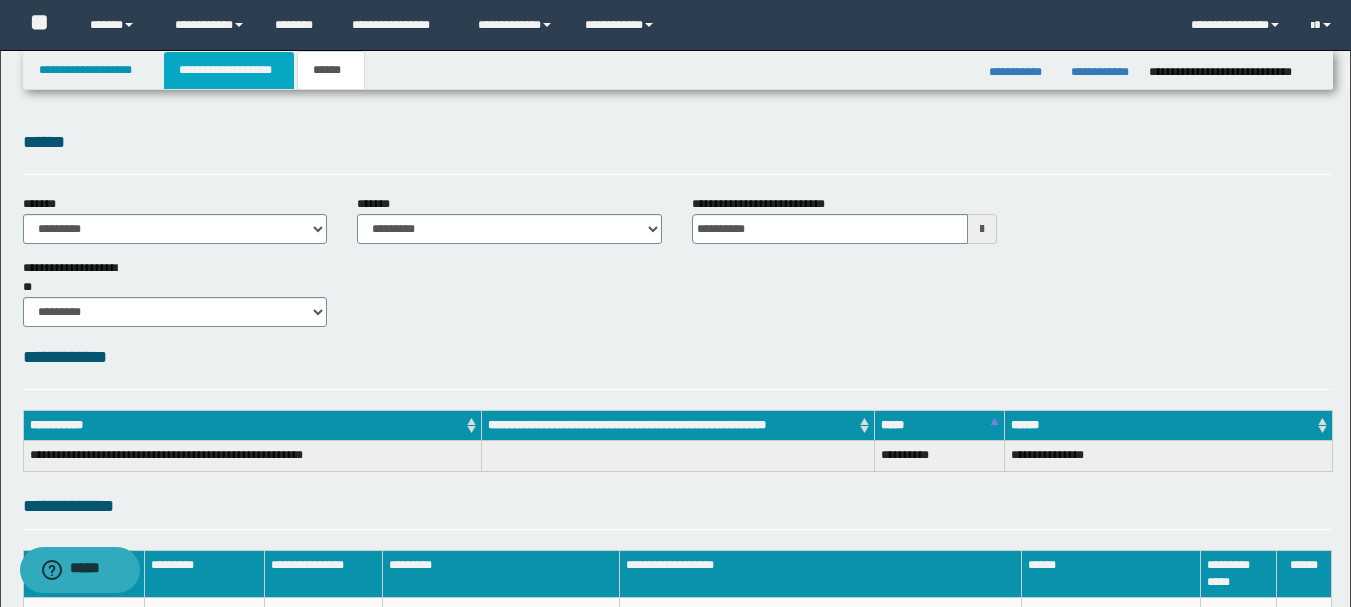 click on "**********" at bounding box center [229, 70] 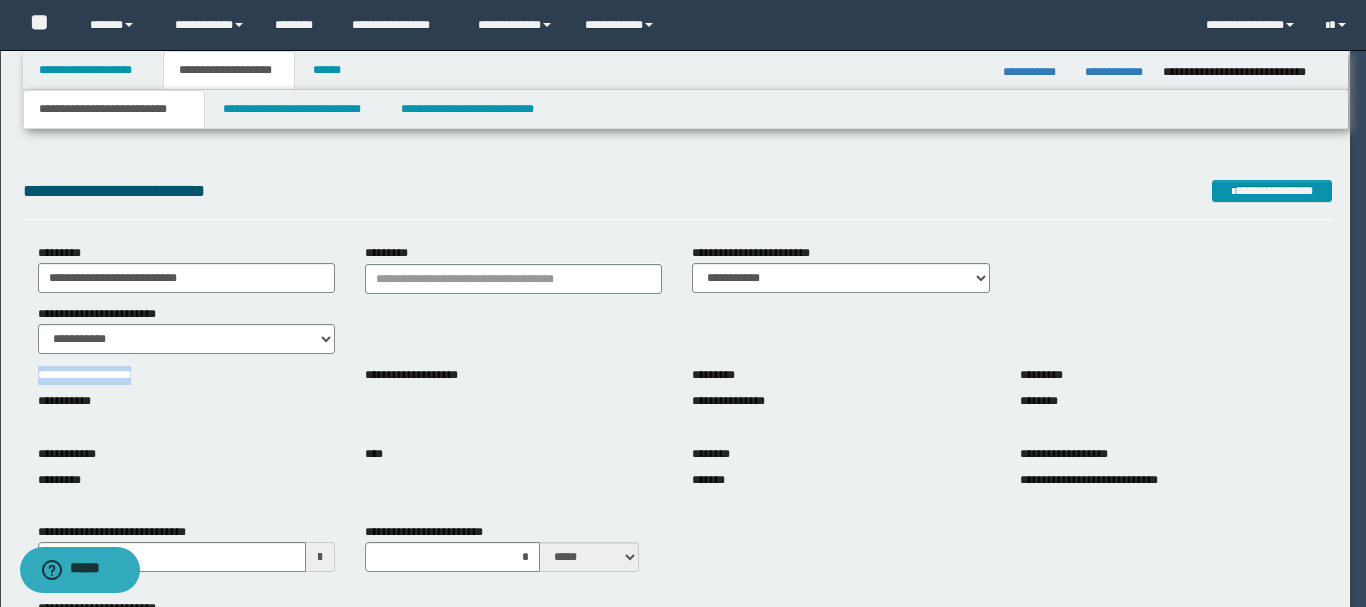 type 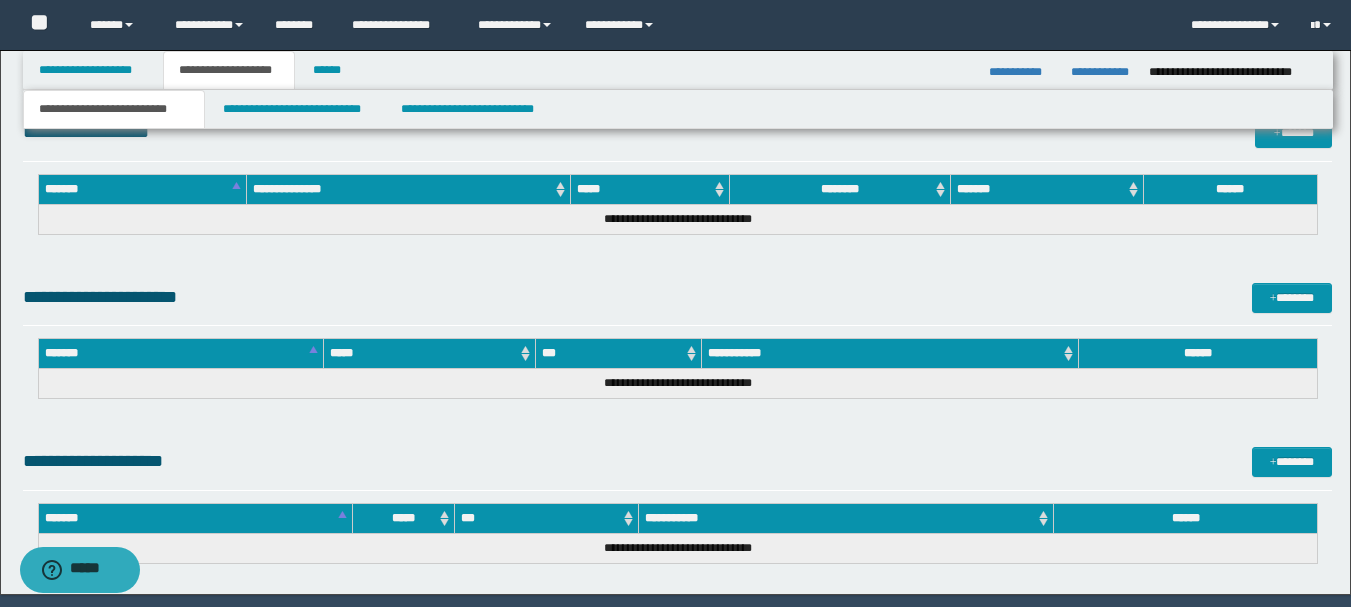 scroll, scrollTop: 1308, scrollLeft: 0, axis: vertical 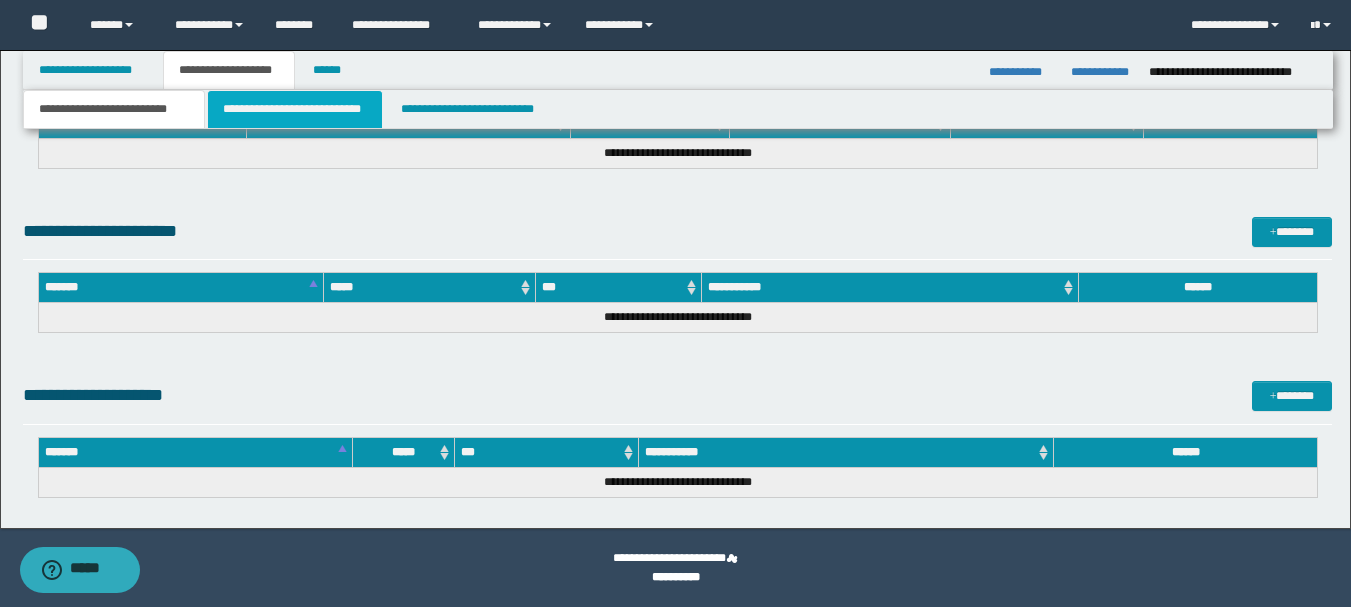 click on "**********" at bounding box center (295, 109) 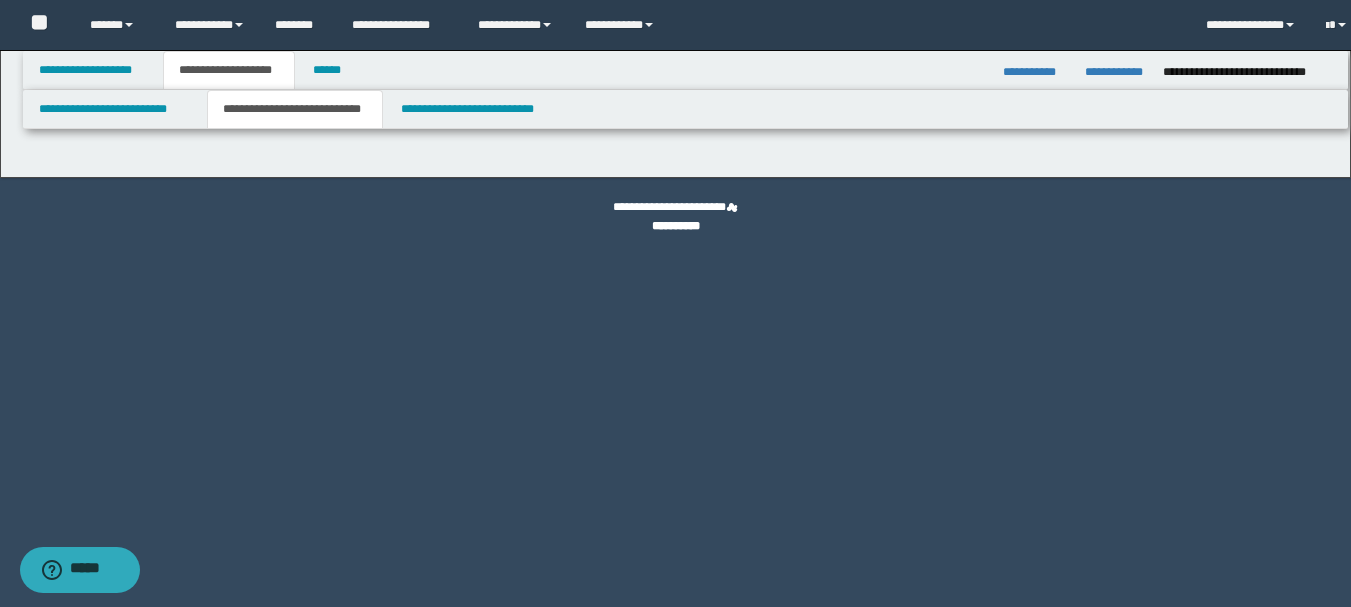 scroll, scrollTop: 0, scrollLeft: 0, axis: both 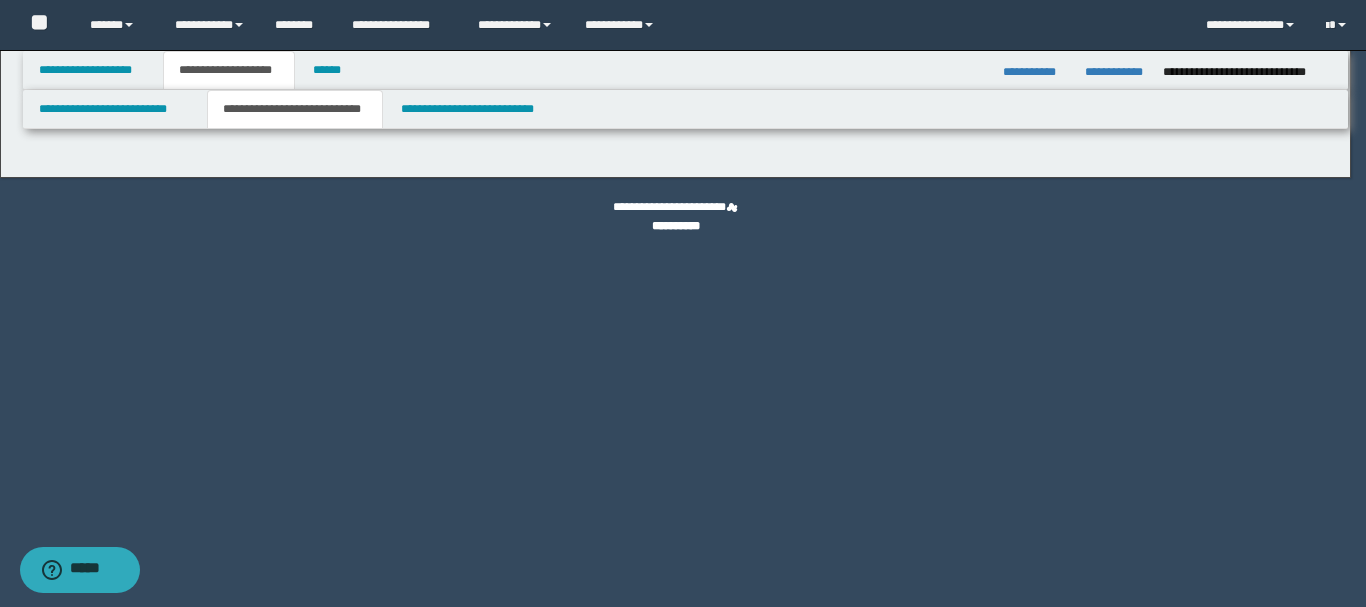 select on "*" 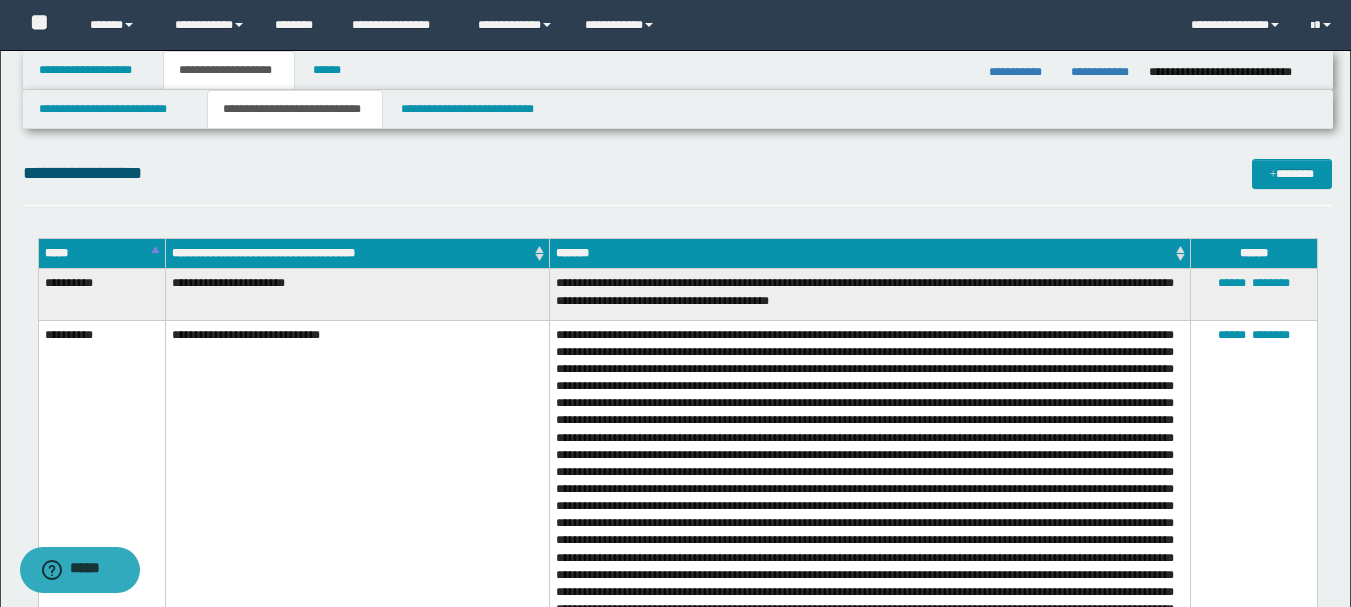 scroll, scrollTop: 531, scrollLeft: 0, axis: vertical 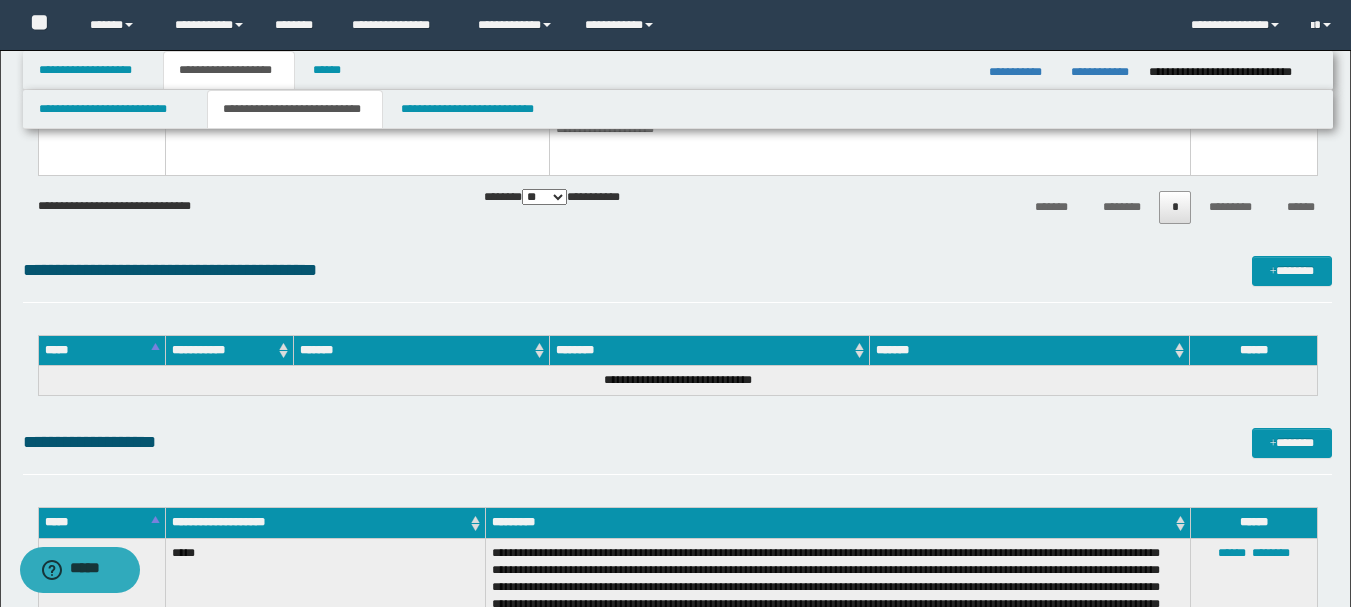click on "**********" at bounding box center (675, 652) 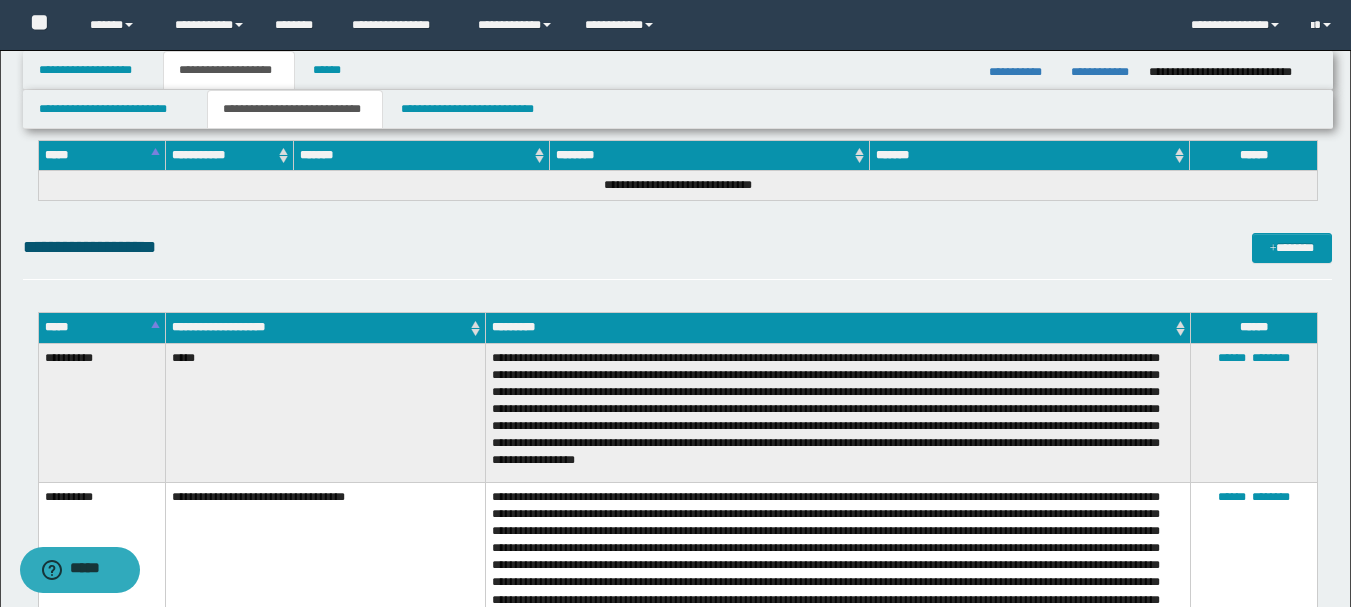 scroll, scrollTop: 739, scrollLeft: 0, axis: vertical 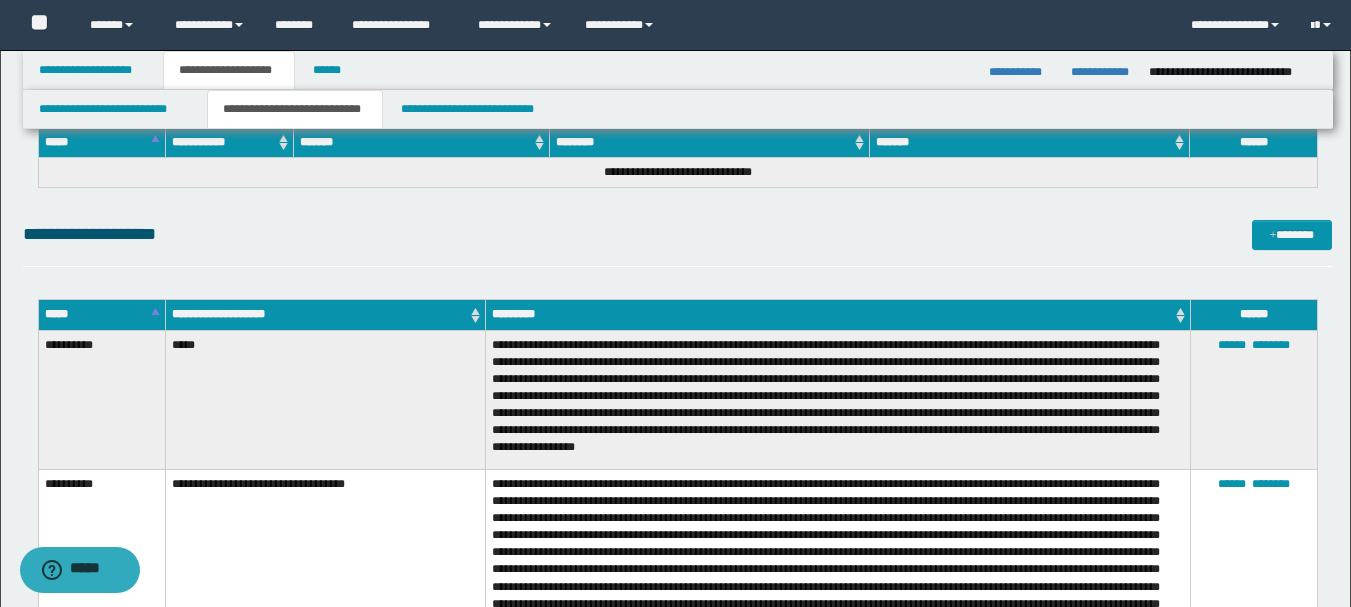 click on "**********" at bounding box center [675, 444] 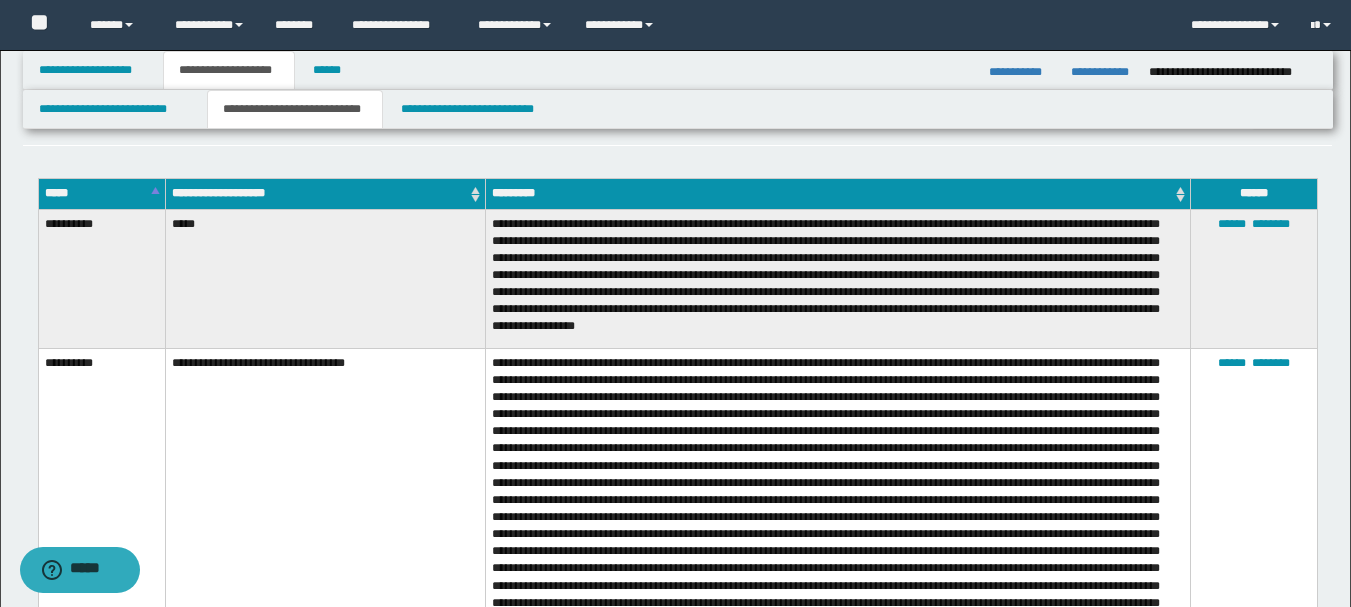 scroll, scrollTop: 726, scrollLeft: 0, axis: vertical 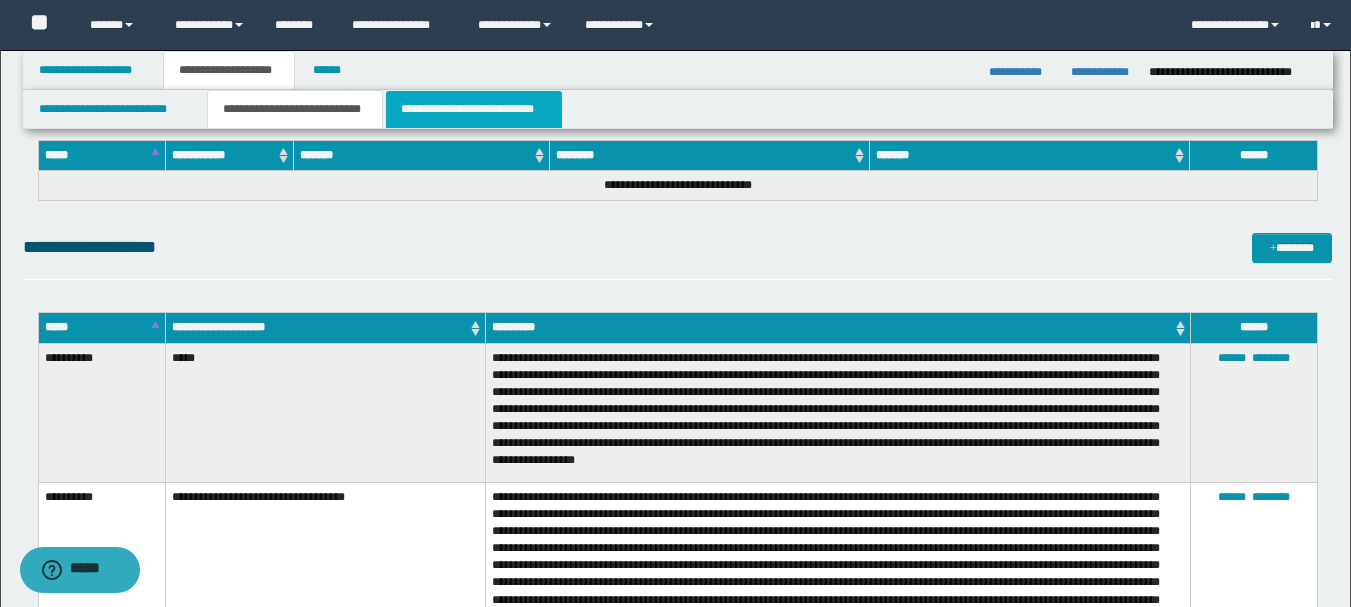 click on "**********" at bounding box center (474, 109) 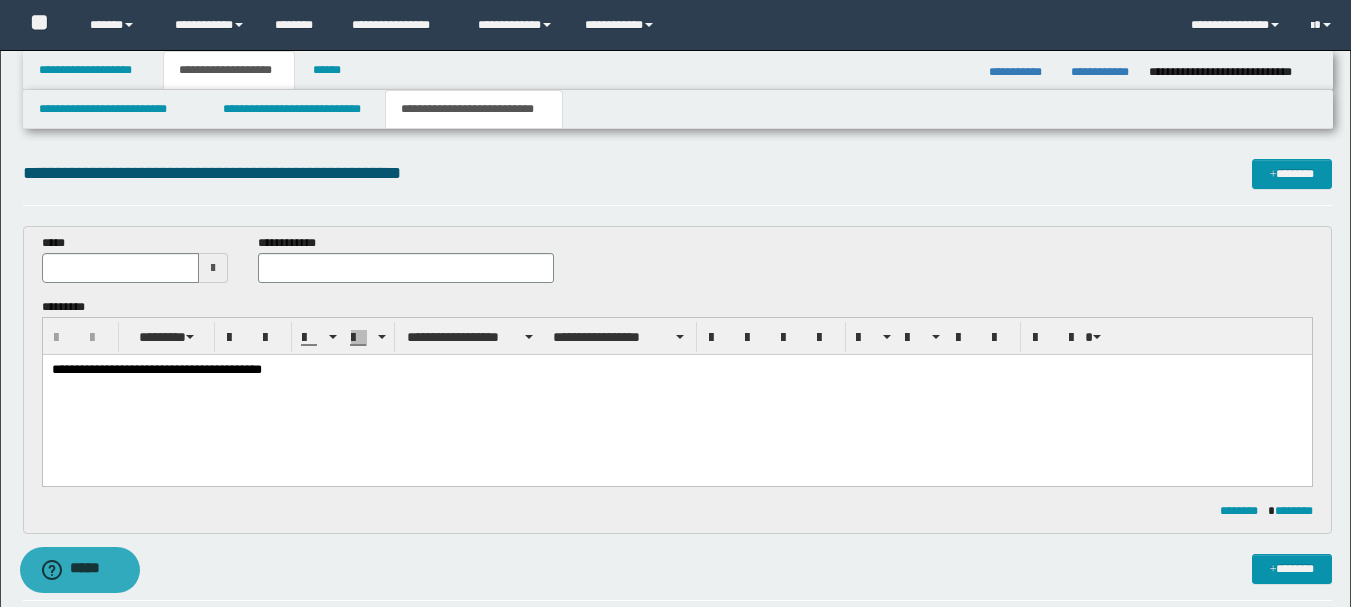 scroll, scrollTop: 531, scrollLeft: 0, axis: vertical 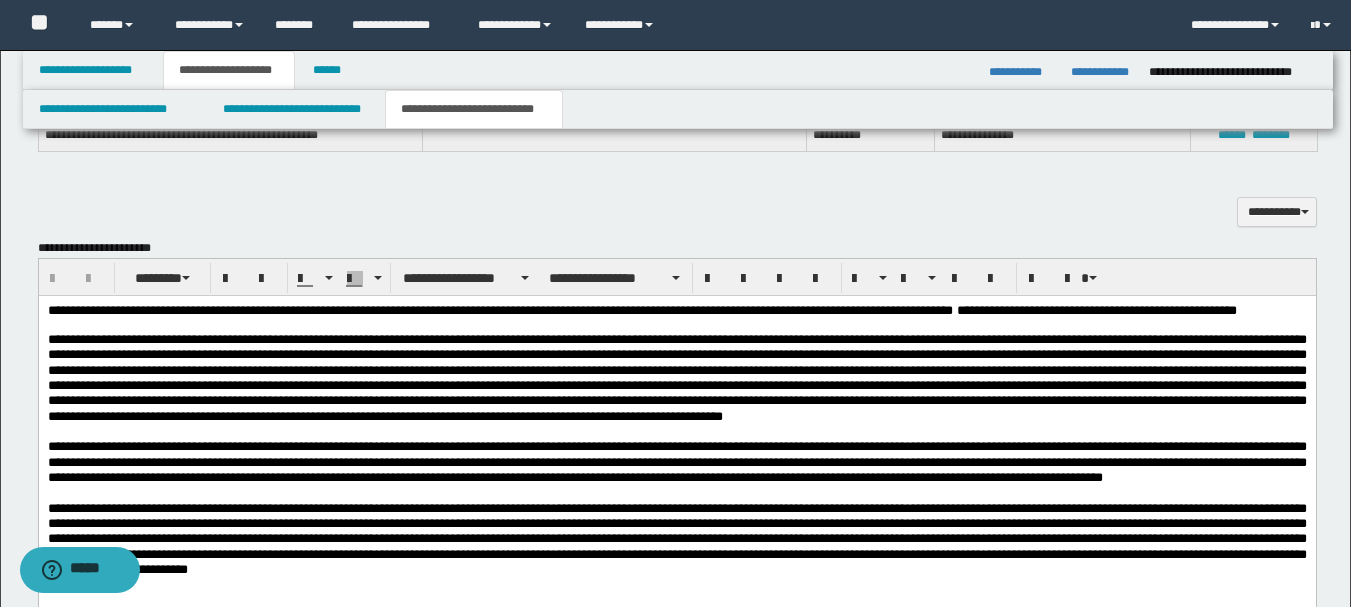 drag, startPoint x: 189, startPoint y: 432, endPoint x: 200, endPoint y: 432, distance: 11 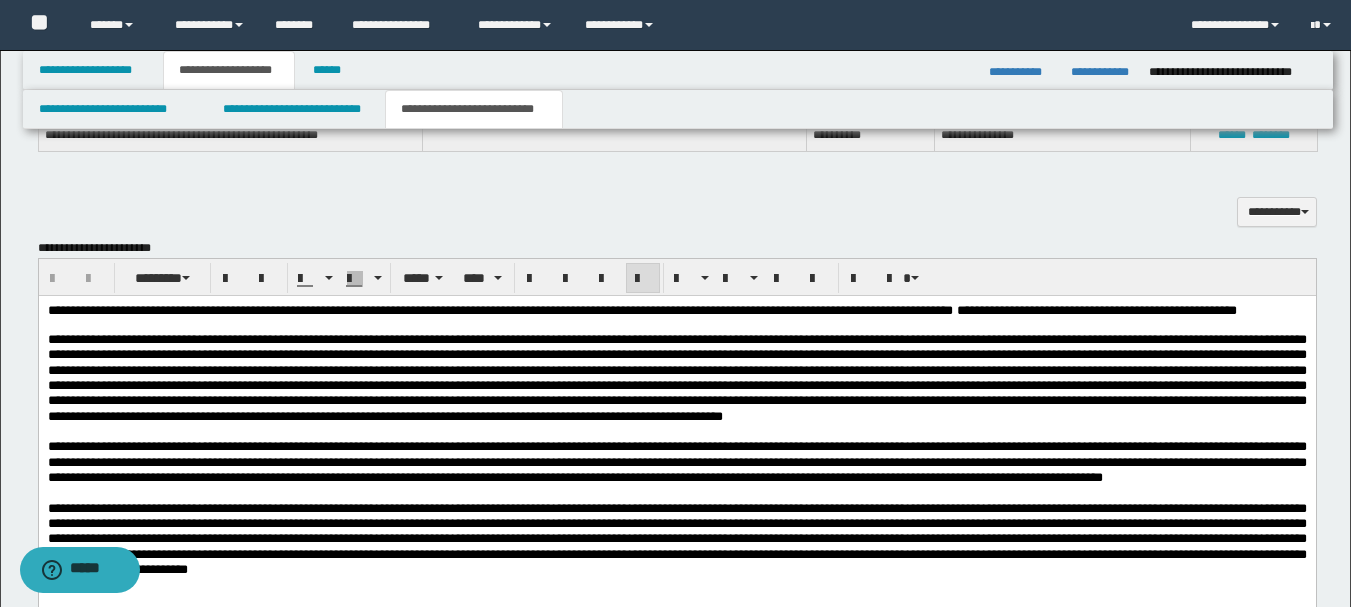 scroll, scrollTop: 1062, scrollLeft: 0, axis: vertical 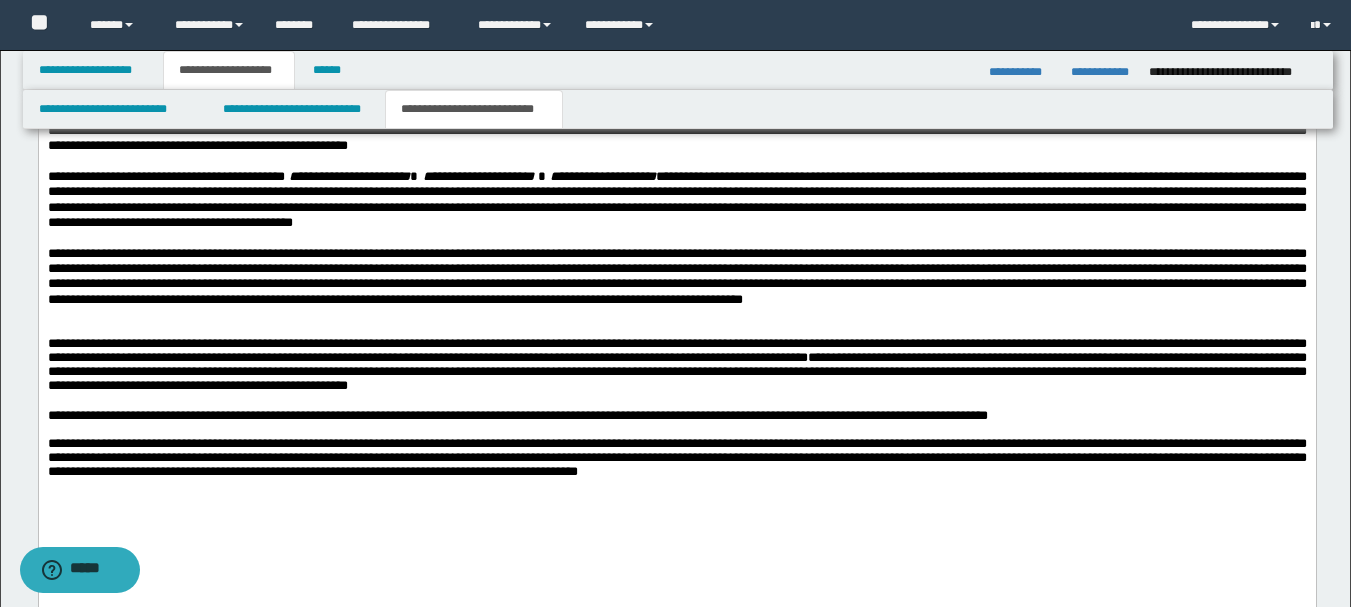 click at bounding box center (676, 329) 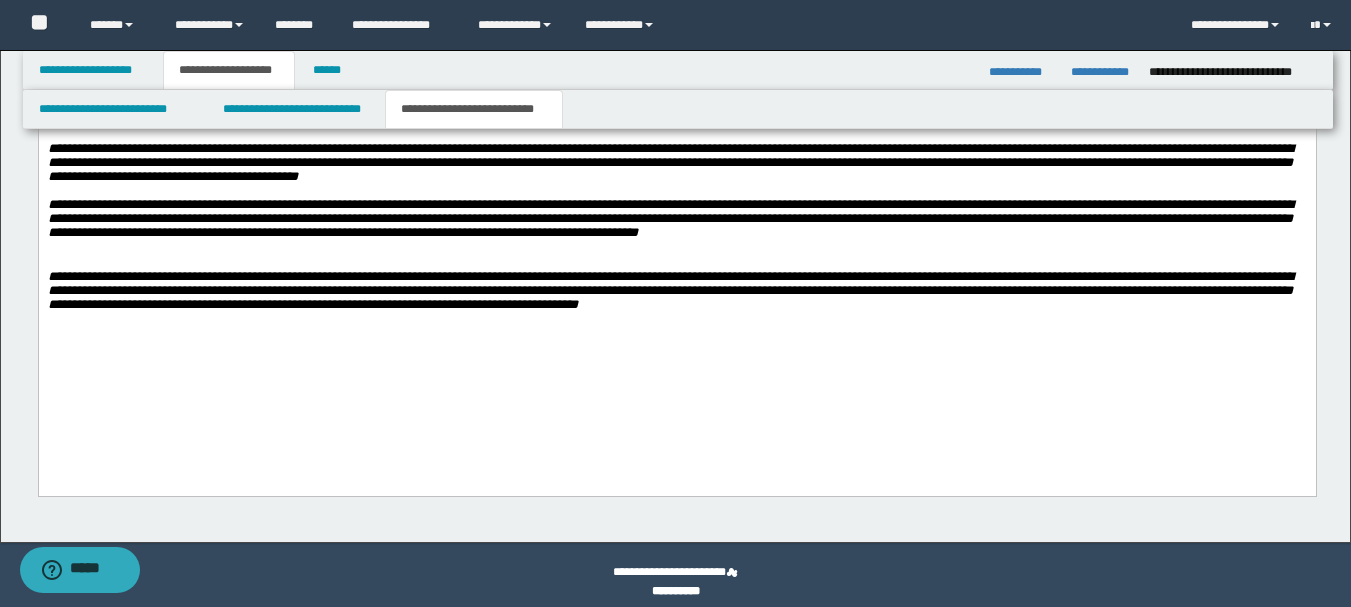 scroll, scrollTop: 1985, scrollLeft: 0, axis: vertical 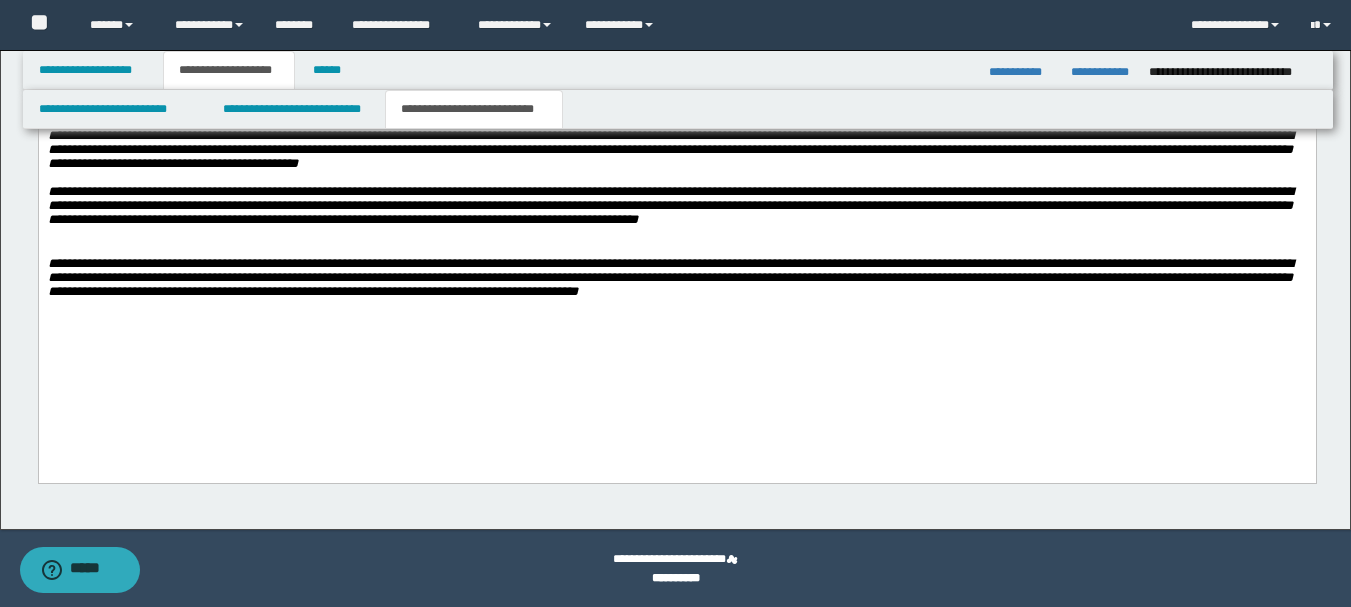 click at bounding box center (676, 248) 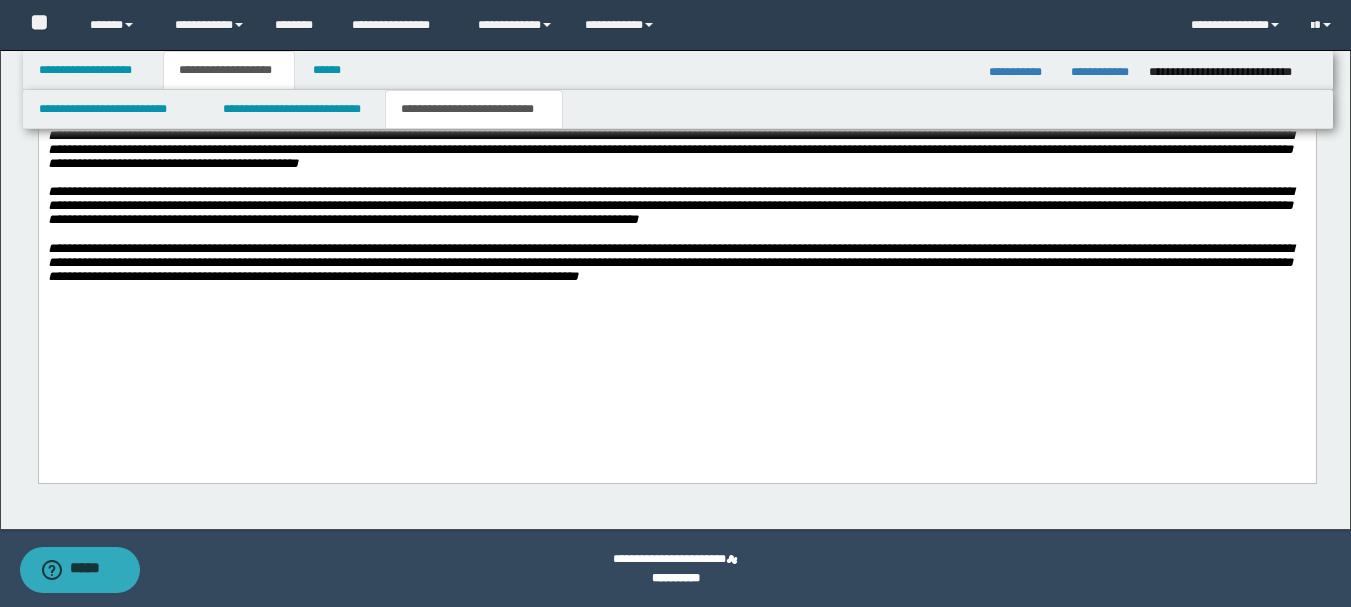 scroll, scrollTop: 1970, scrollLeft: 0, axis: vertical 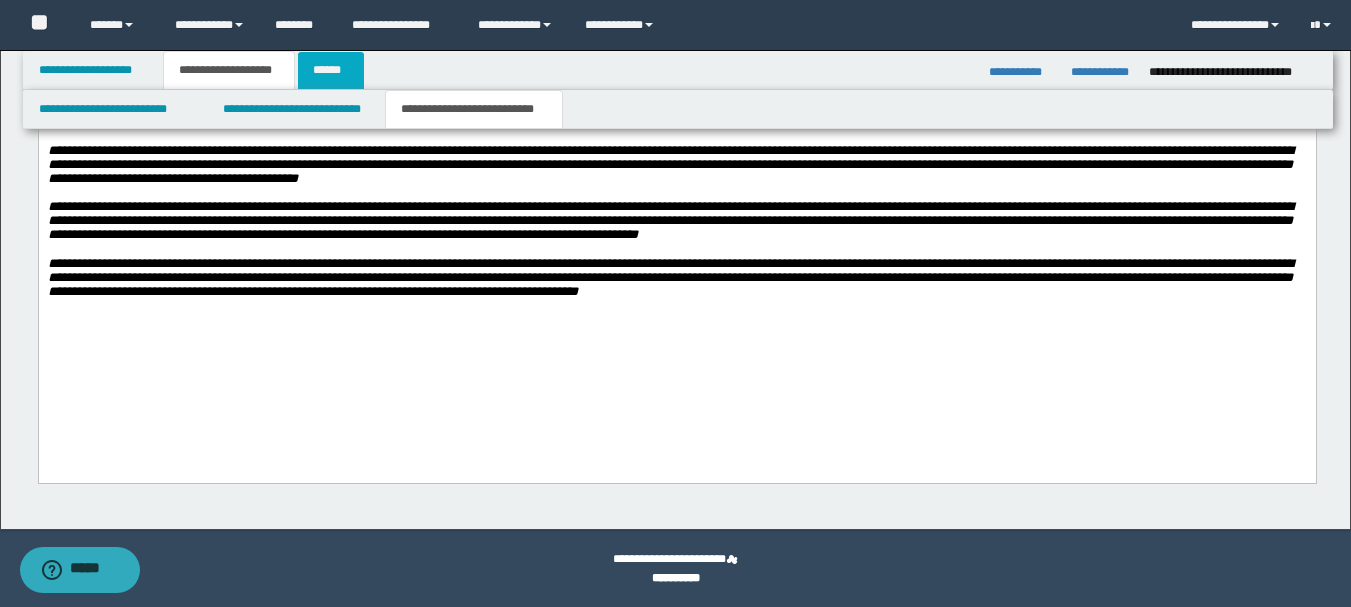 click on "******" at bounding box center (331, 70) 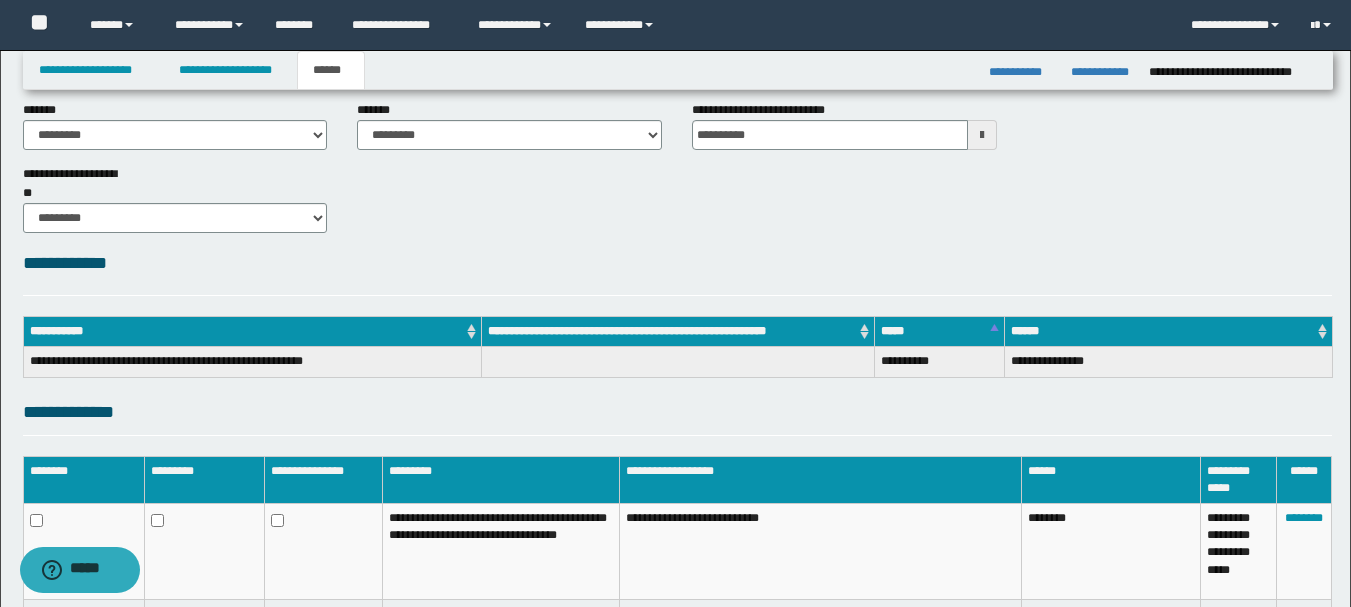 scroll, scrollTop: 0, scrollLeft: 0, axis: both 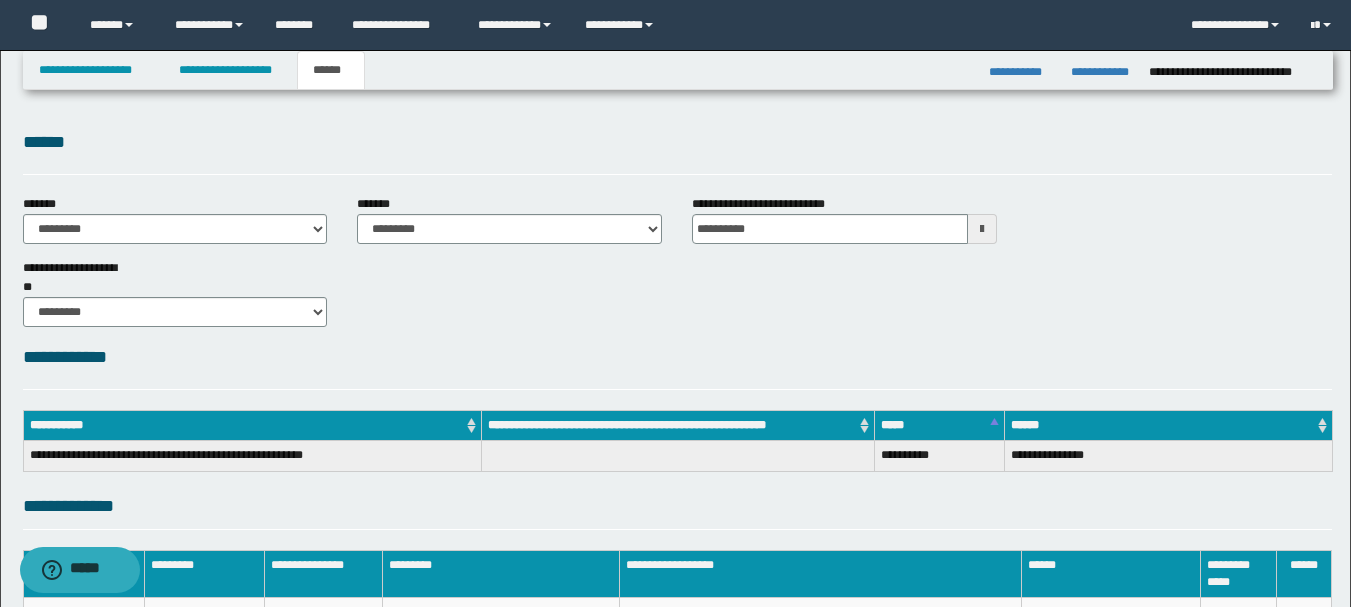 click on "**********" at bounding box center (675, 801) 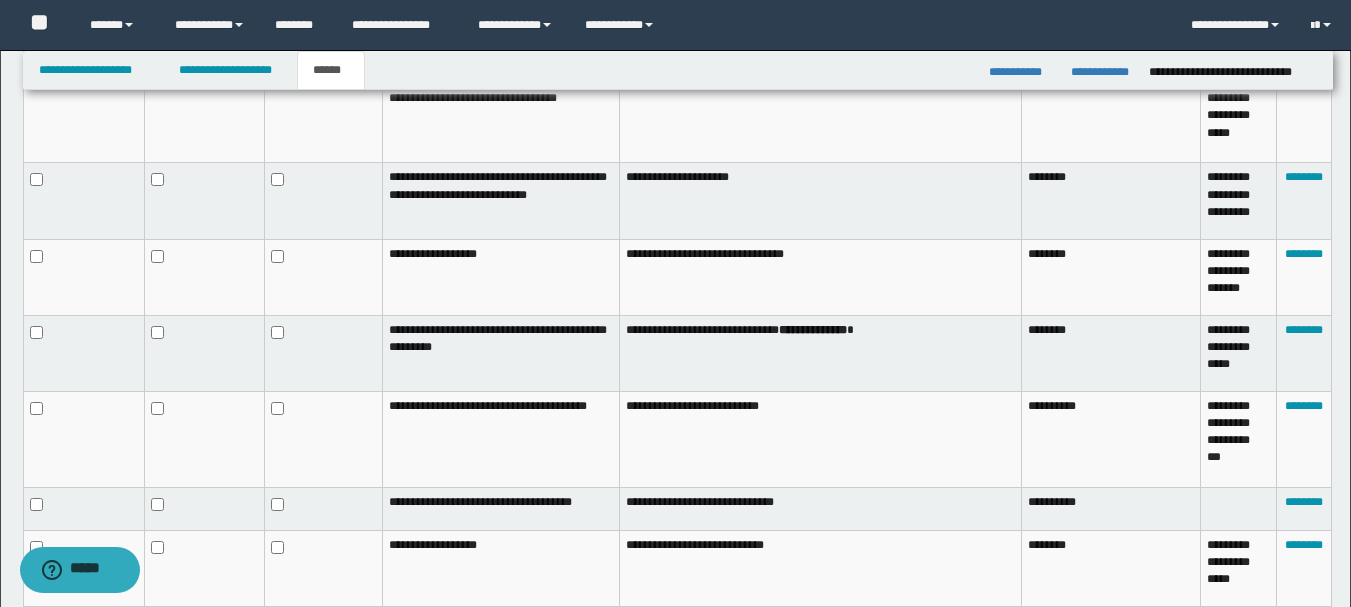 scroll, scrollTop: 0, scrollLeft: 0, axis: both 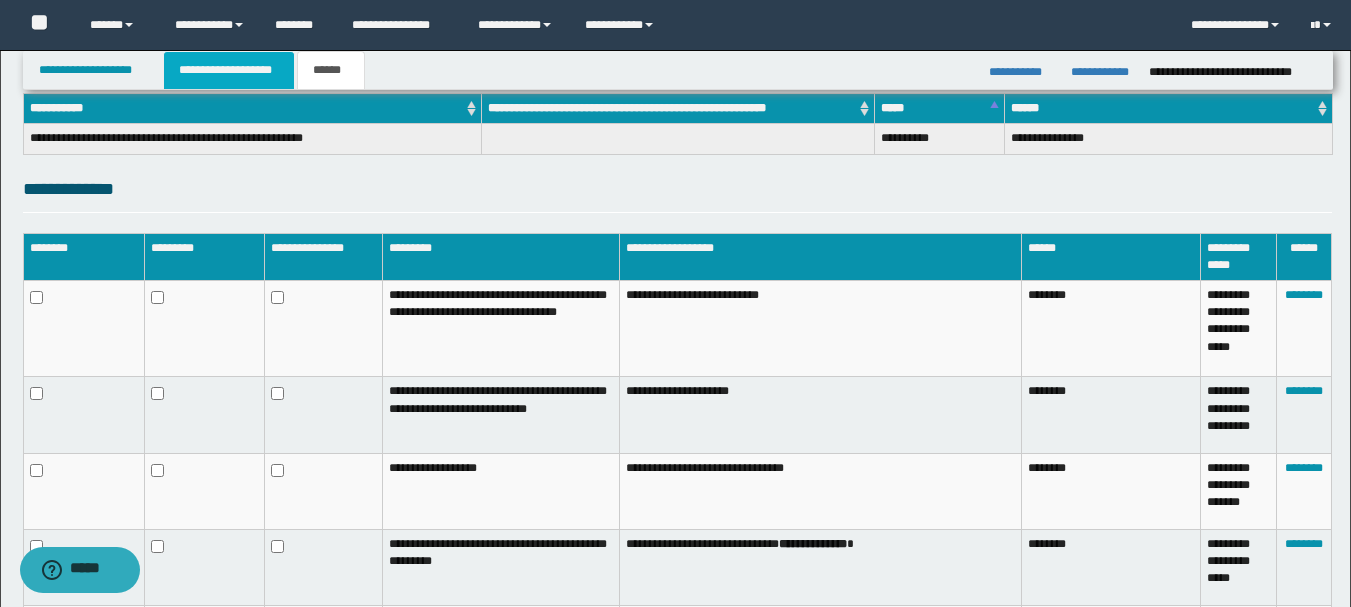 click on "**********" at bounding box center (229, 70) 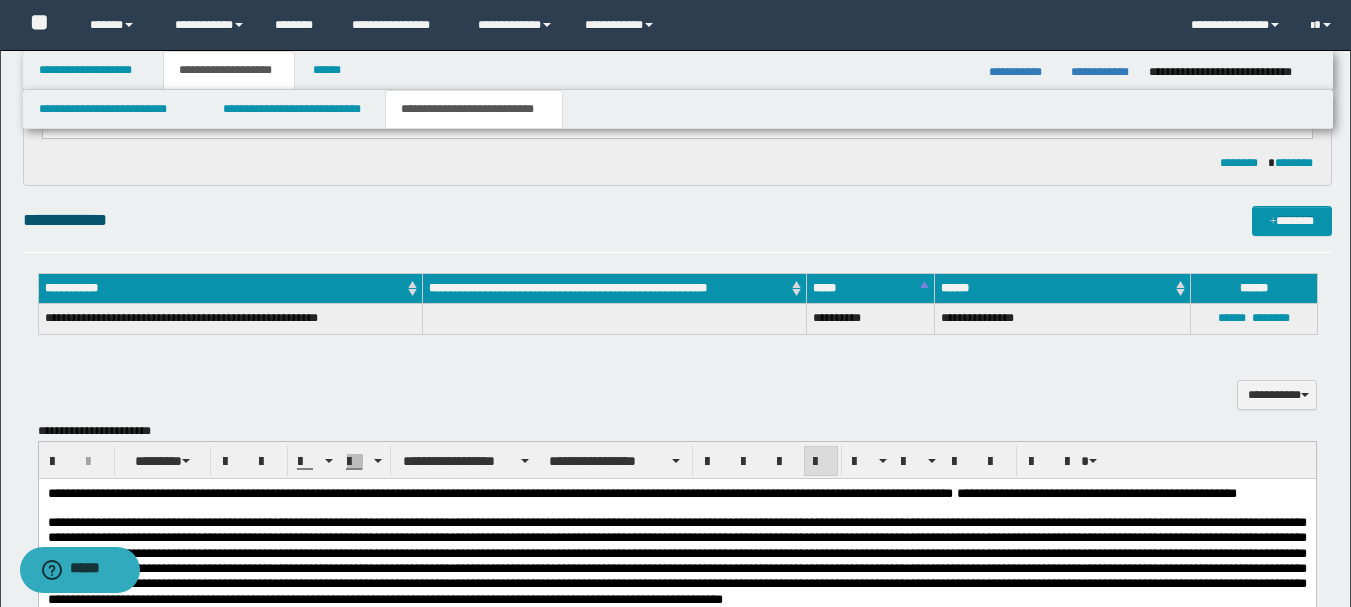 scroll, scrollTop: 879, scrollLeft: 0, axis: vertical 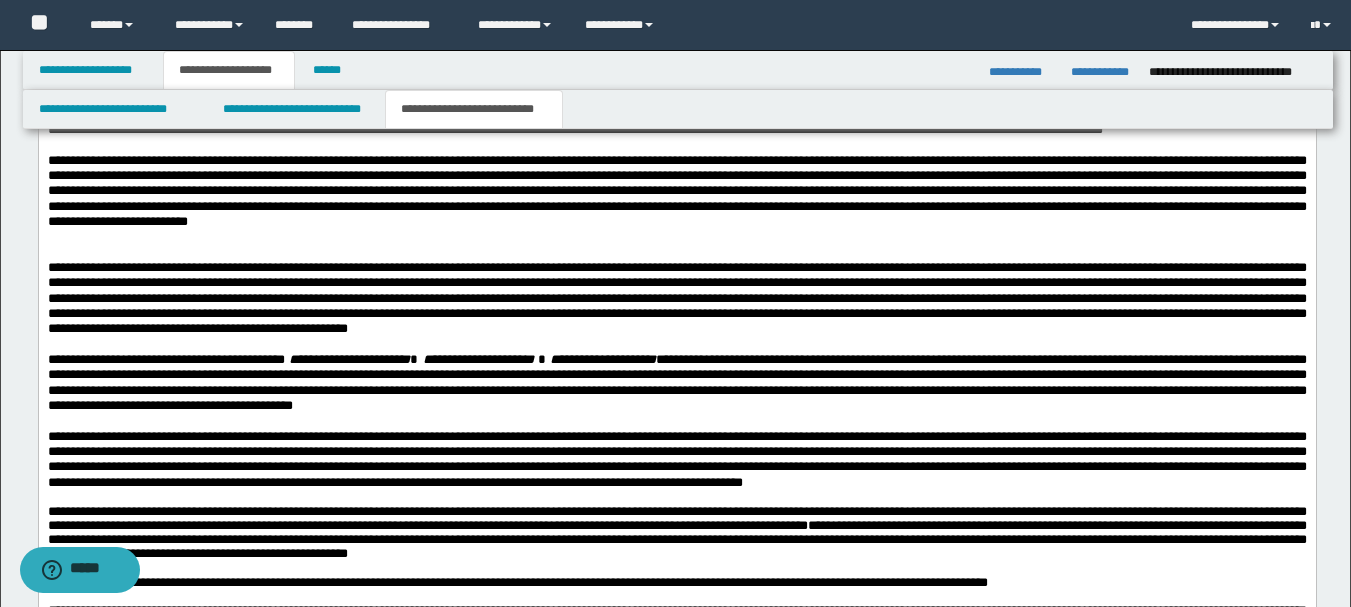 click at bounding box center [676, 252] 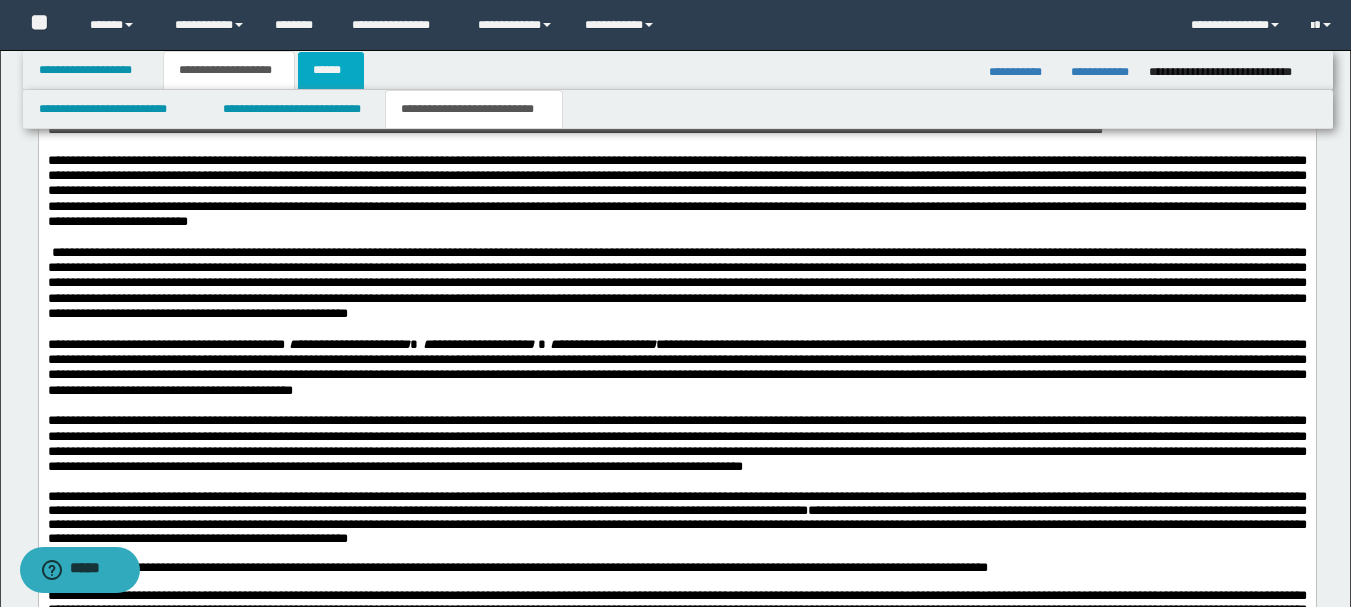 click on "******" at bounding box center (331, 70) 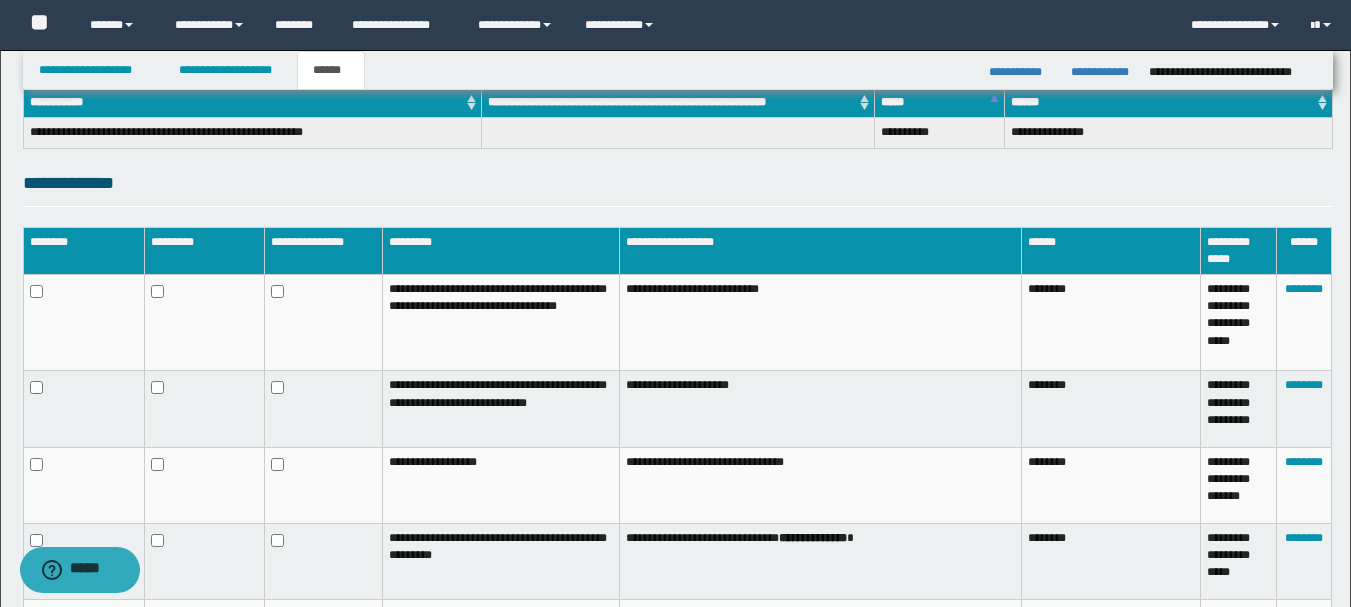 scroll, scrollTop: 317, scrollLeft: 0, axis: vertical 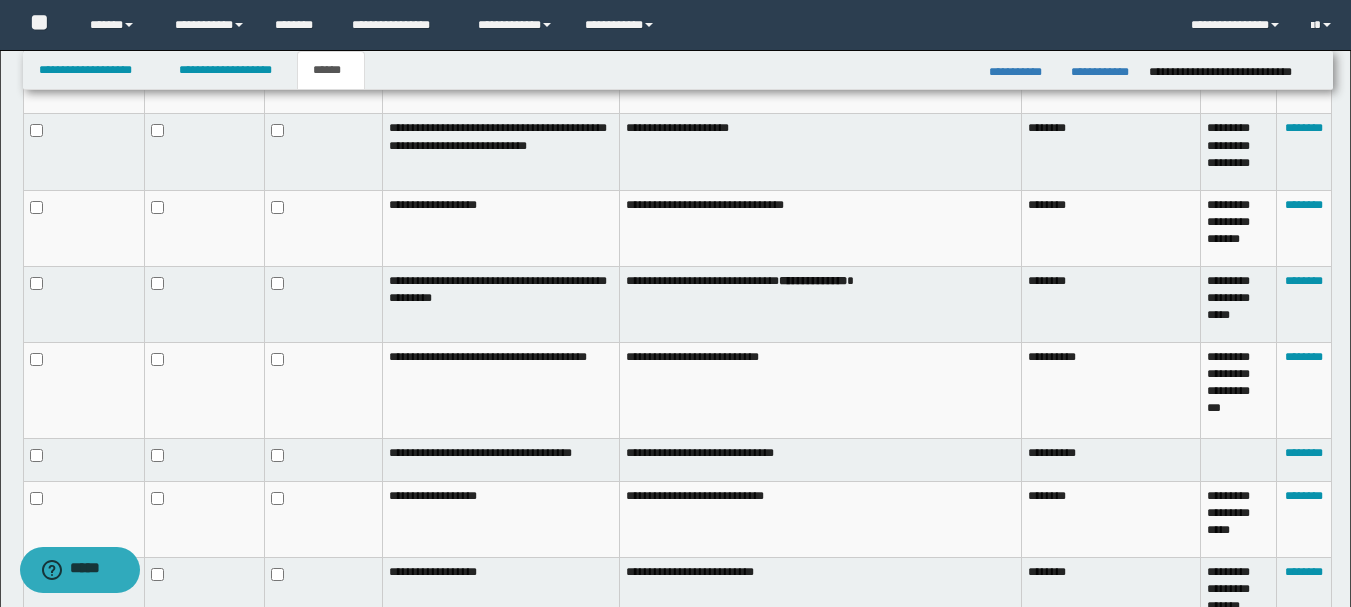 click at bounding box center [83, 304] 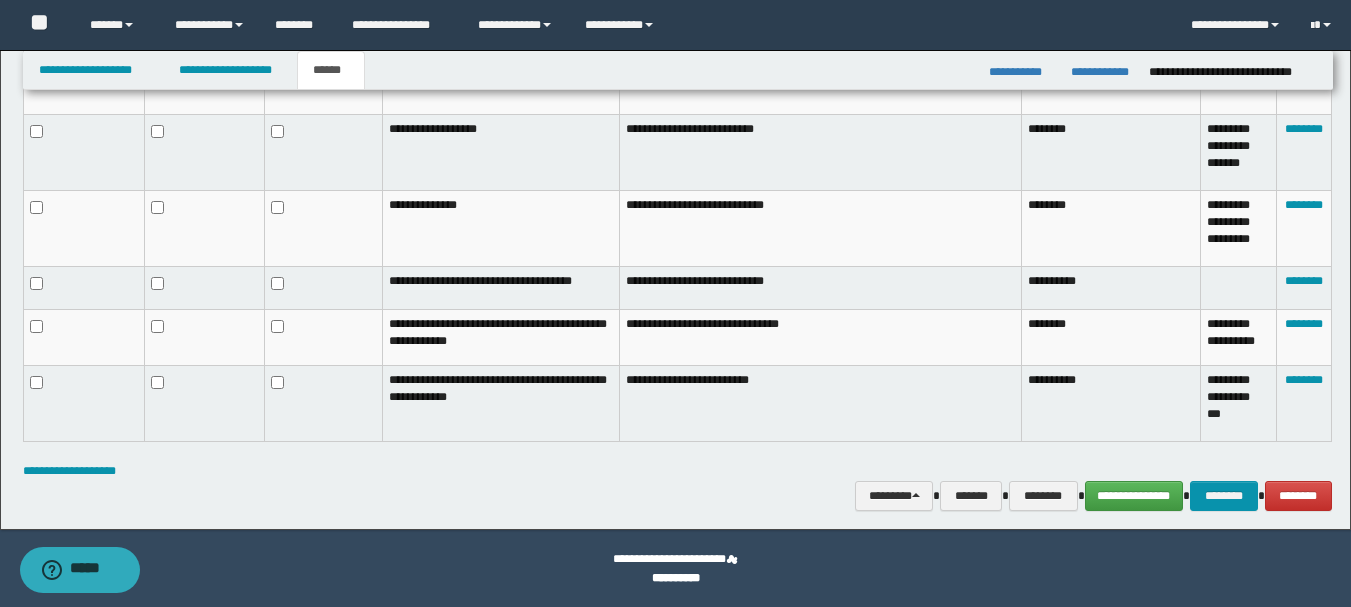 click at bounding box center (323, 337) 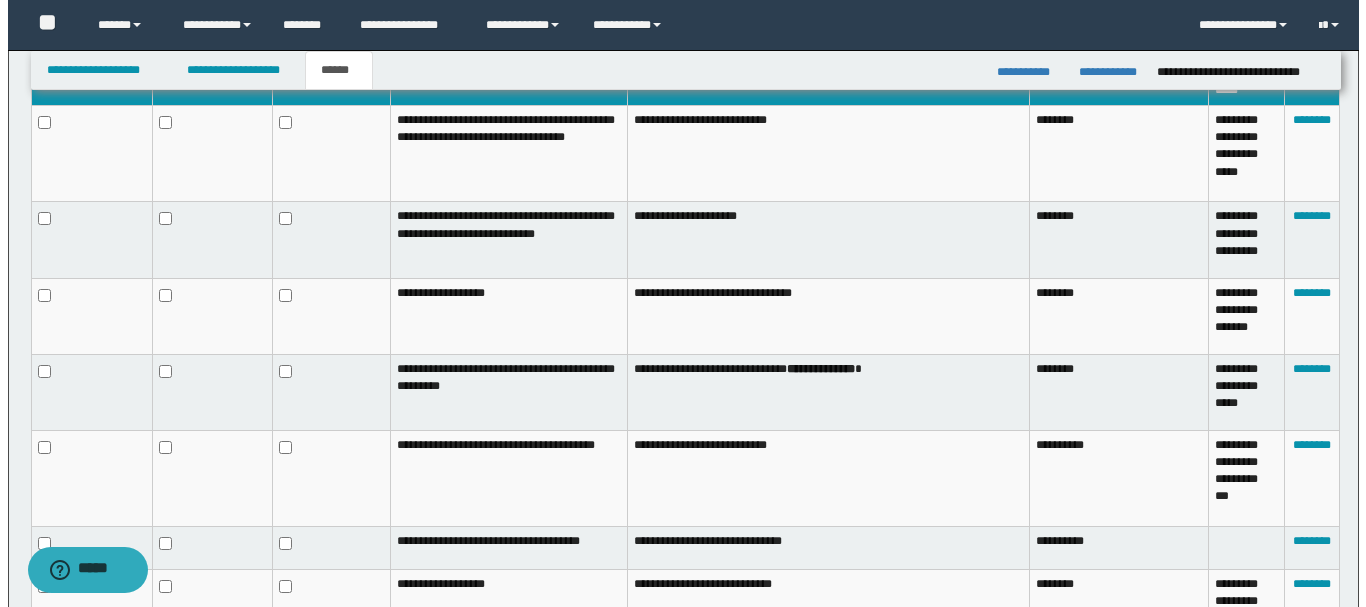 scroll, scrollTop: 1023, scrollLeft: 0, axis: vertical 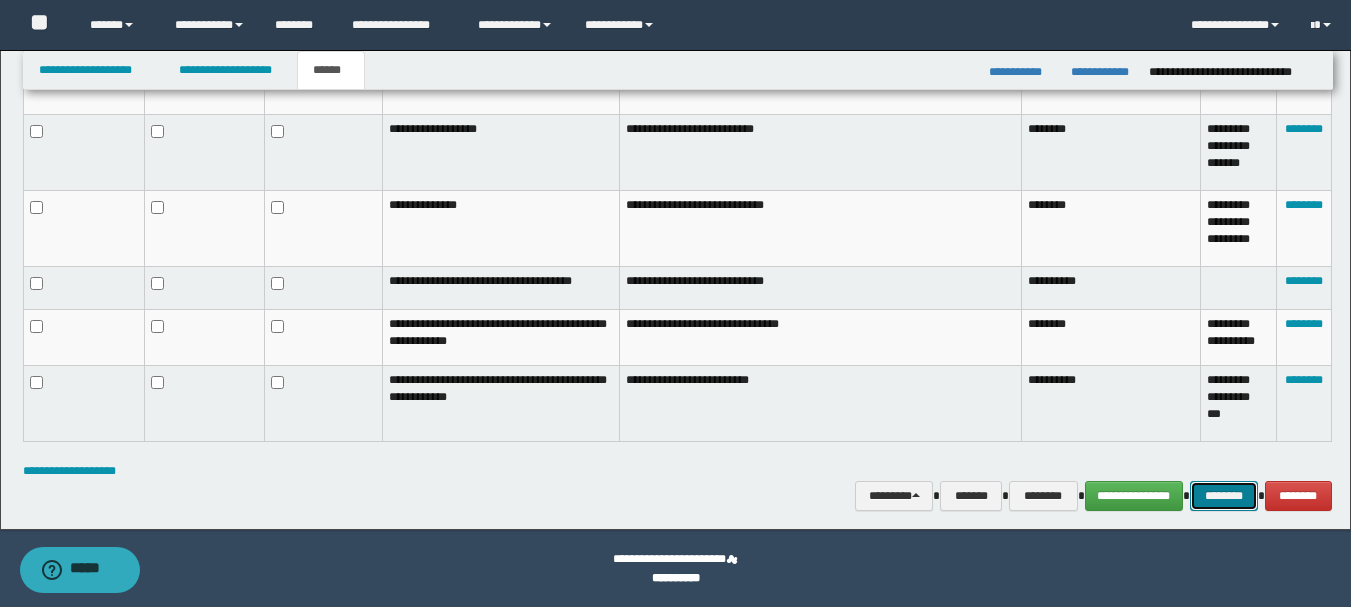 click on "********" at bounding box center [1224, 496] 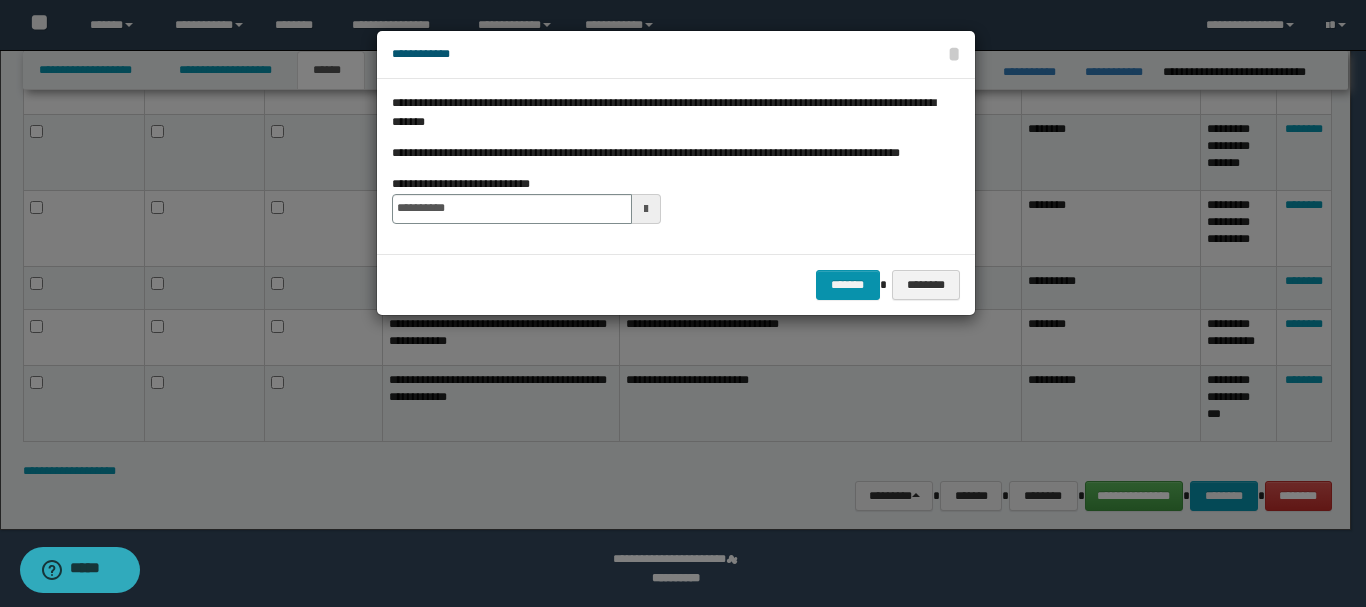 click at bounding box center [646, 209] 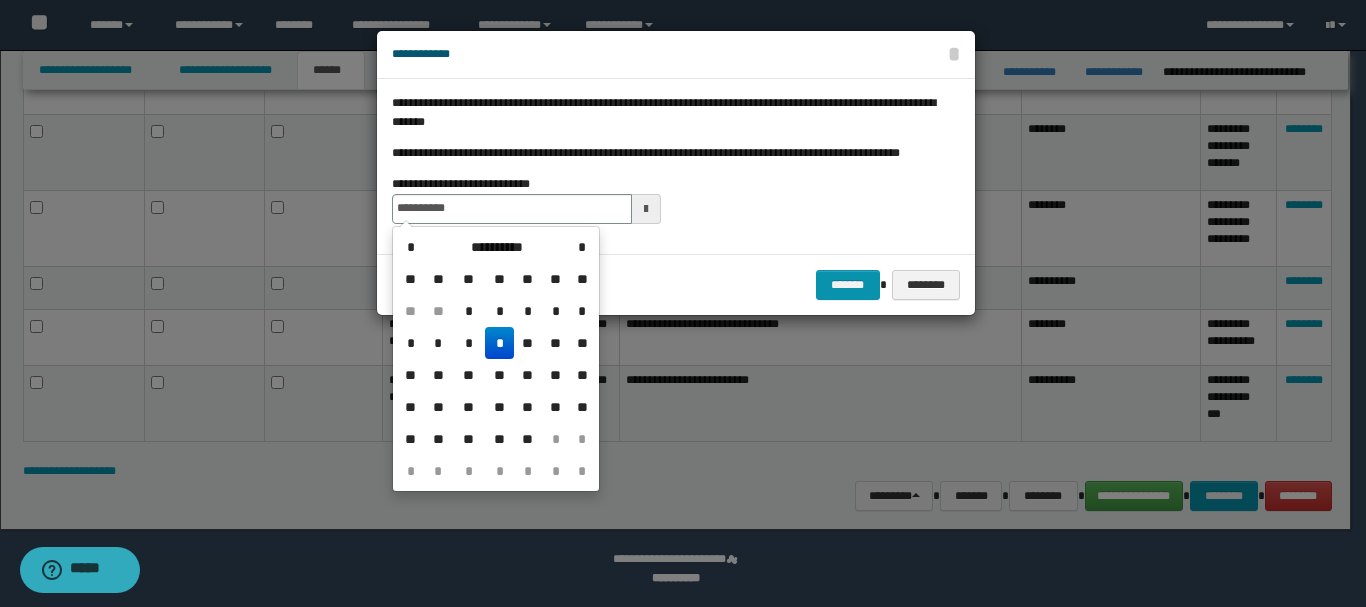 click on "**" at bounding box center (556, 343) 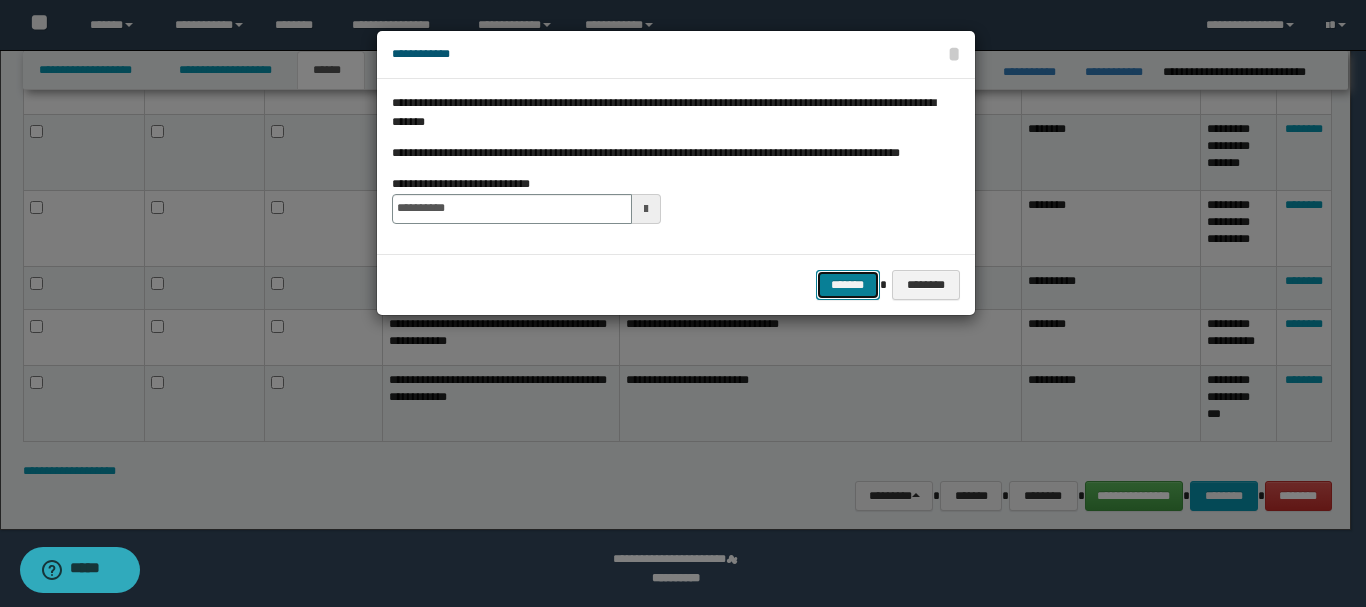 click on "*******" at bounding box center (848, 285) 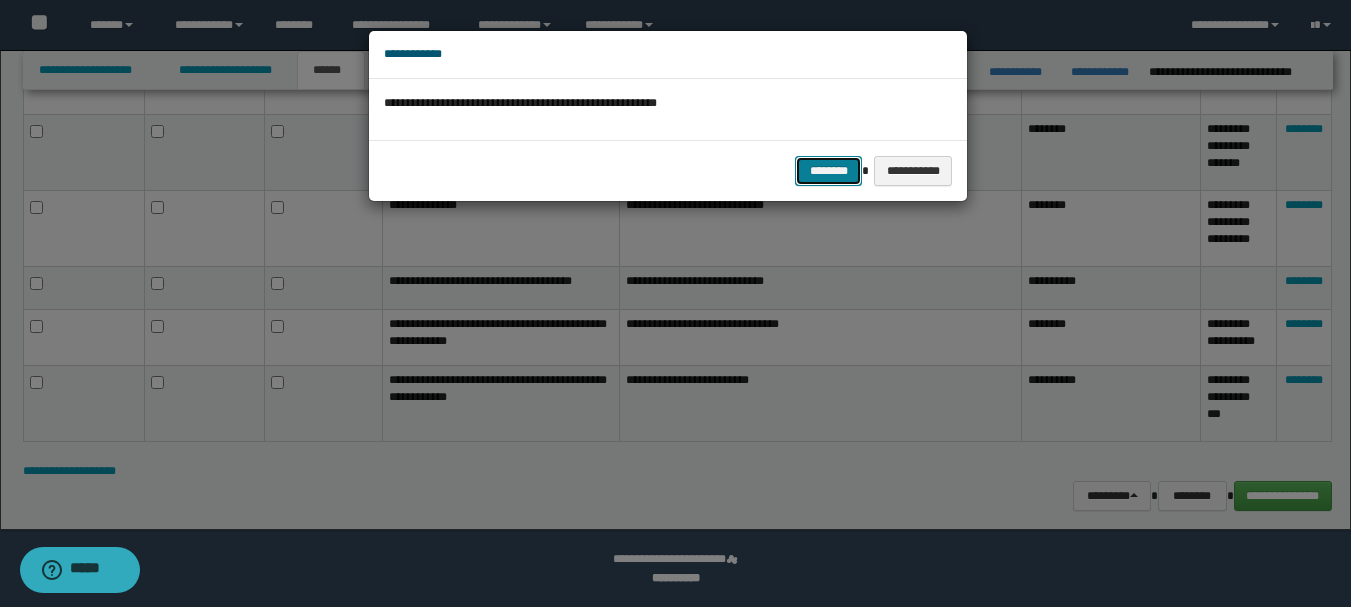 click on "********" at bounding box center [828, 171] 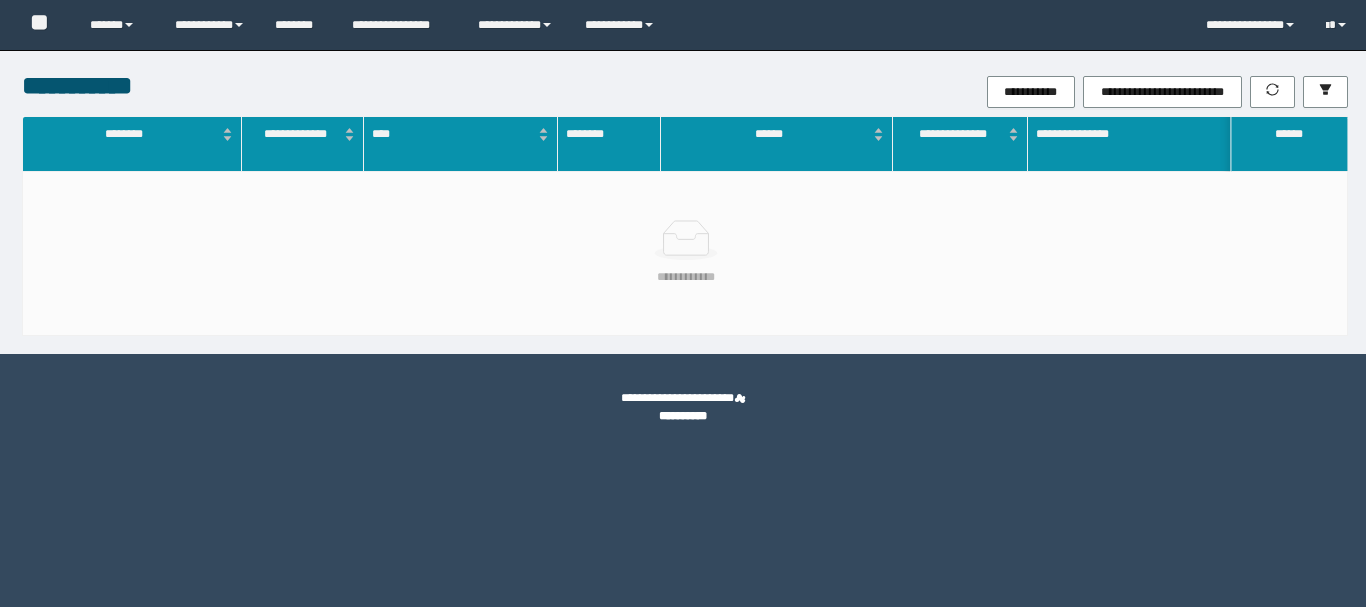 scroll, scrollTop: 0, scrollLeft: 0, axis: both 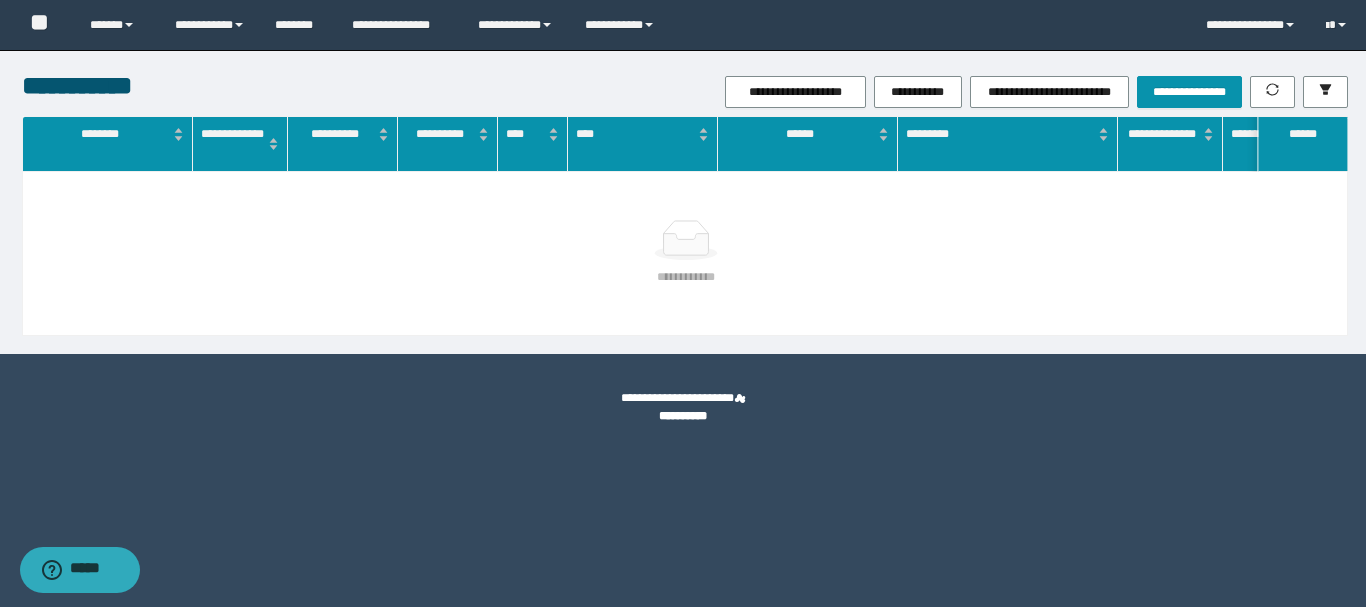 drag, startPoint x: 0, startPoint y: 216, endPoint x: 118, endPoint y: 216, distance: 118 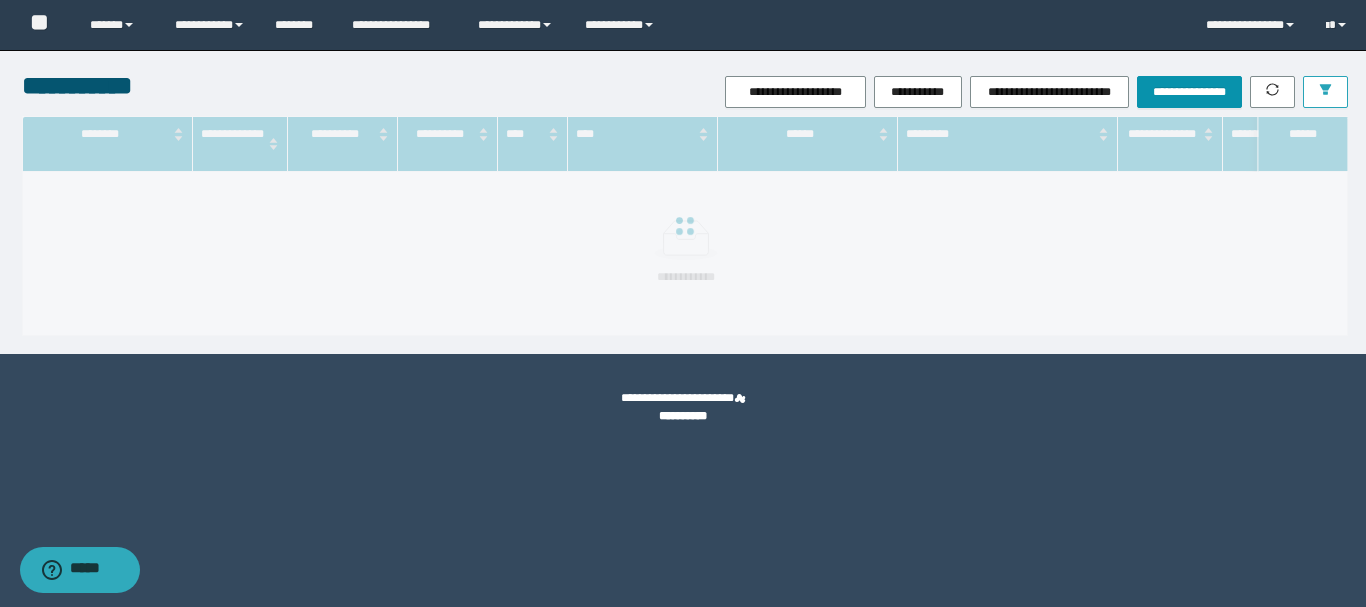 click 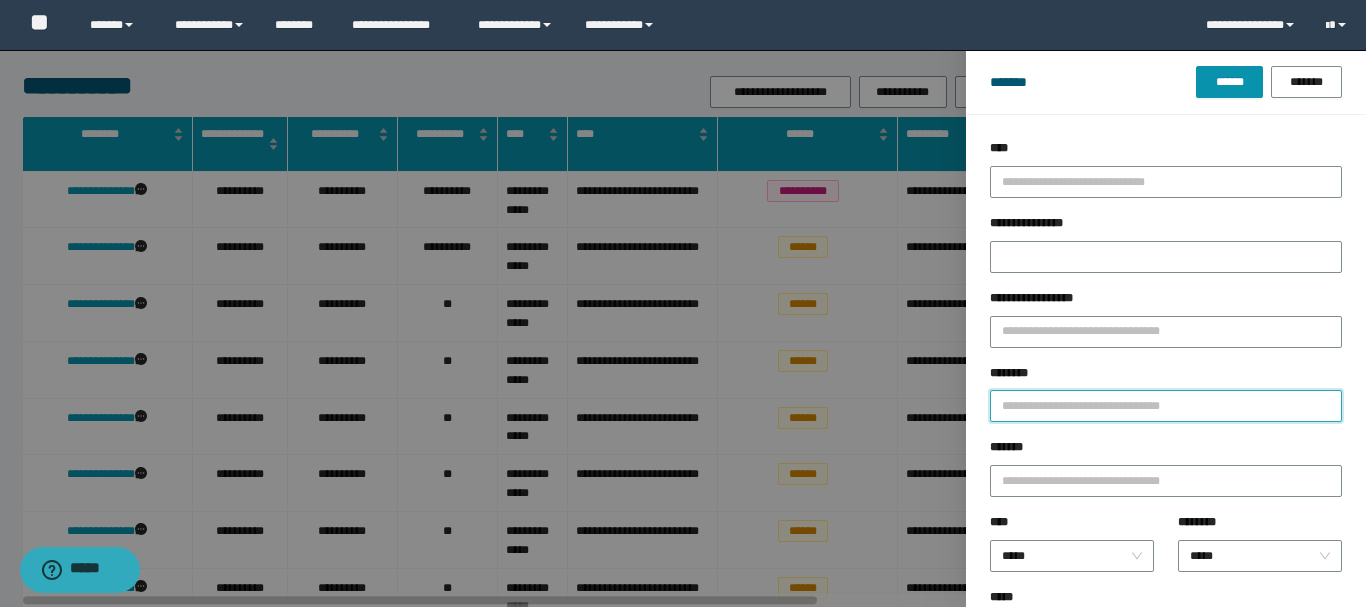 click on "********" at bounding box center (1166, 406) 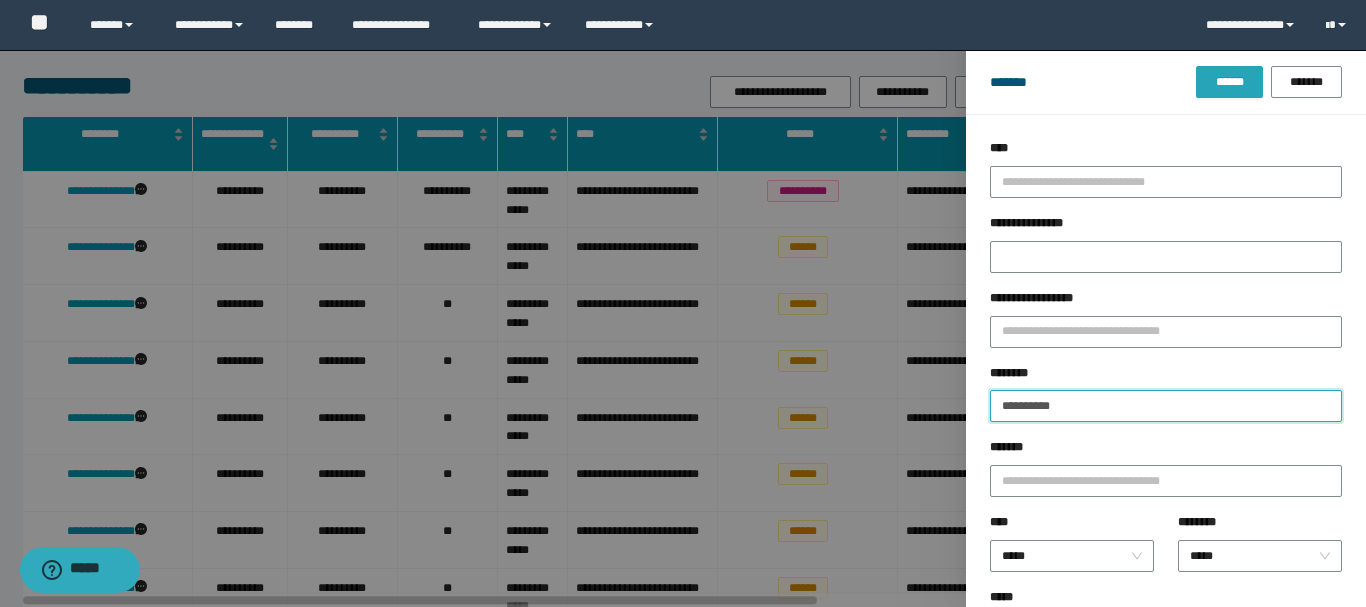 type on "**********" 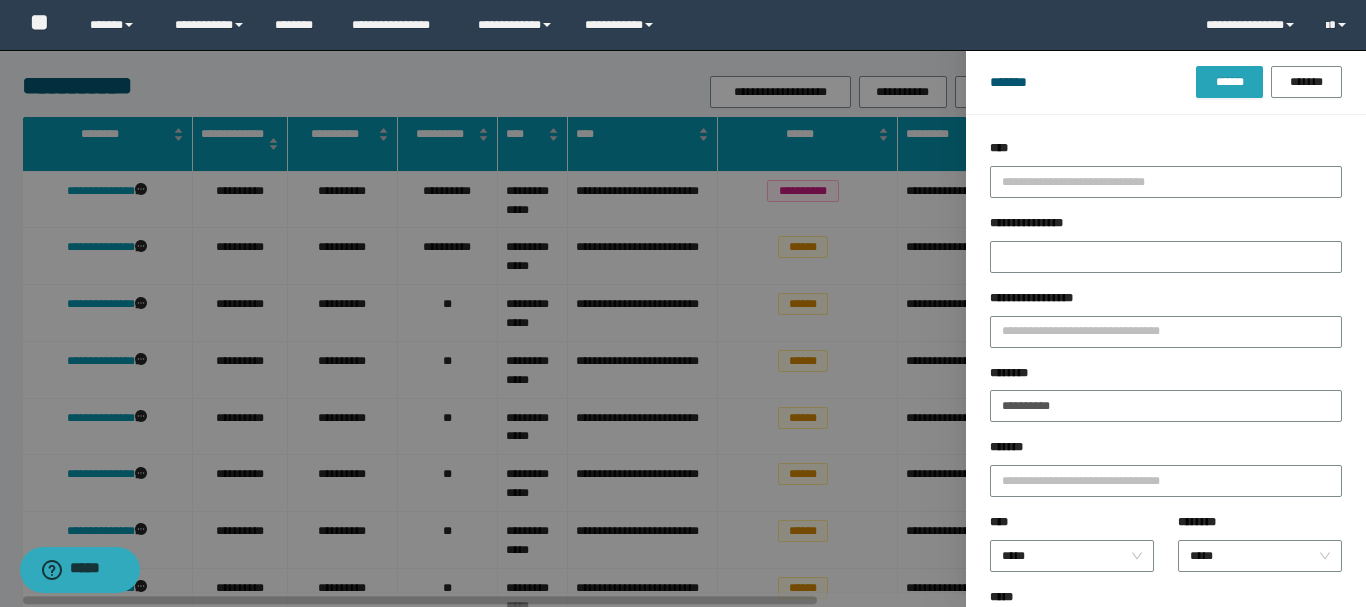 click on "******" at bounding box center (1229, 82) 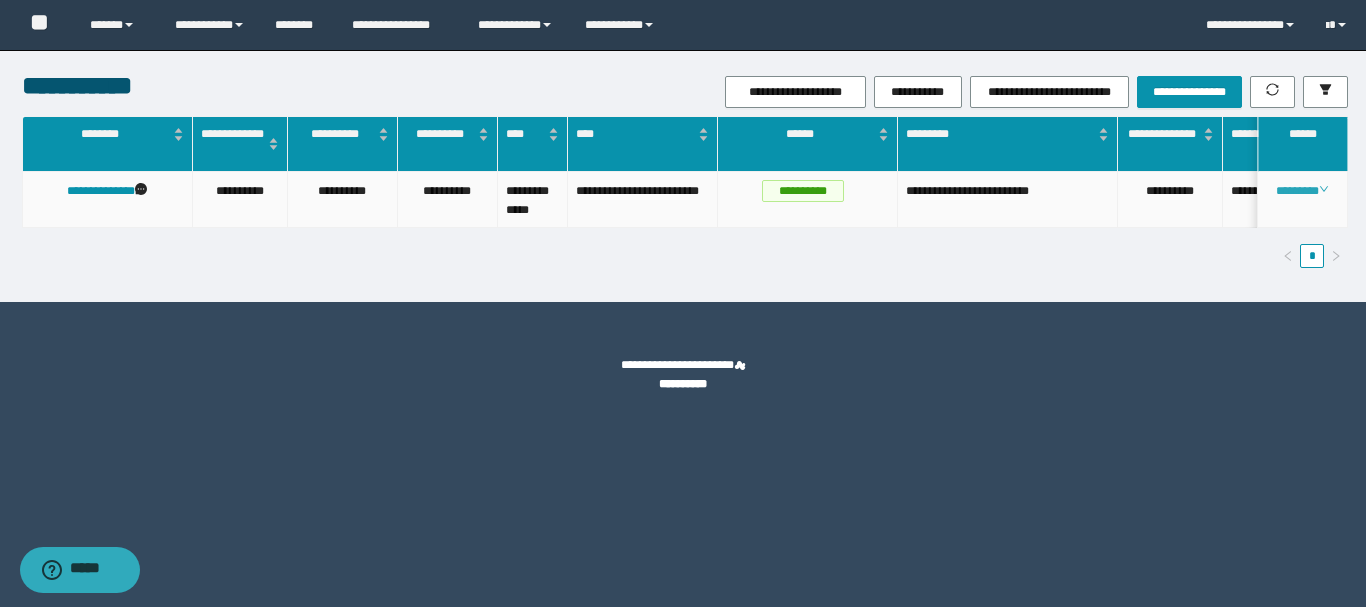 click on "********" at bounding box center [1302, 191] 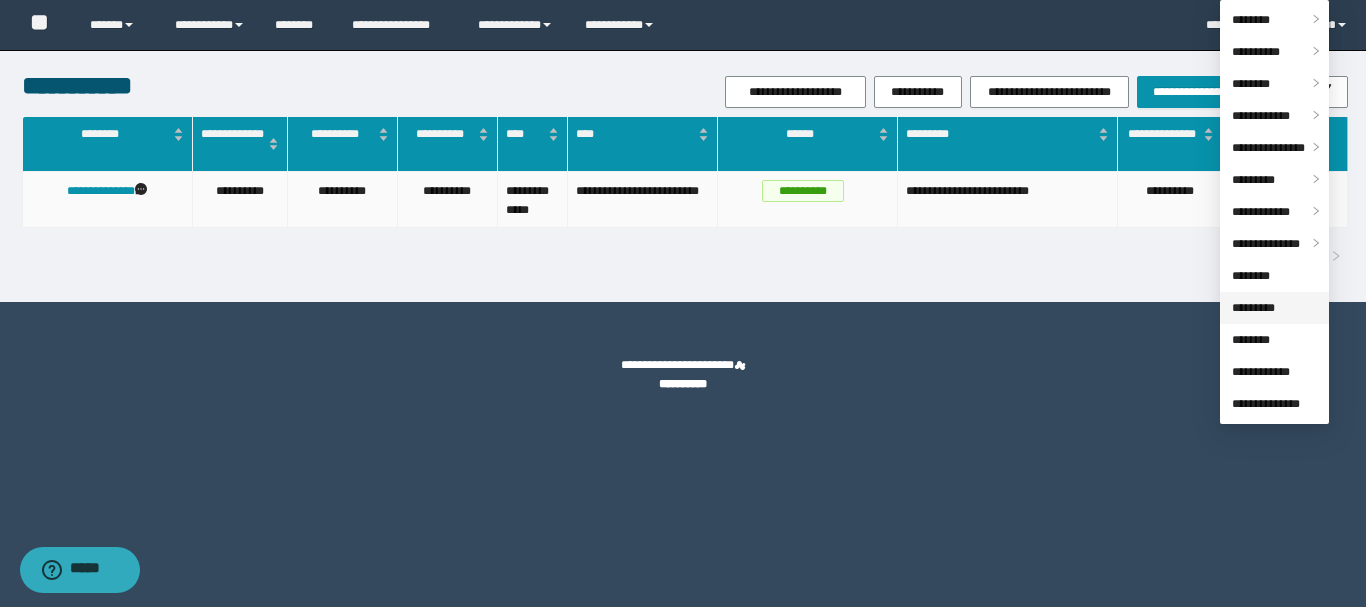 click on "*********" at bounding box center (1253, 308) 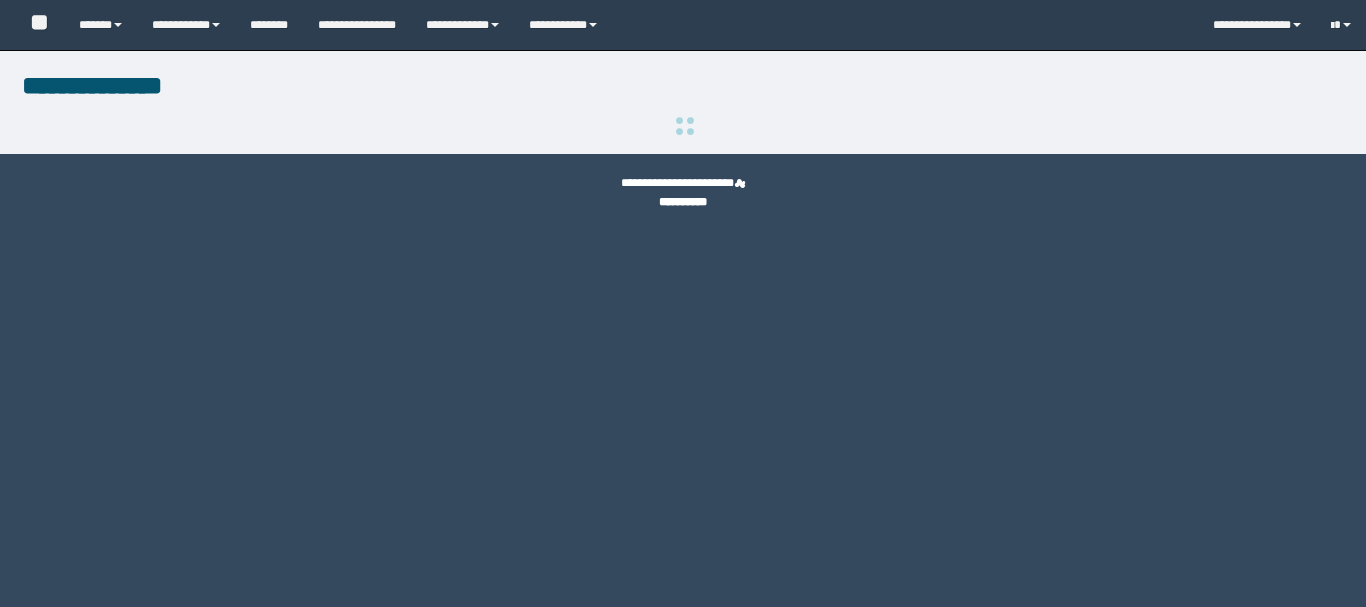 scroll, scrollTop: 0, scrollLeft: 0, axis: both 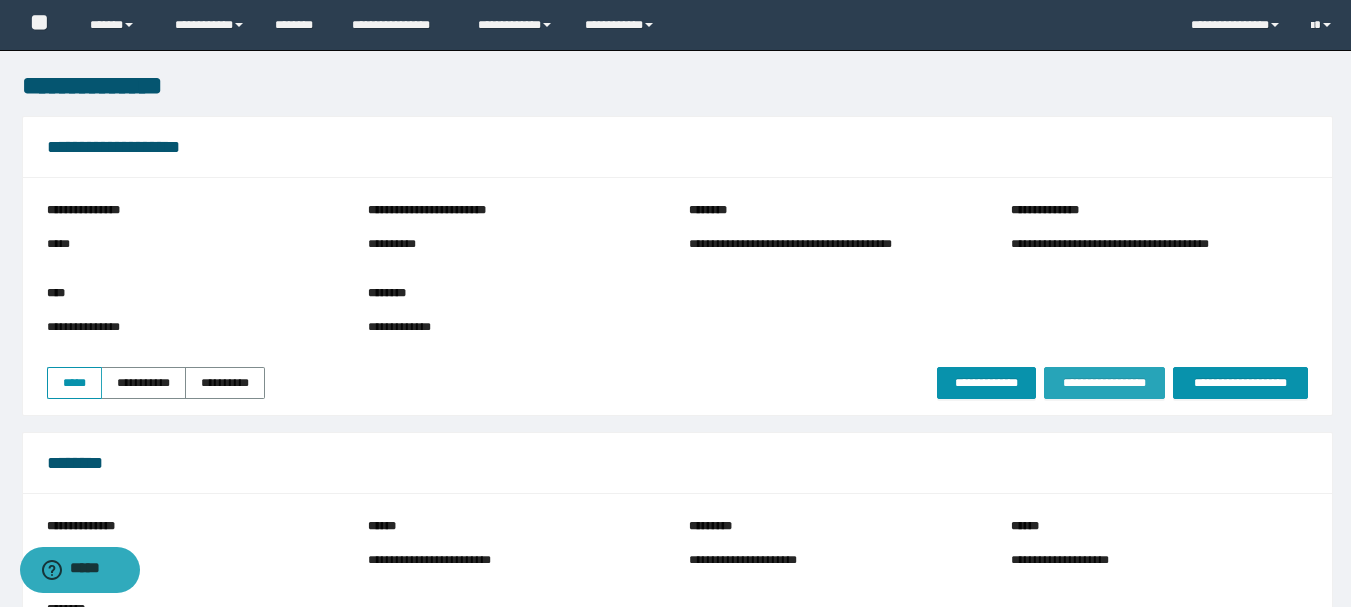 click on "**********" at bounding box center [1104, 383] 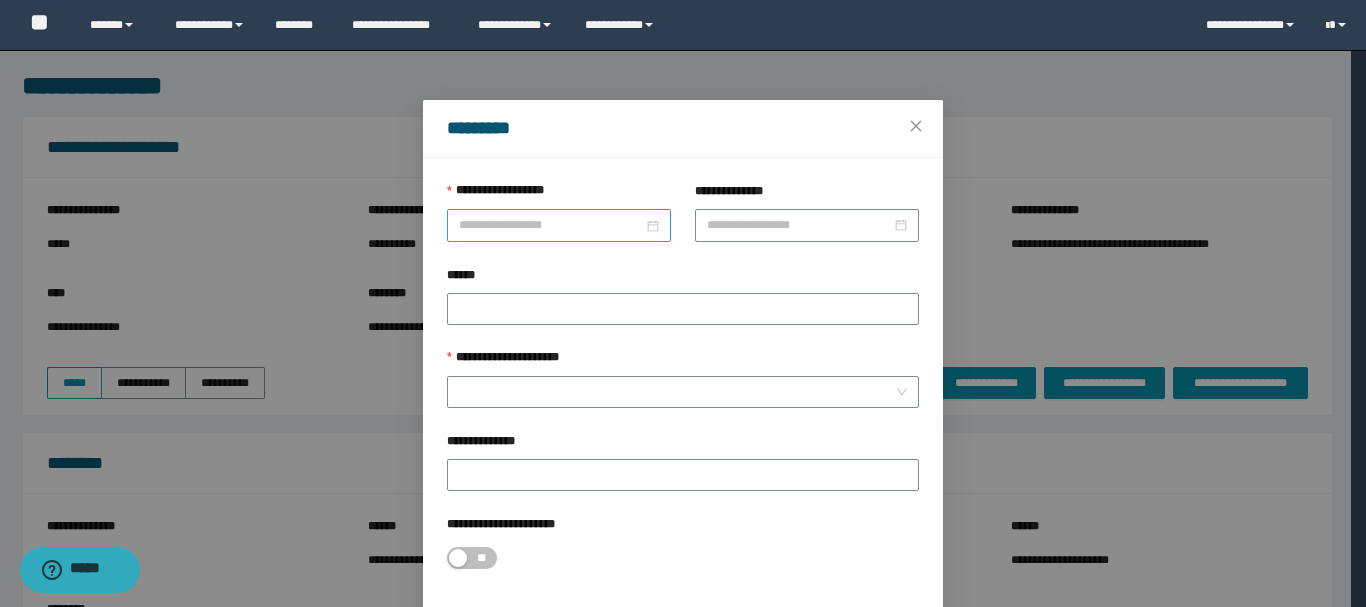 click at bounding box center (559, 225) 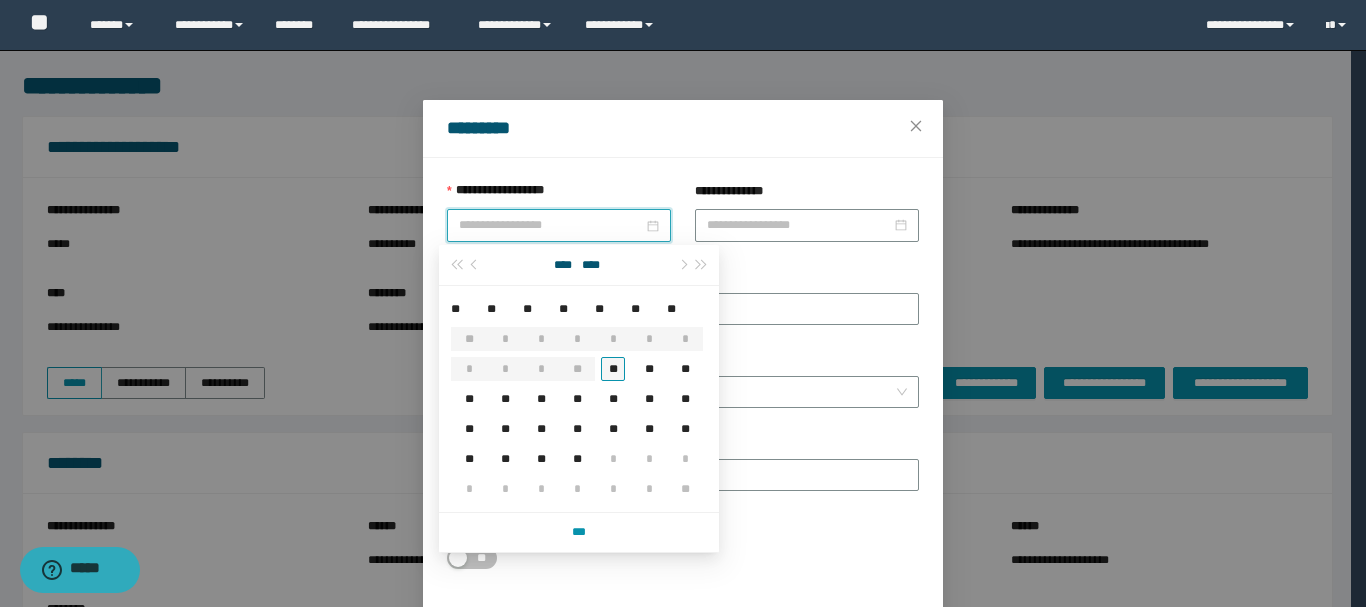type on "**********" 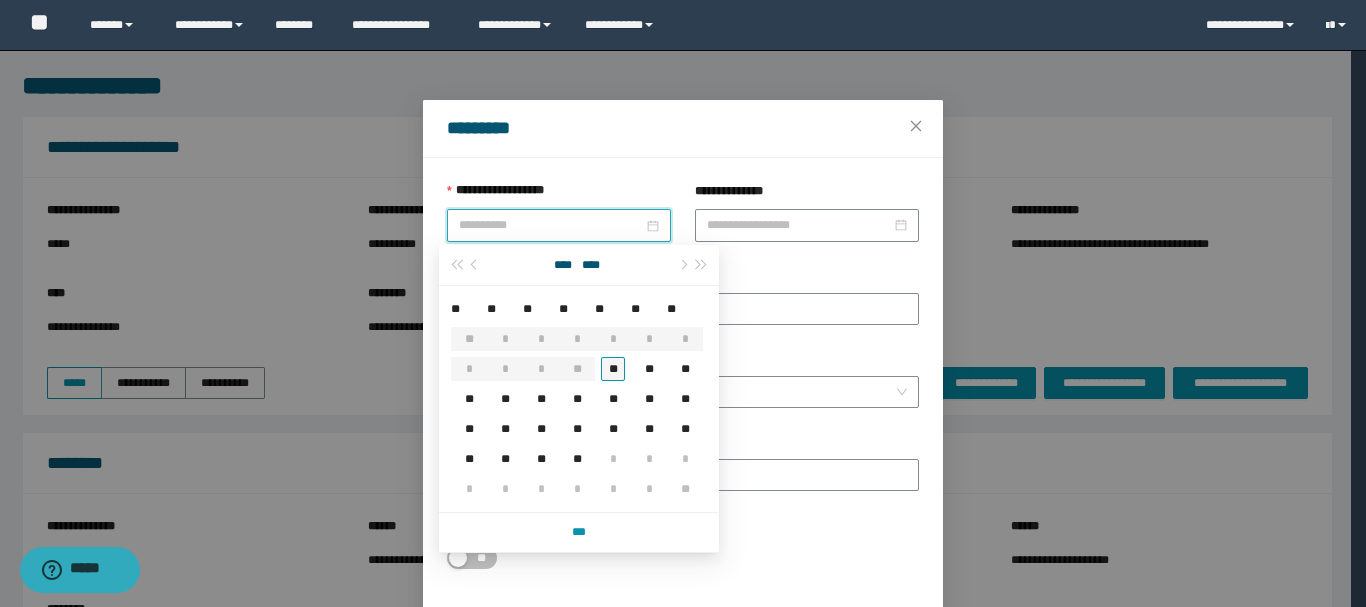 click on "**" at bounding box center [613, 369] 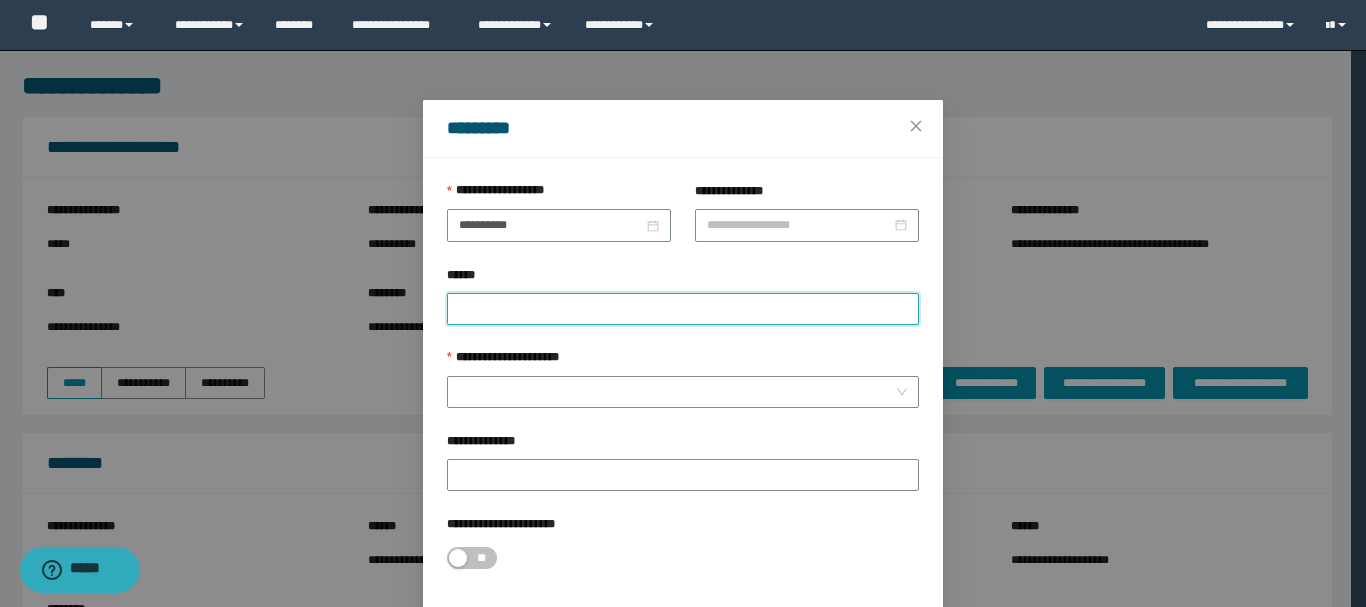 click on "******" at bounding box center [683, 309] 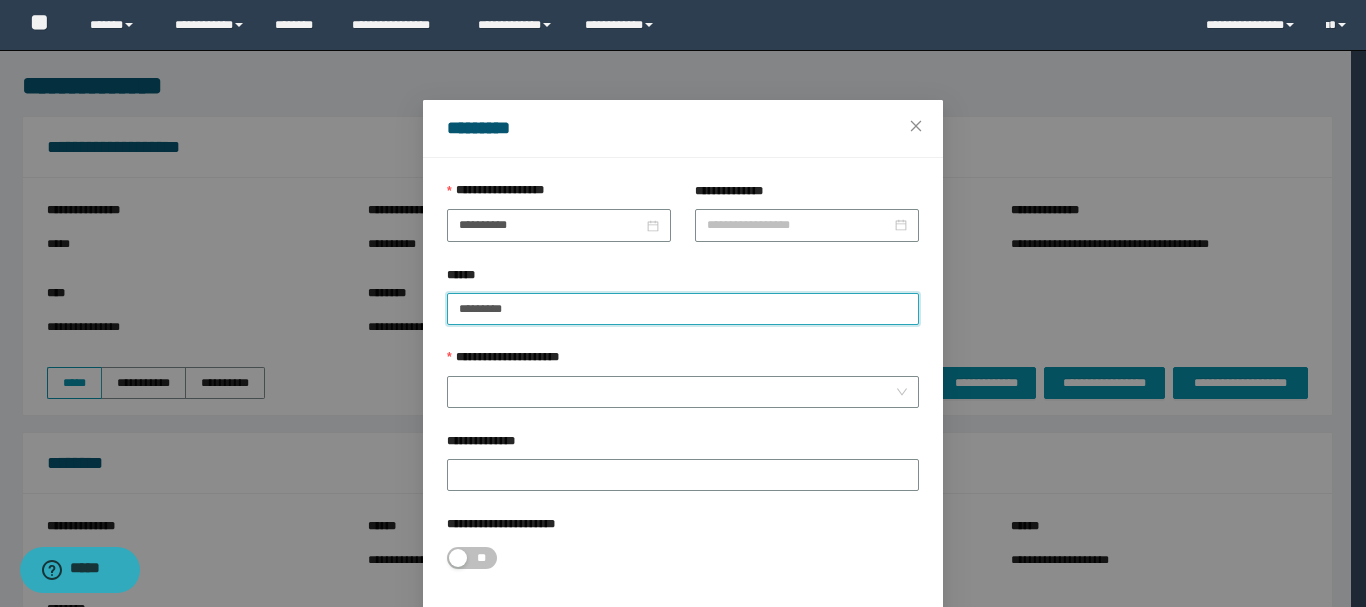 paste on "********" 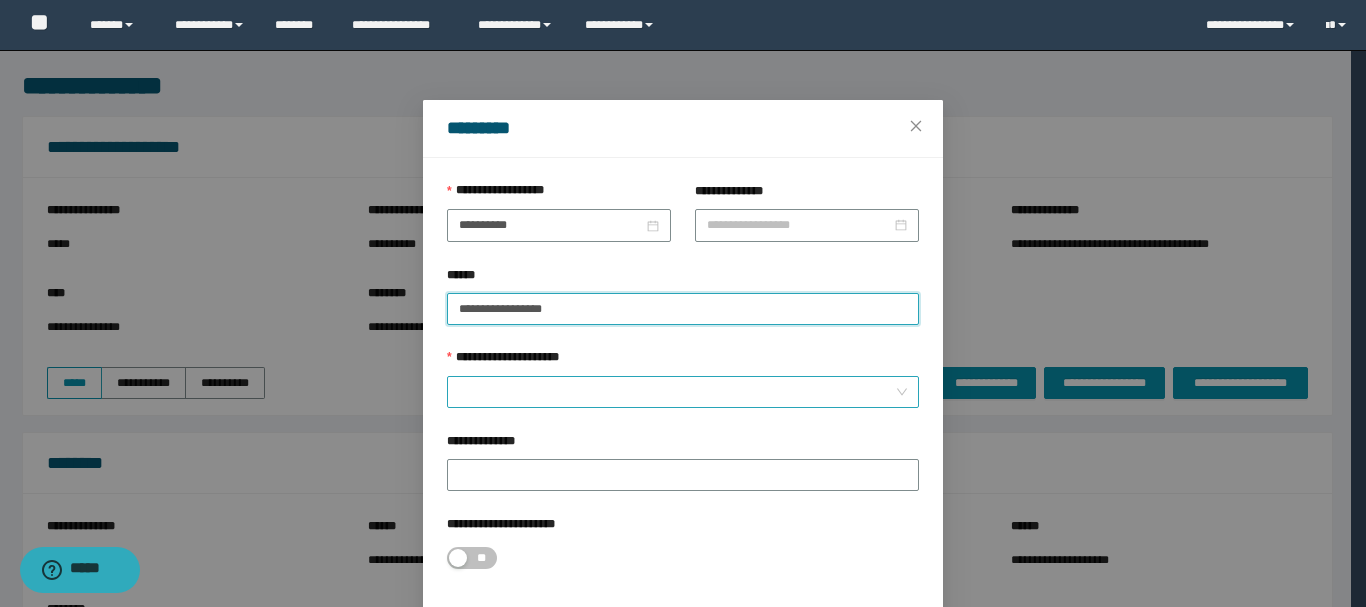 type on "**********" 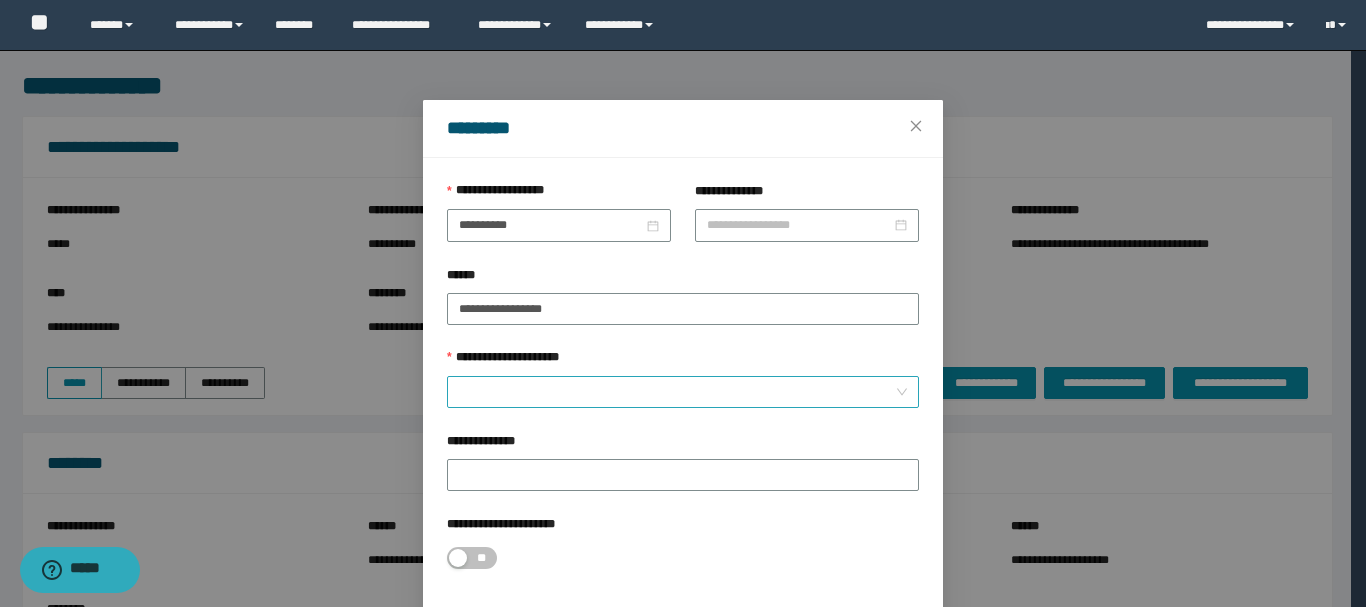 click on "**********" at bounding box center (677, 392) 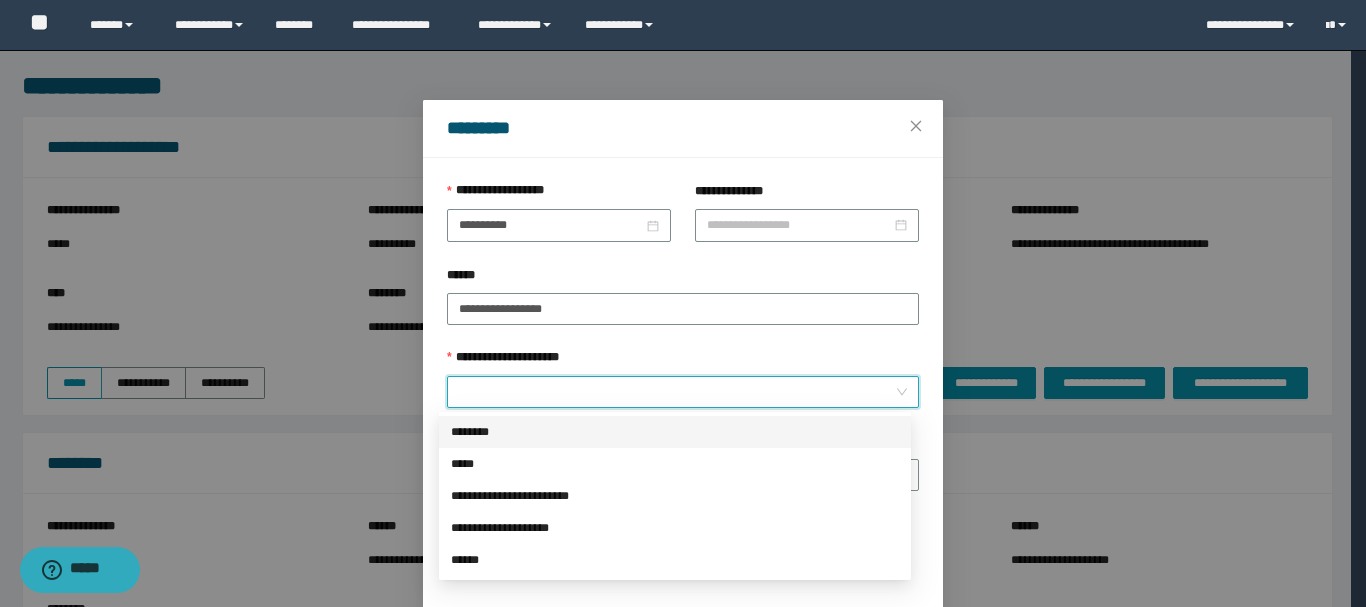 click on "********" at bounding box center (675, 432) 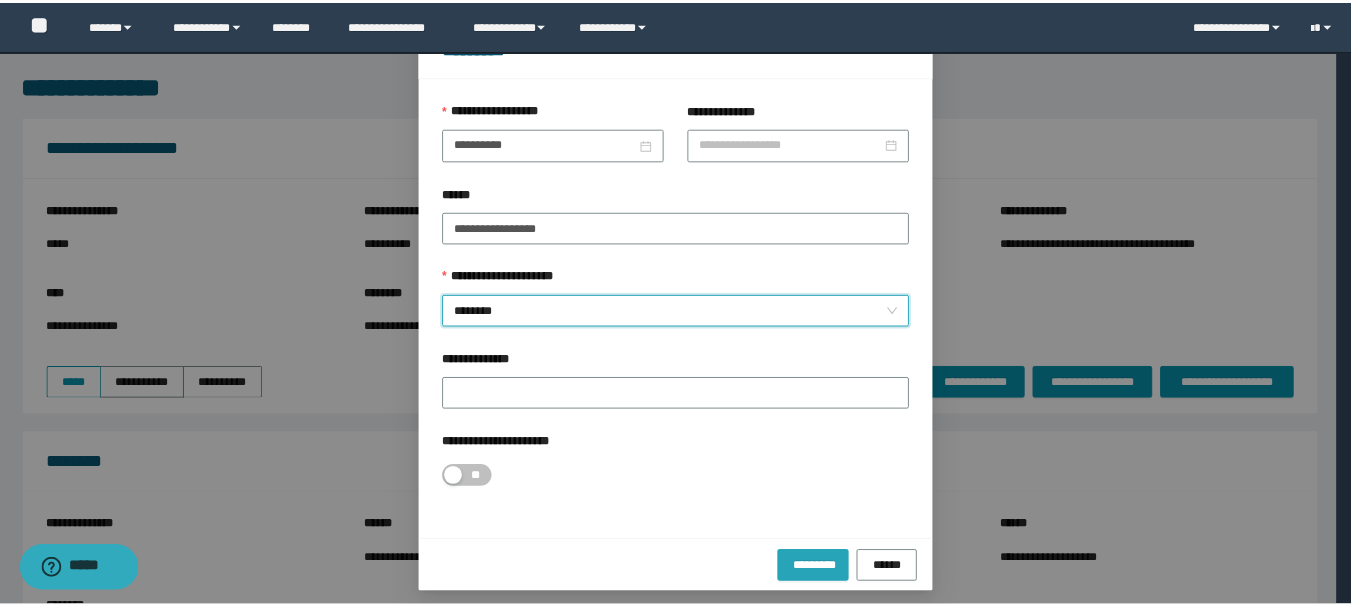 scroll, scrollTop: 92, scrollLeft: 0, axis: vertical 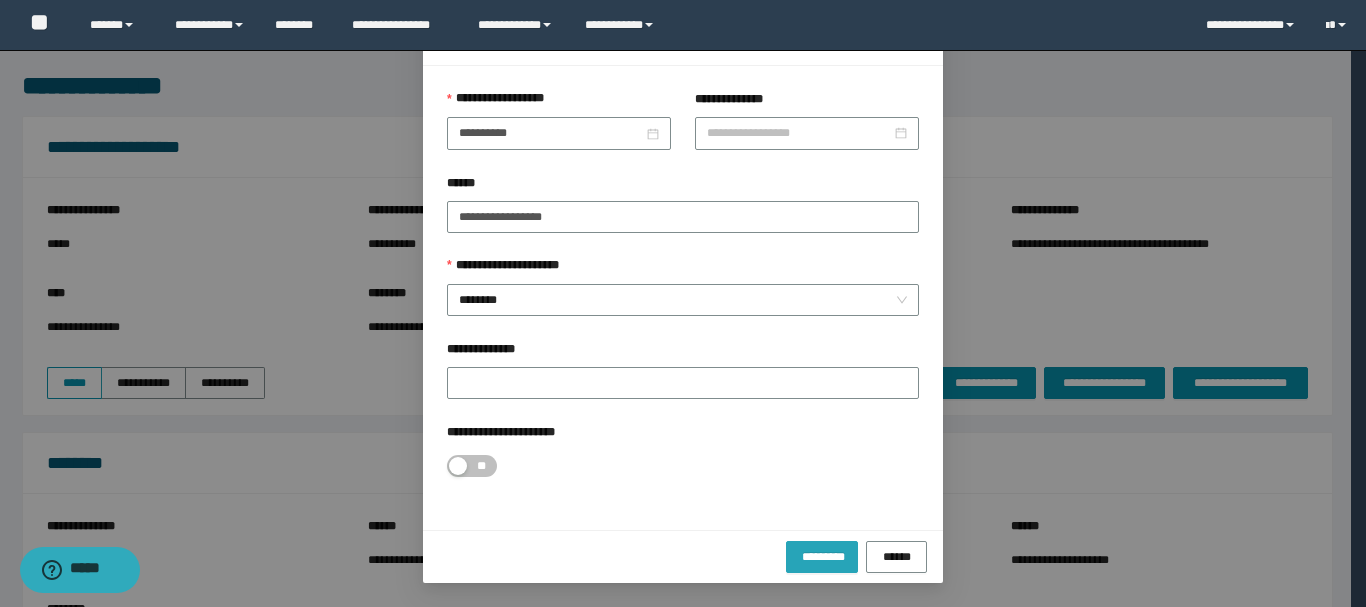 click on "*********" at bounding box center [822, 556] 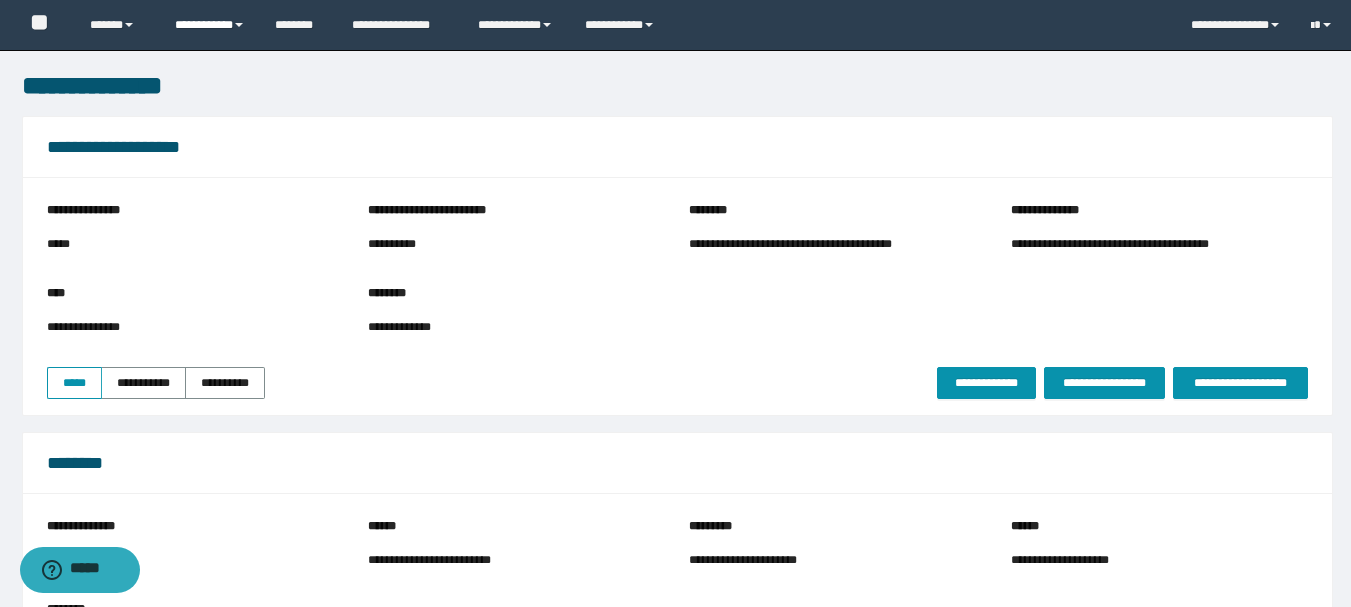 click on "**********" at bounding box center (210, 25) 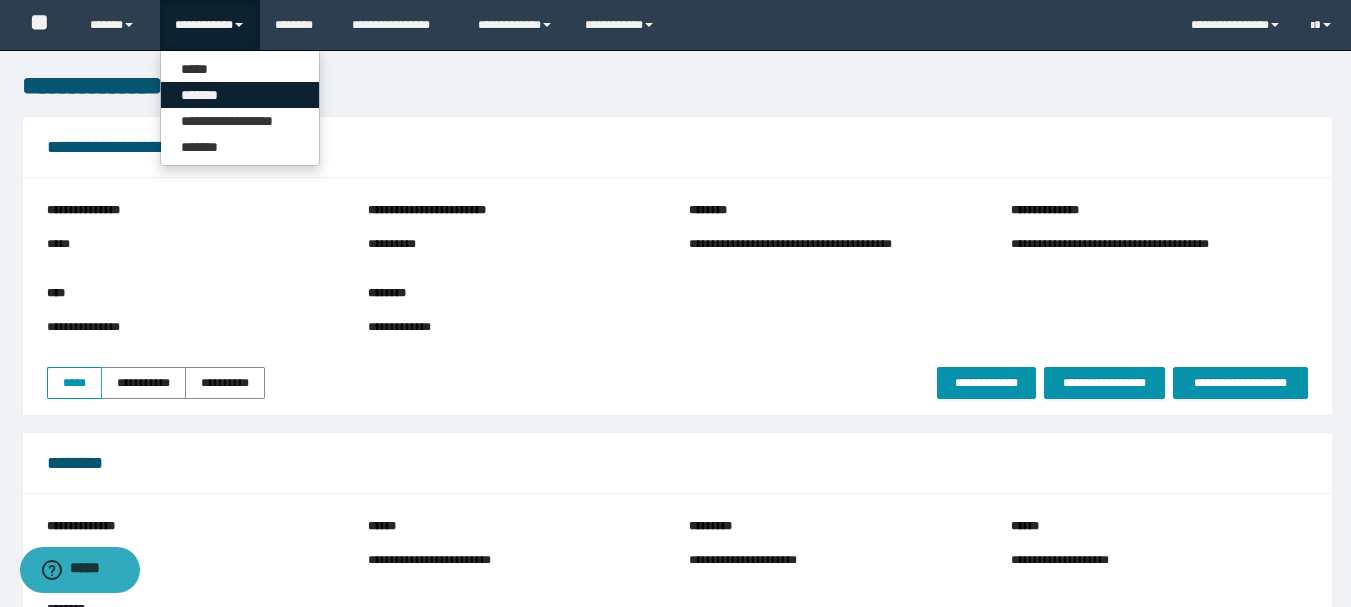 click on "*******" at bounding box center (240, 95) 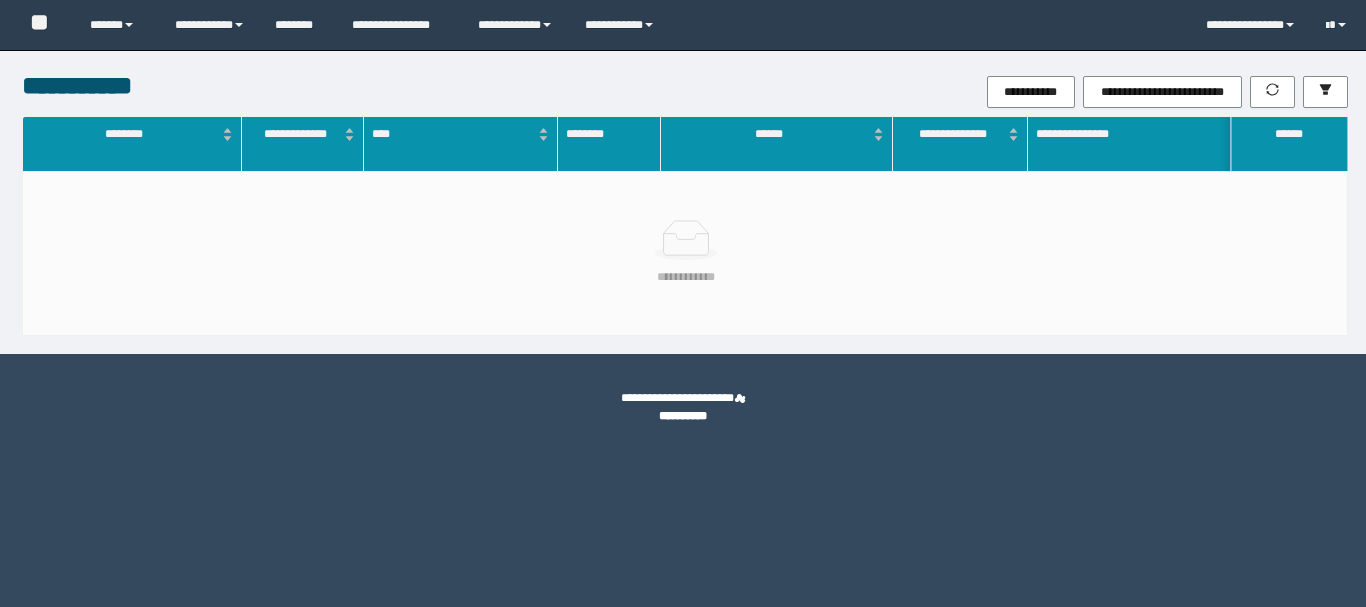 scroll, scrollTop: 0, scrollLeft: 0, axis: both 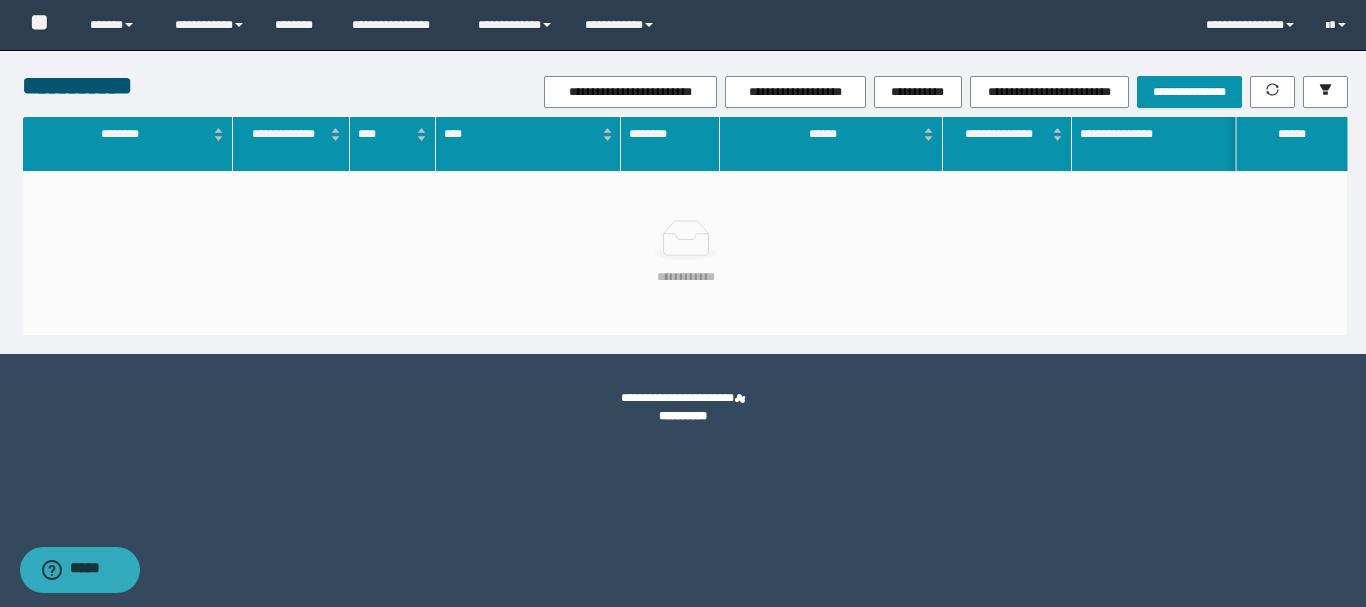click on "**********" at bounding box center [683, 202] 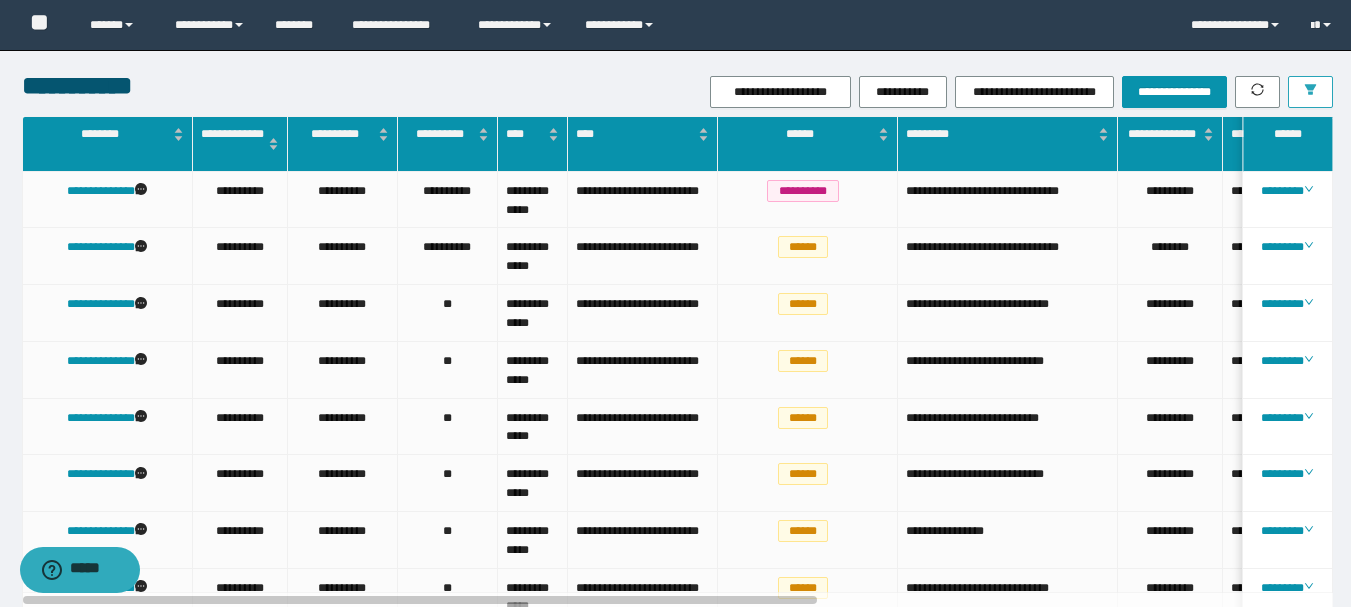 click 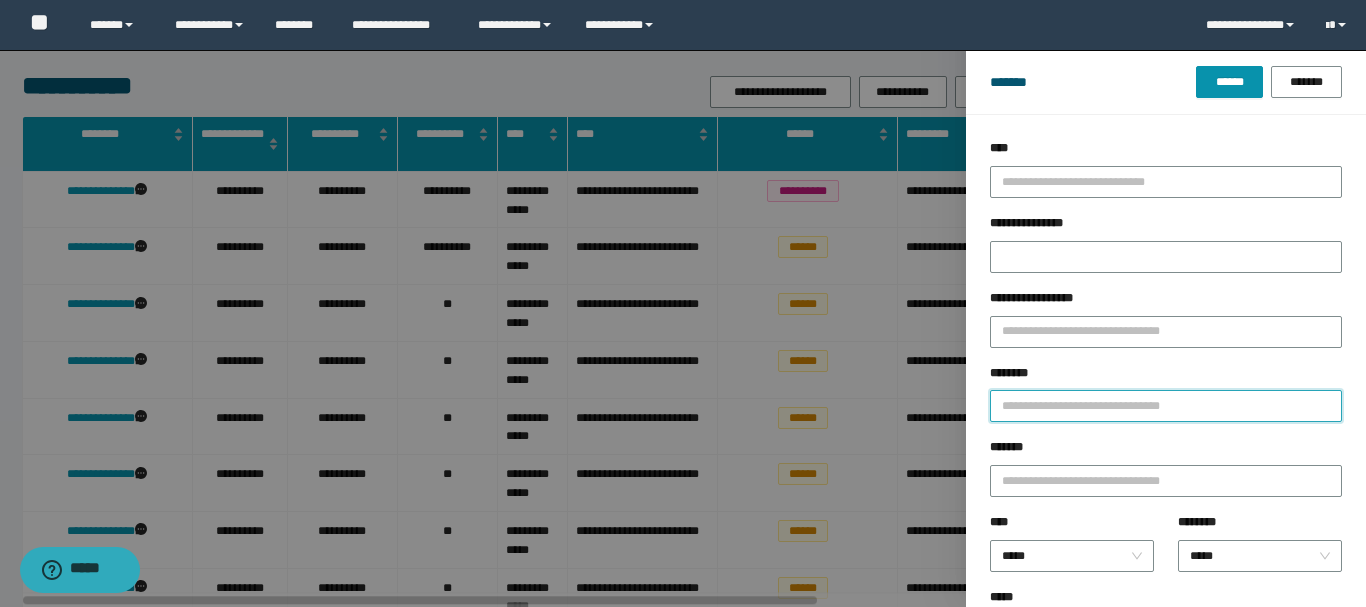 paste on "**********" 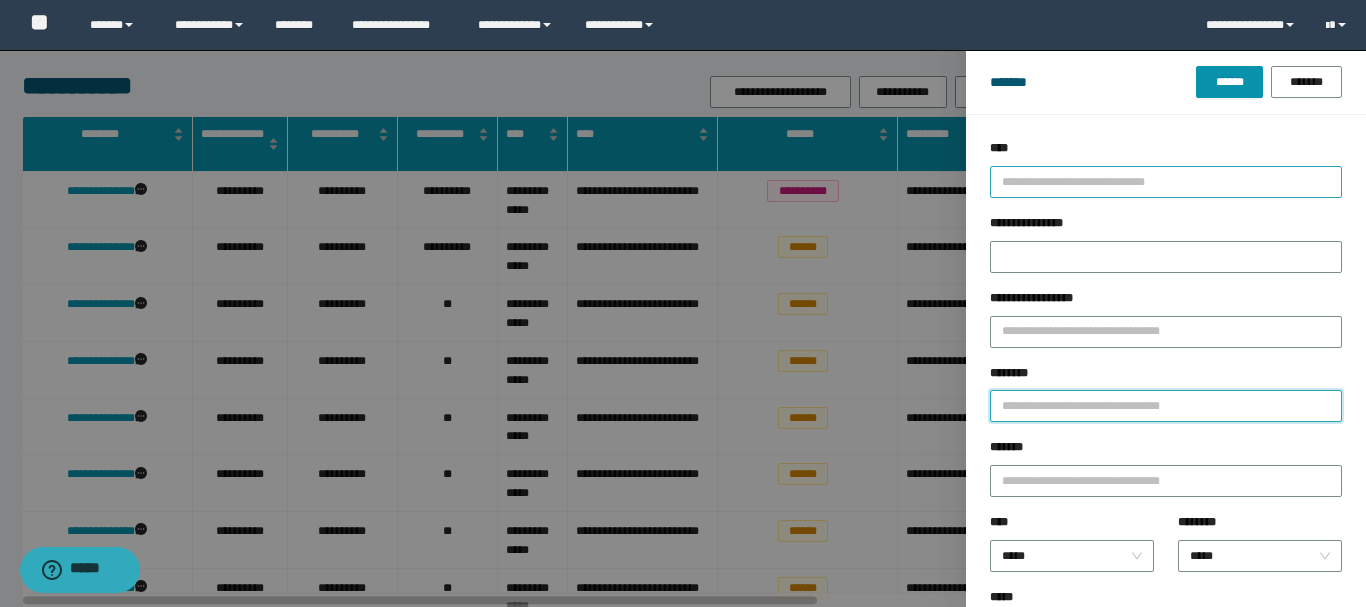type on "**********" 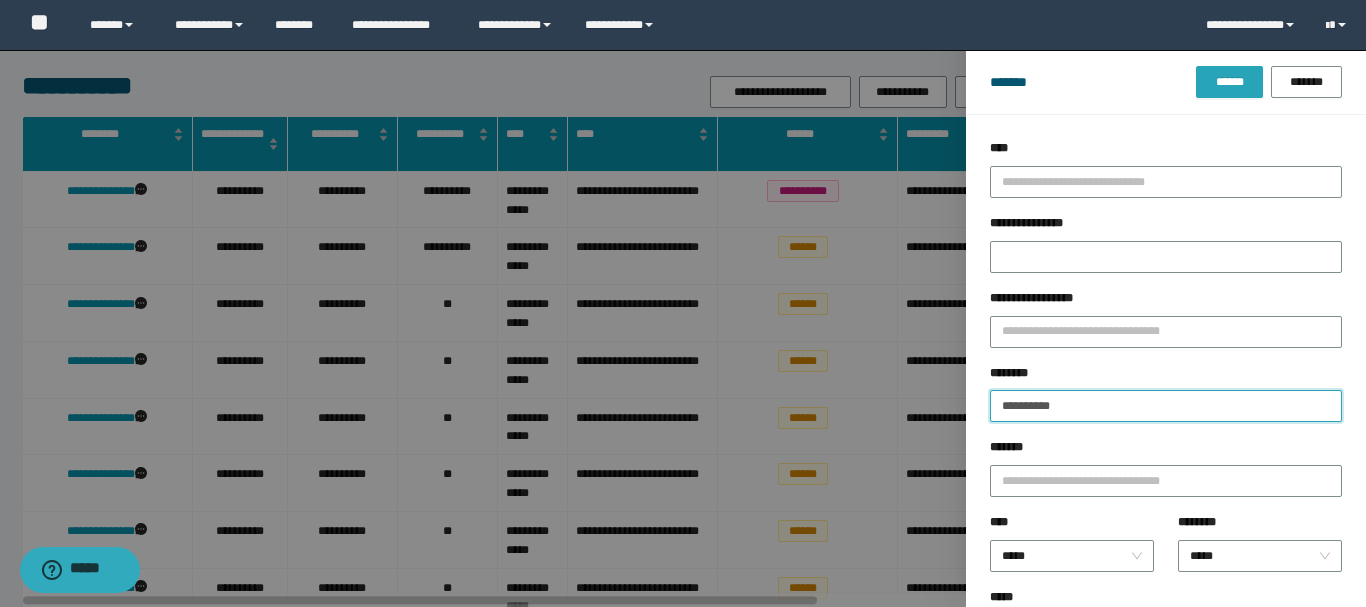 type on "**********" 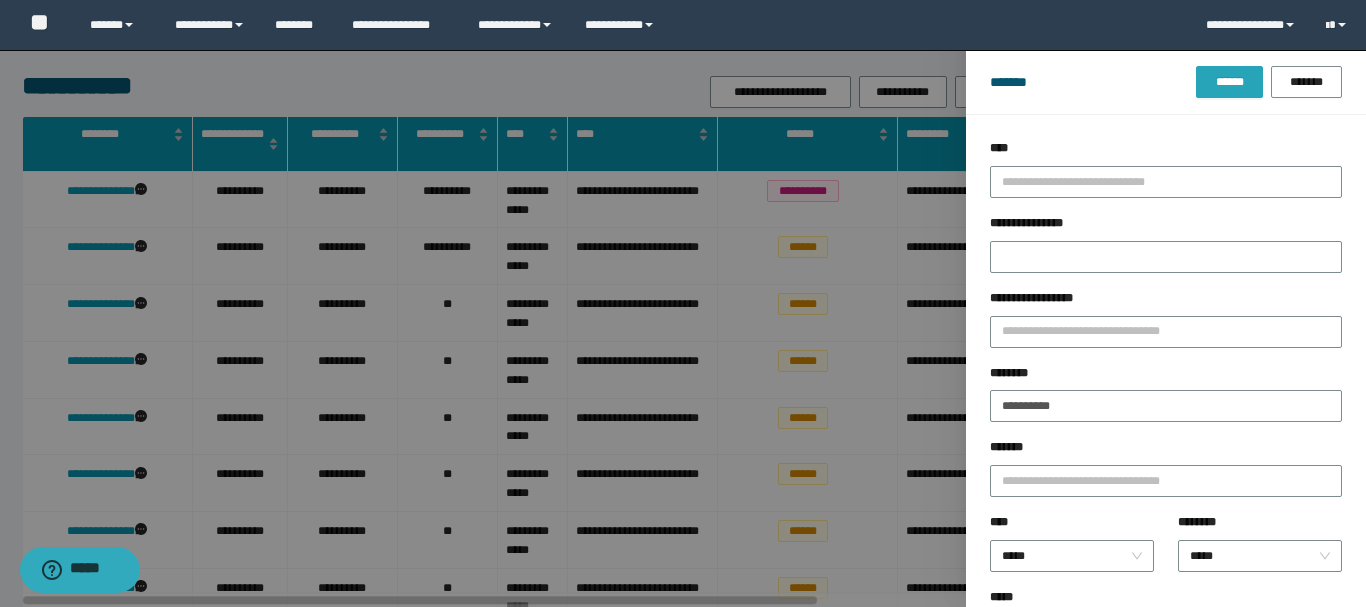 click on "******" at bounding box center (1229, 82) 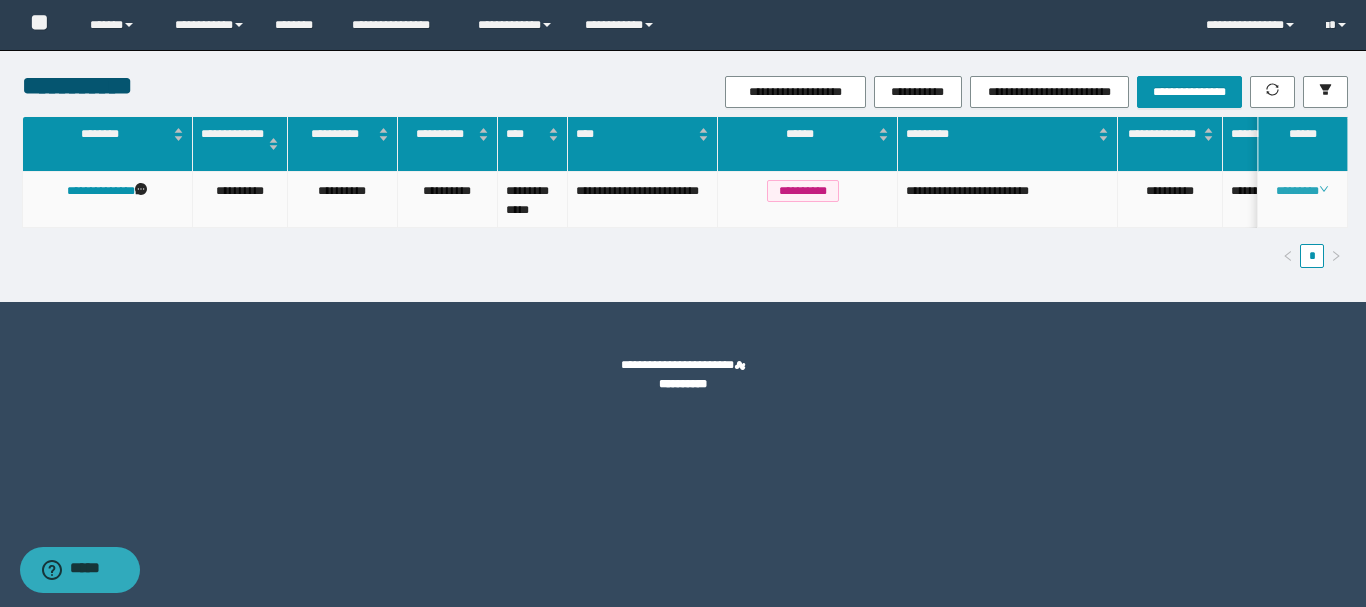click on "********" at bounding box center [1302, 191] 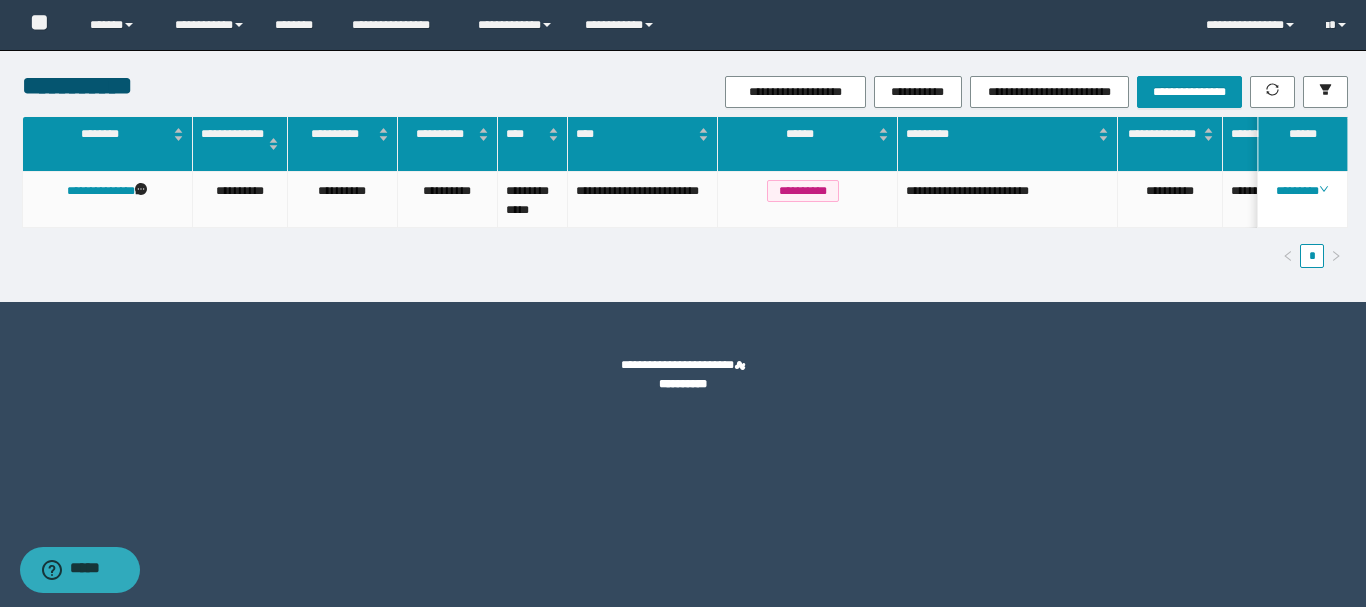 click on "**********" at bounding box center (683, 303) 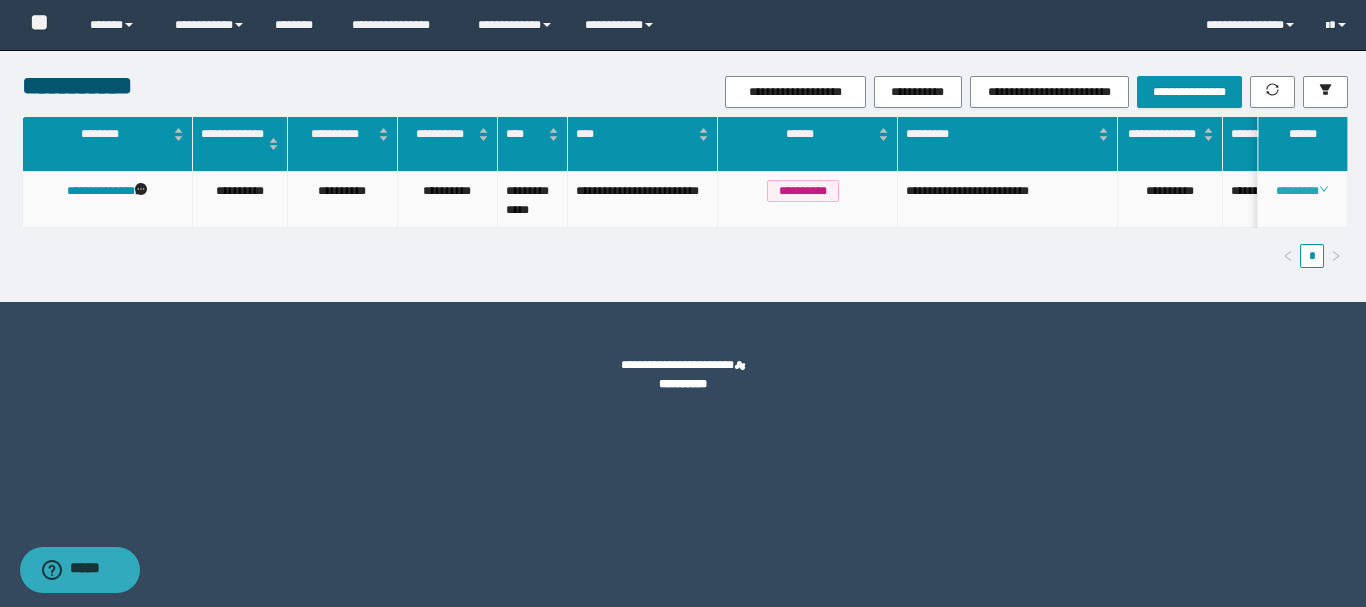 click on "********" at bounding box center [1302, 191] 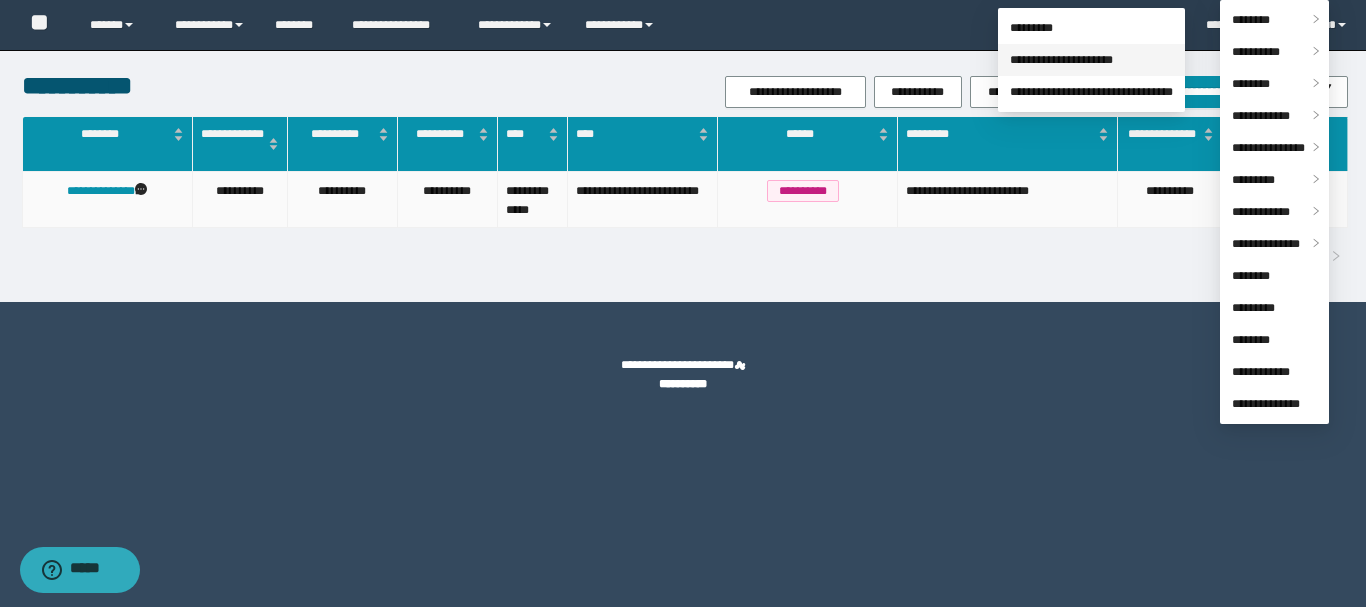 click on "**********" at bounding box center [1061, 60] 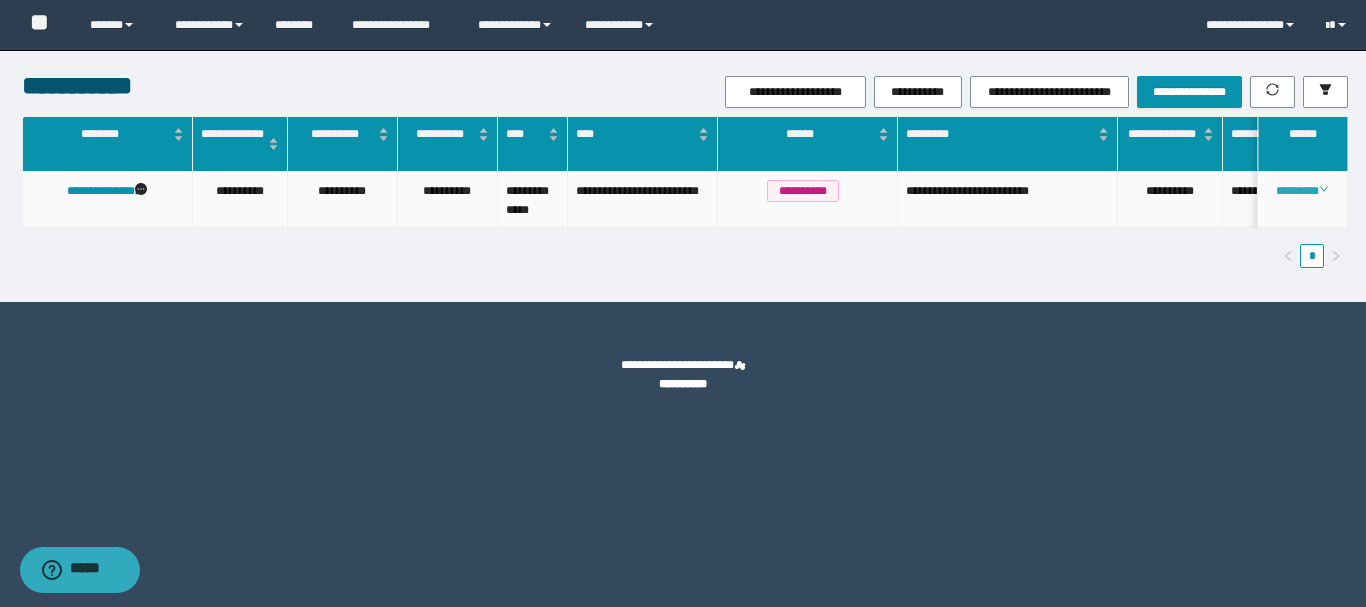click on "********" at bounding box center (1302, 191) 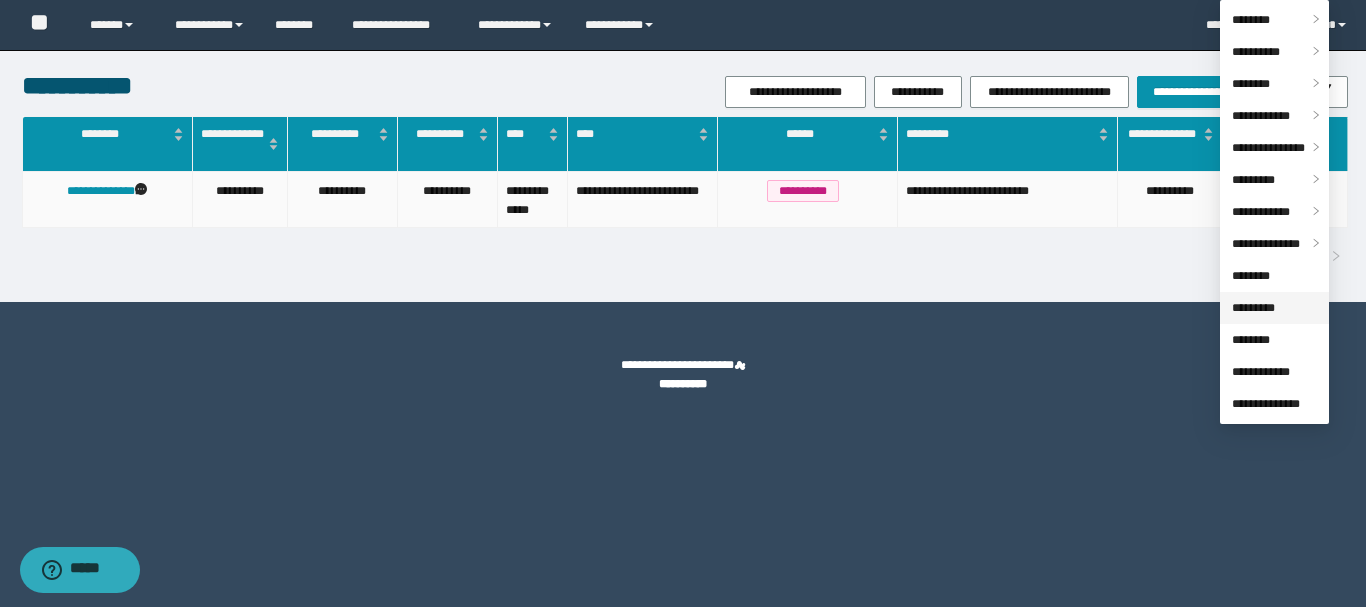 click on "*********" at bounding box center (1253, 308) 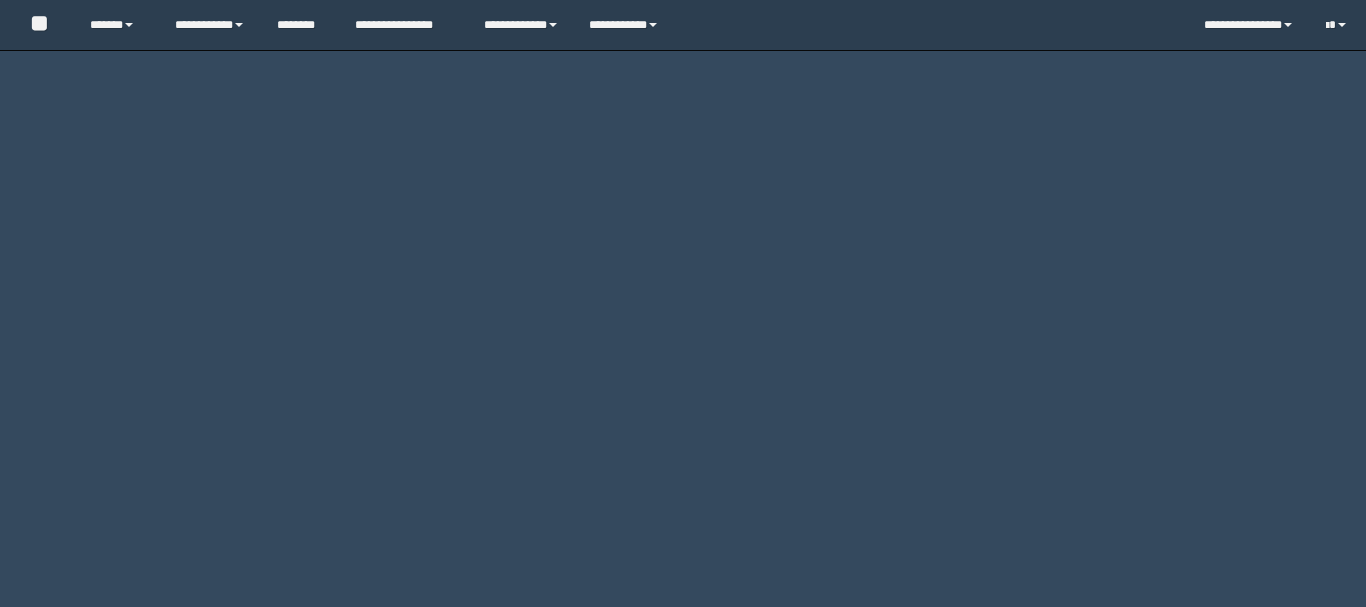 scroll, scrollTop: 0, scrollLeft: 0, axis: both 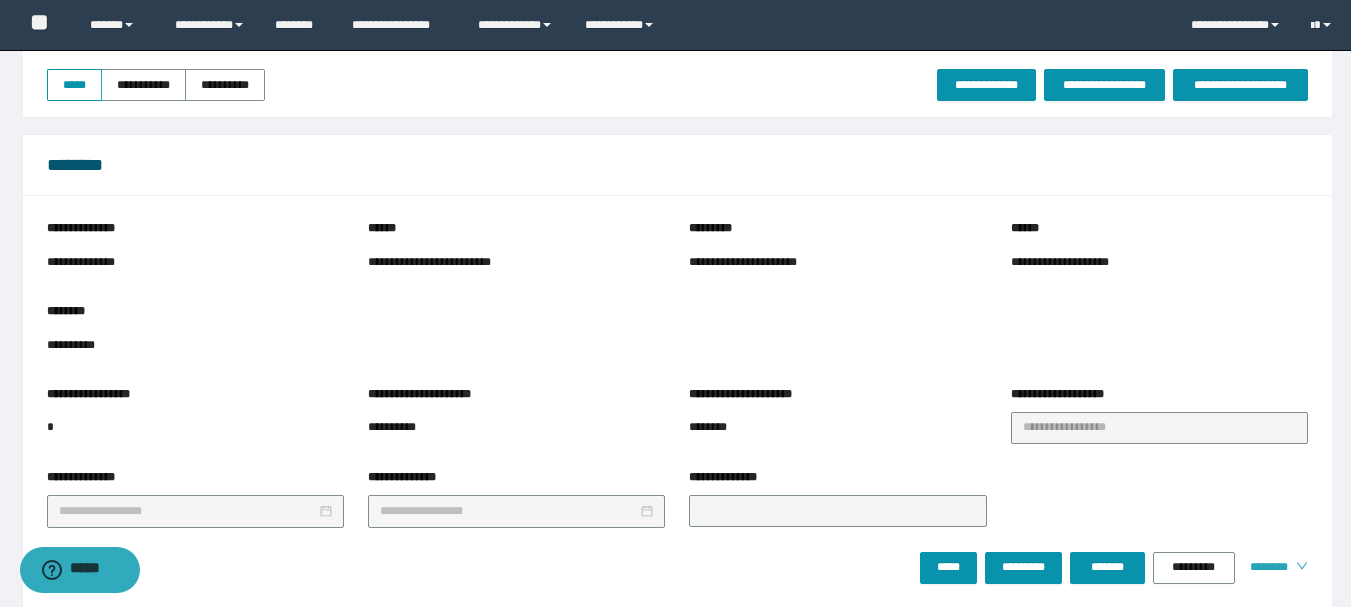 click on "********" at bounding box center [1265, 567] 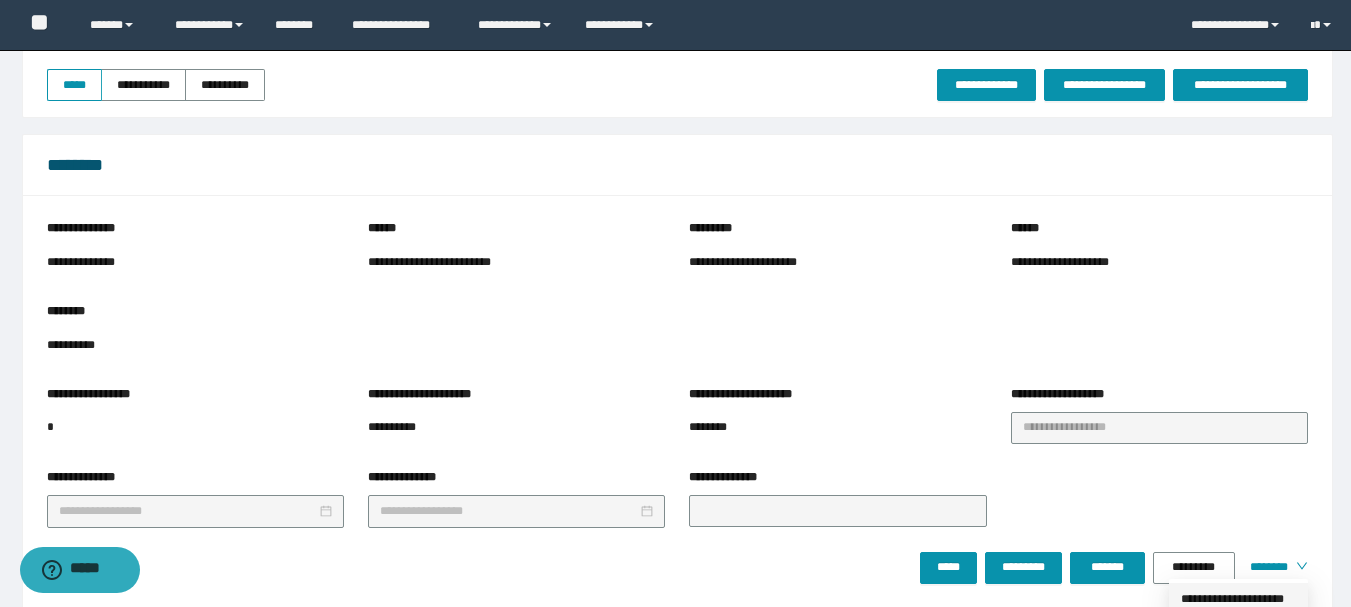 click on "**********" at bounding box center [1238, 599] 